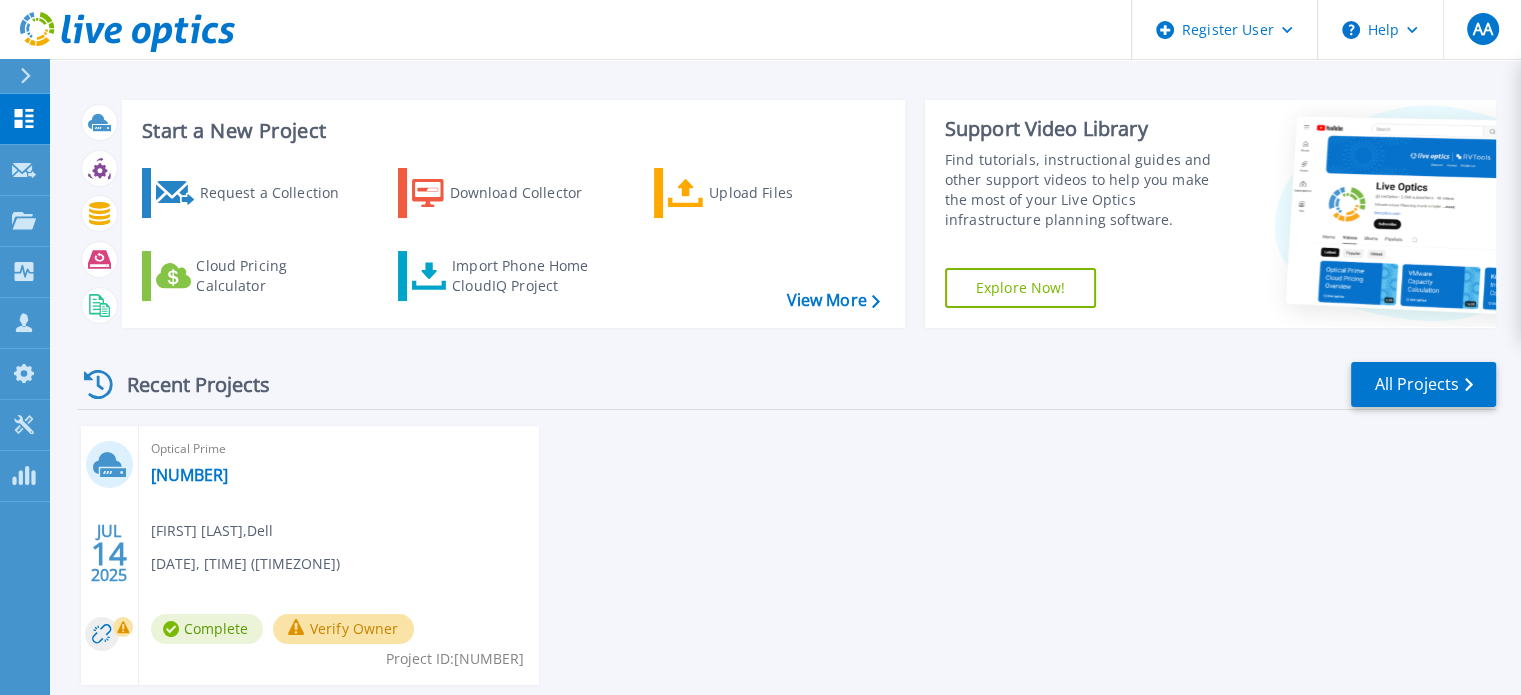 scroll, scrollTop: 0, scrollLeft: 0, axis: both 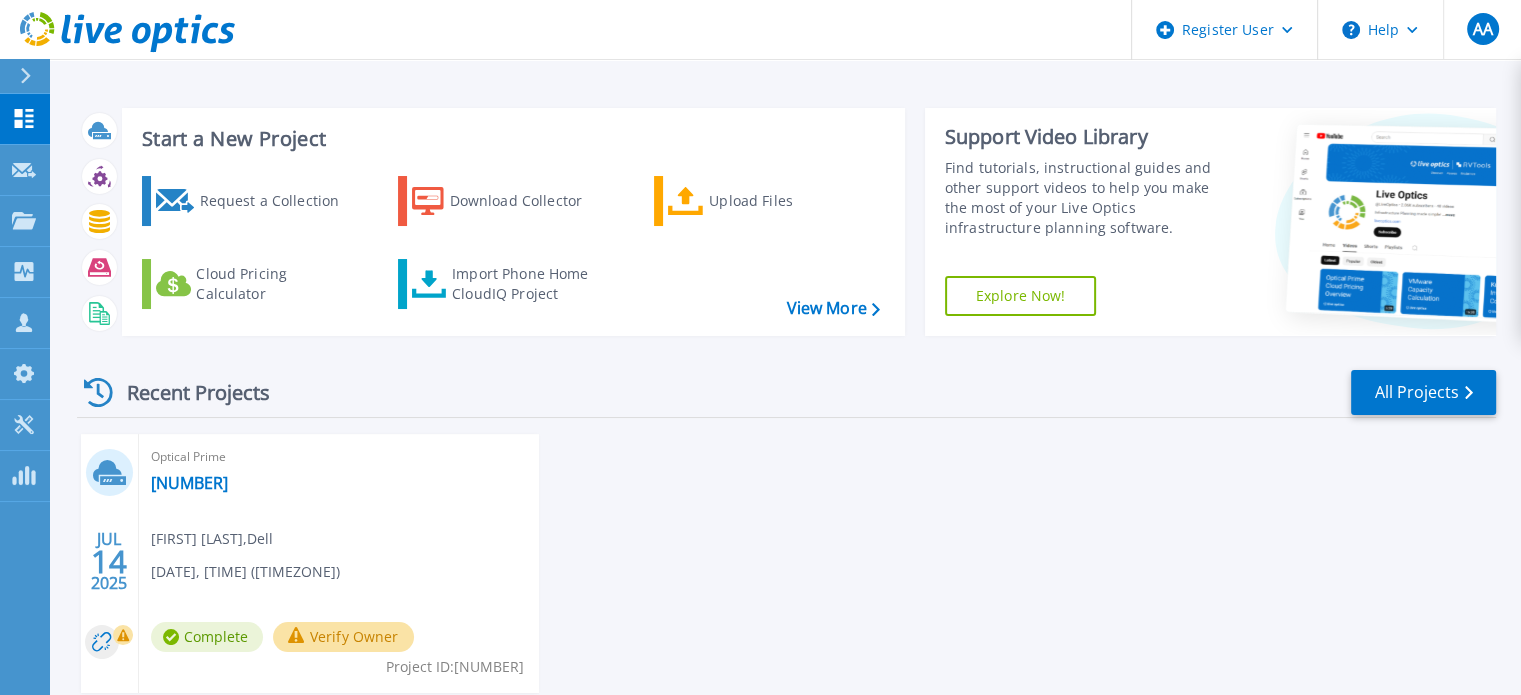 click at bounding box center (25, 76) 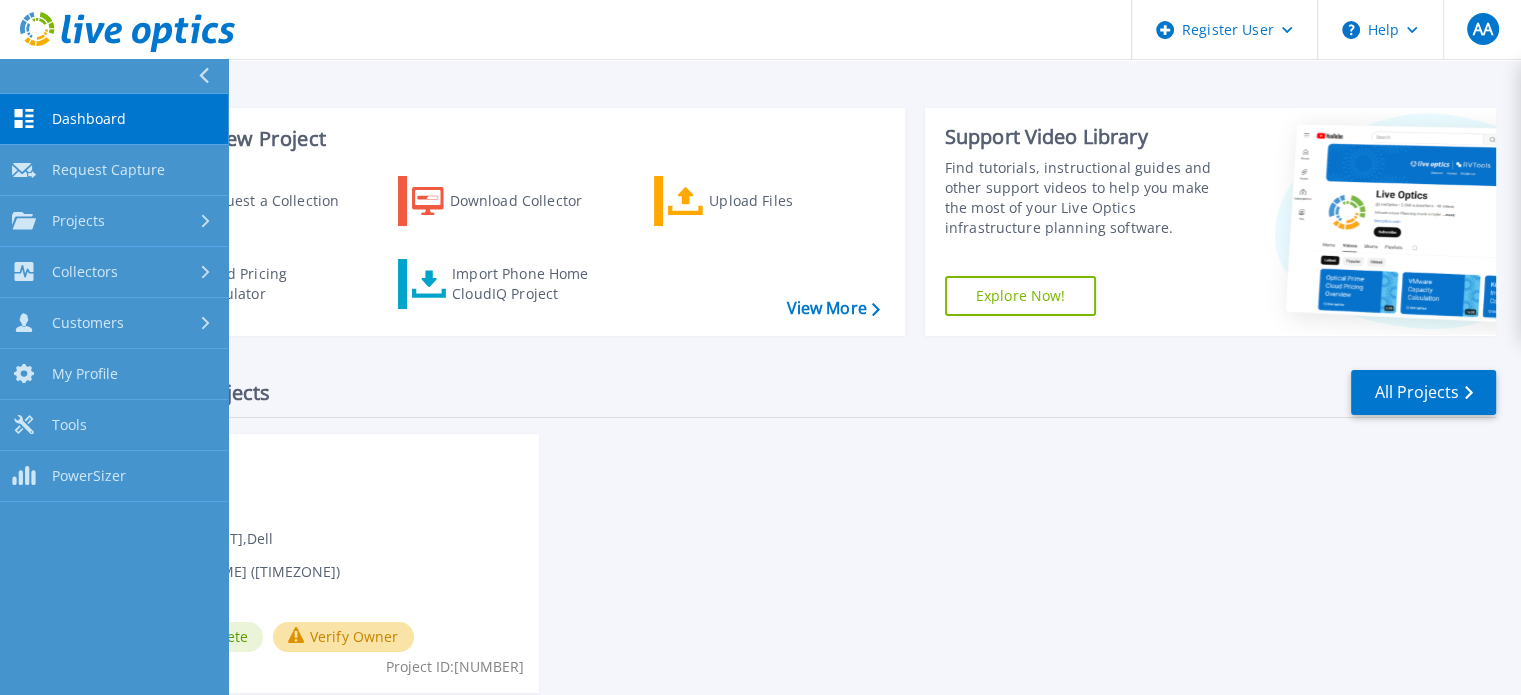 click on "Dashboard" at bounding box center (89, 119) 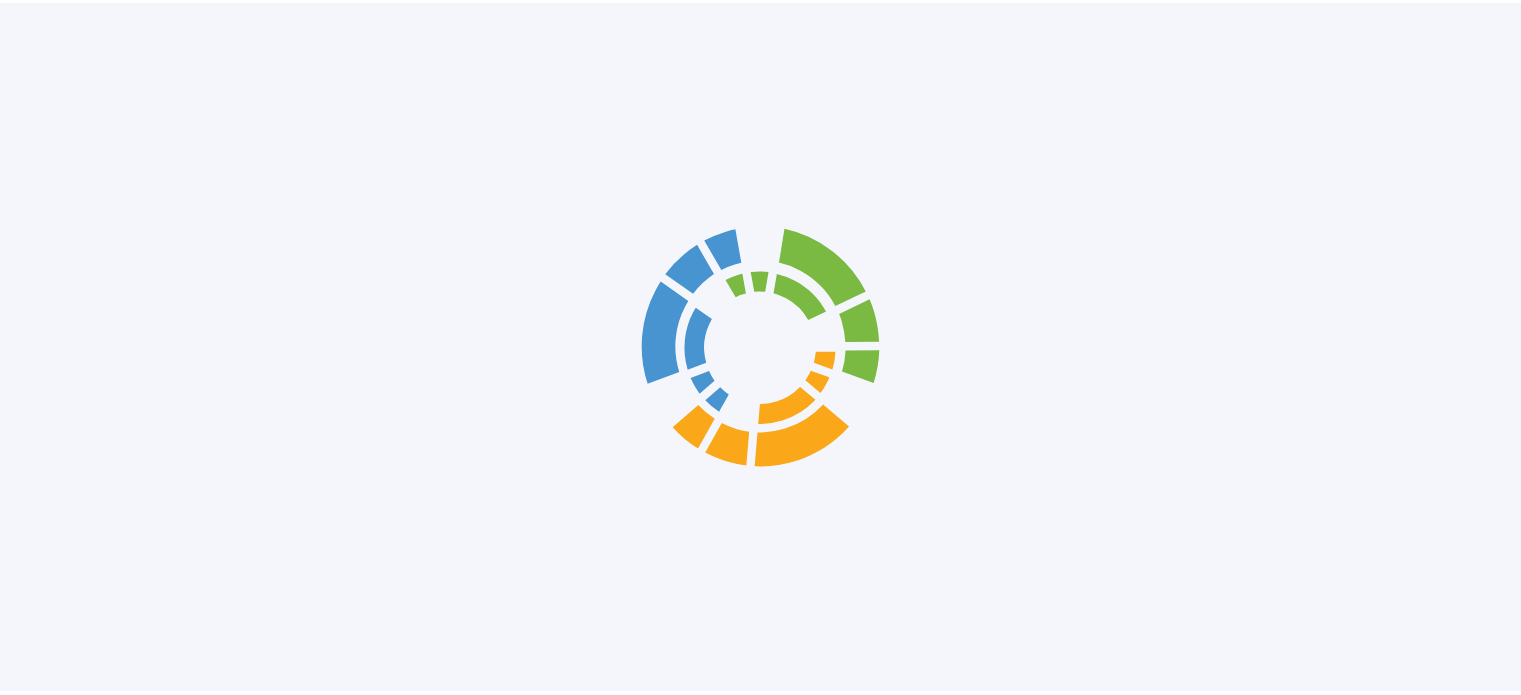 scroll, scrollTop: 0, scrollLeft: 0, axis: both 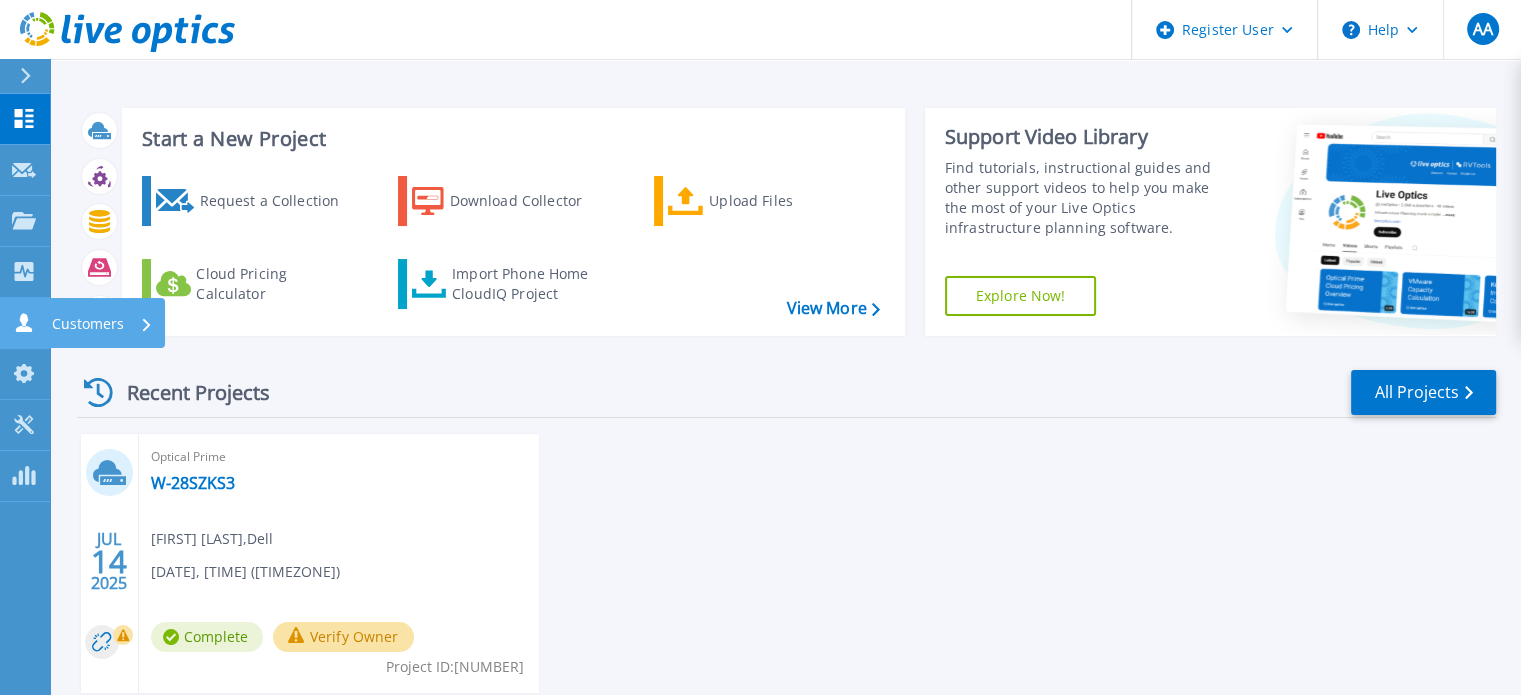 click on "Customers Customers" at bounding box center [25, 323] 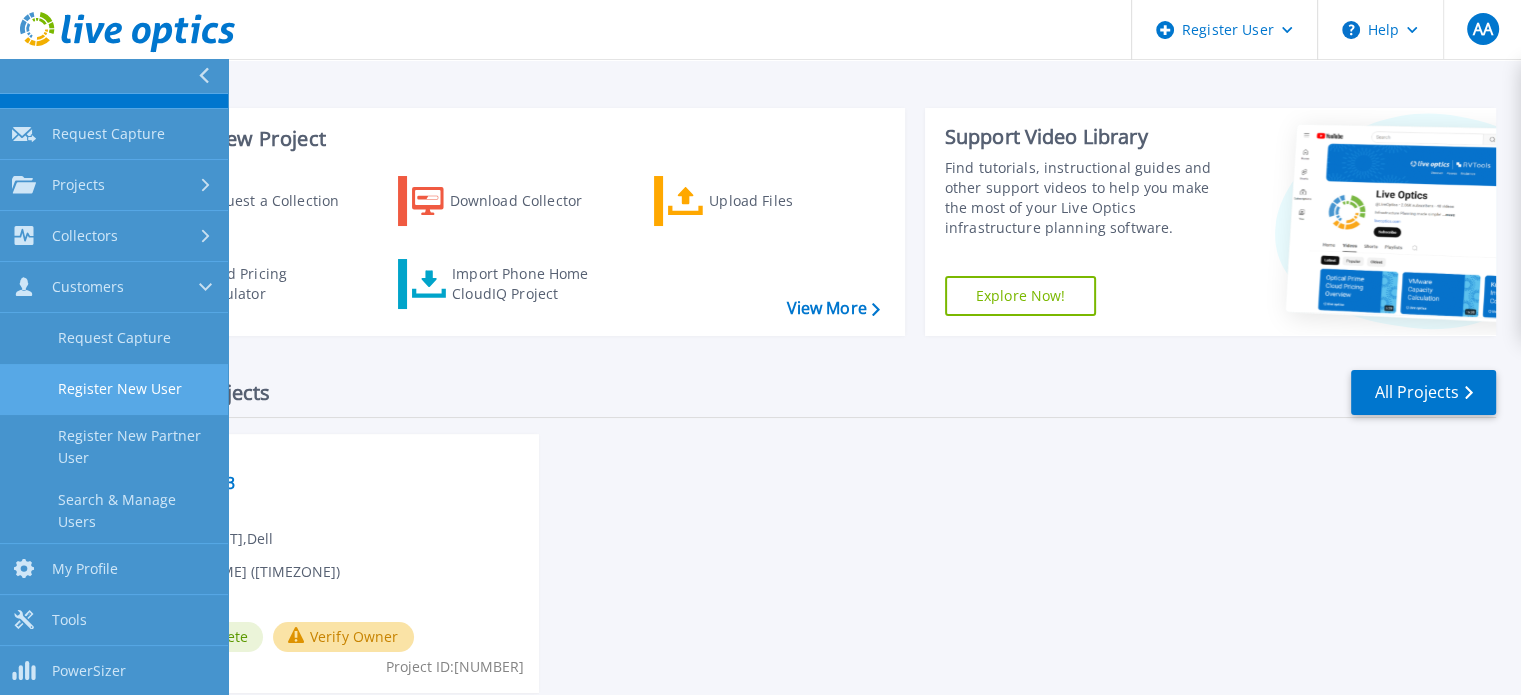 scroll, scrollTop: 0, scrollLeft: 0, axis: both 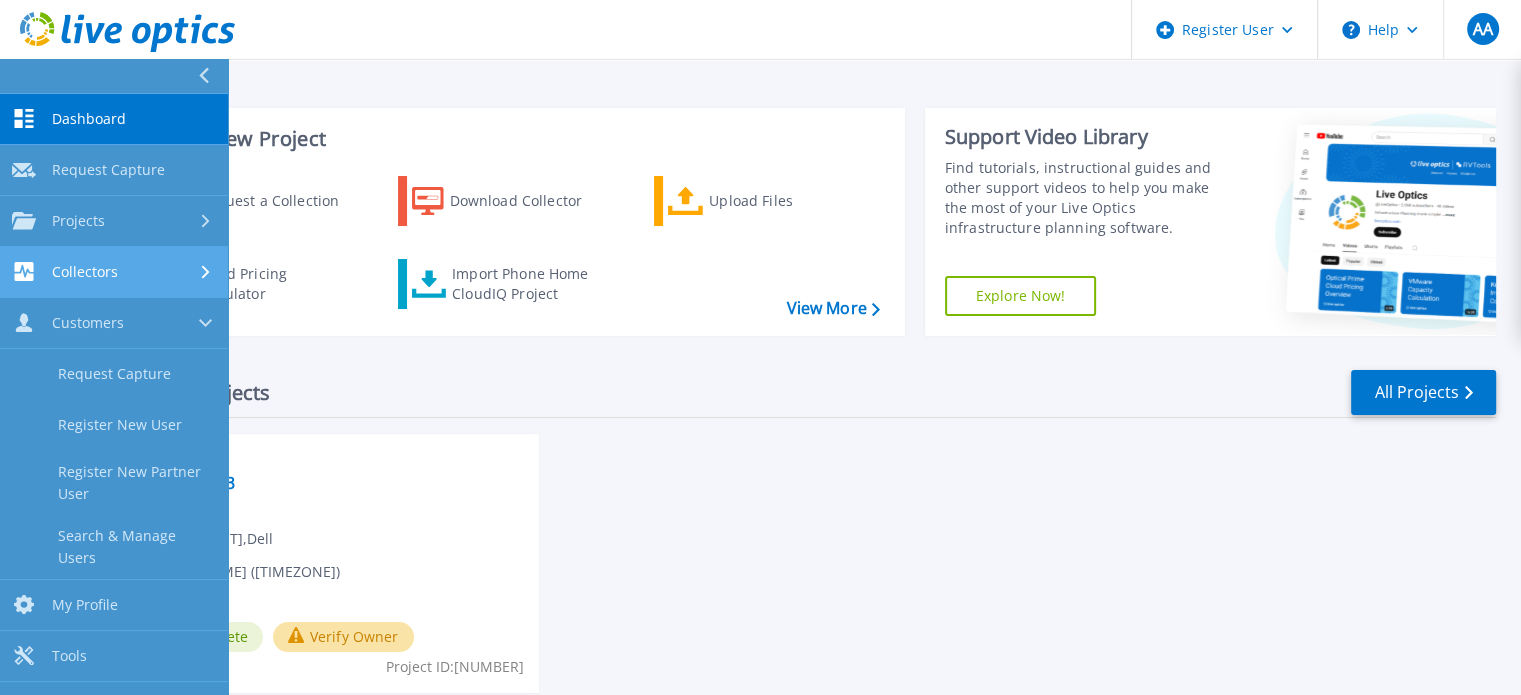 click on "Collectors" at bounding box center (85, 272) 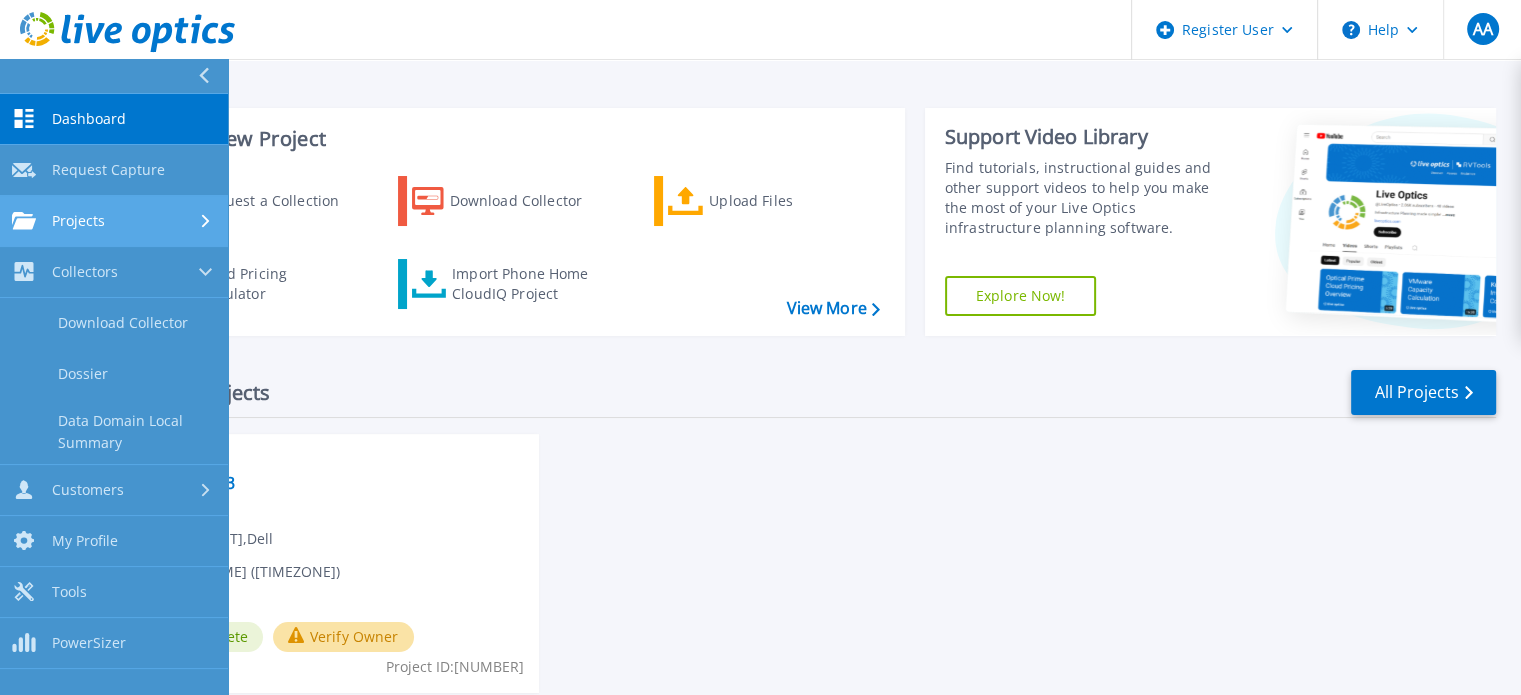 click on "Projects Projects" at bounding box center [114, 221] 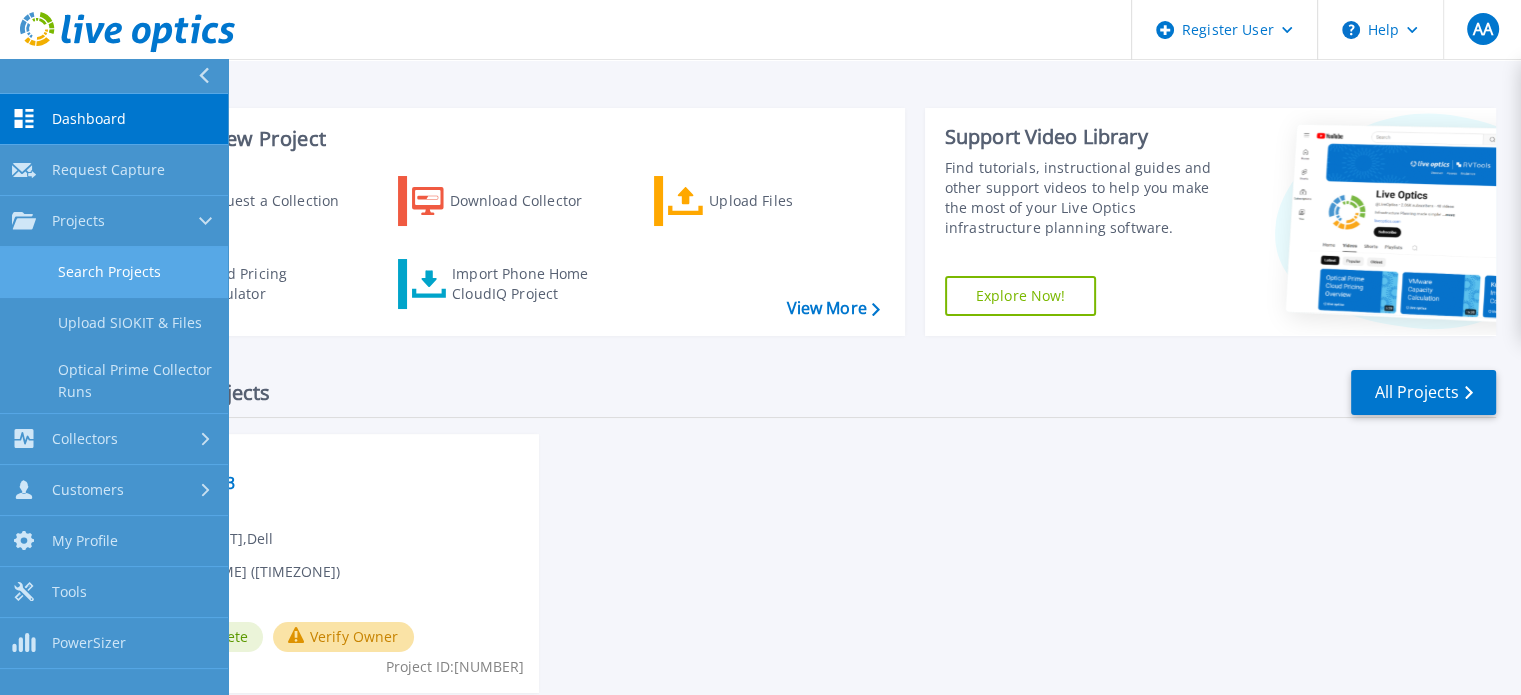 click on "Search Projects" at bounding box center [114, 272] 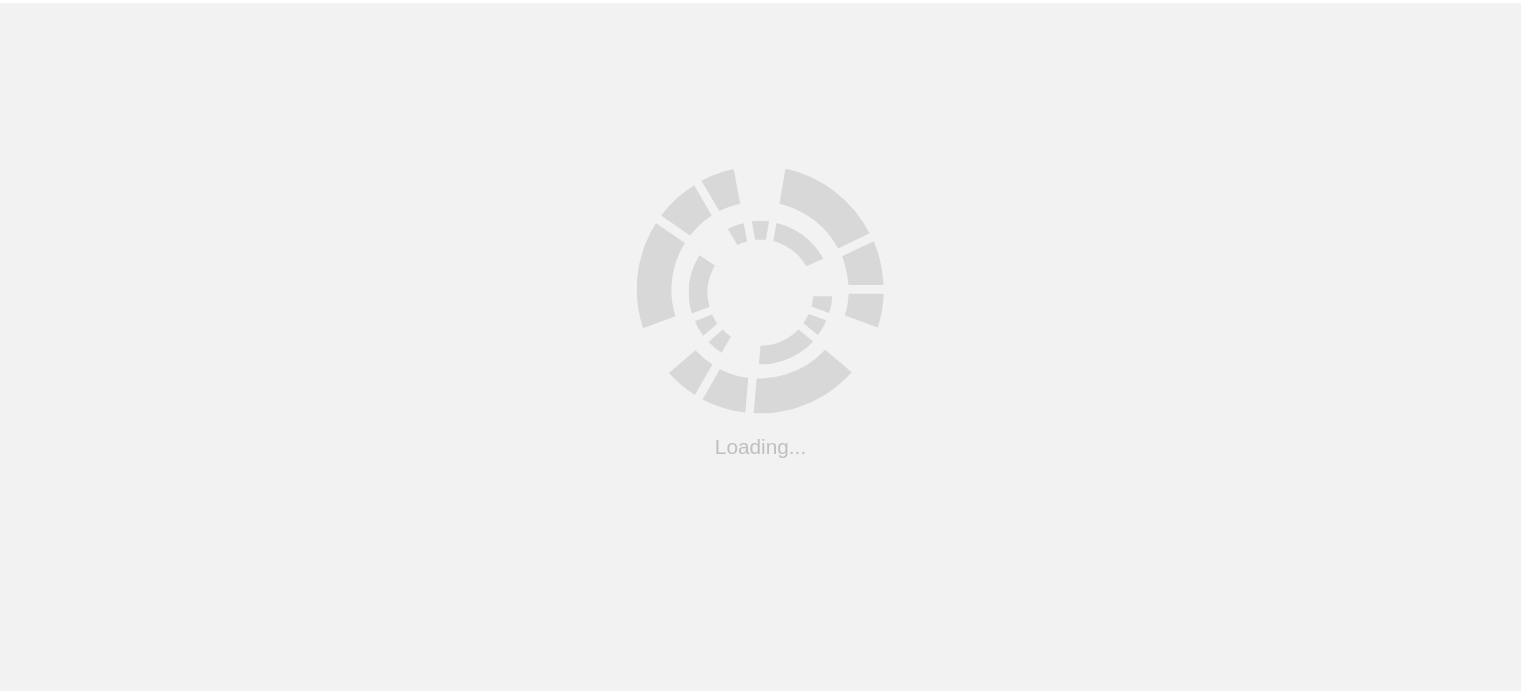 scroll, scrollTop: 0, scrollLeft: 0, axis: both 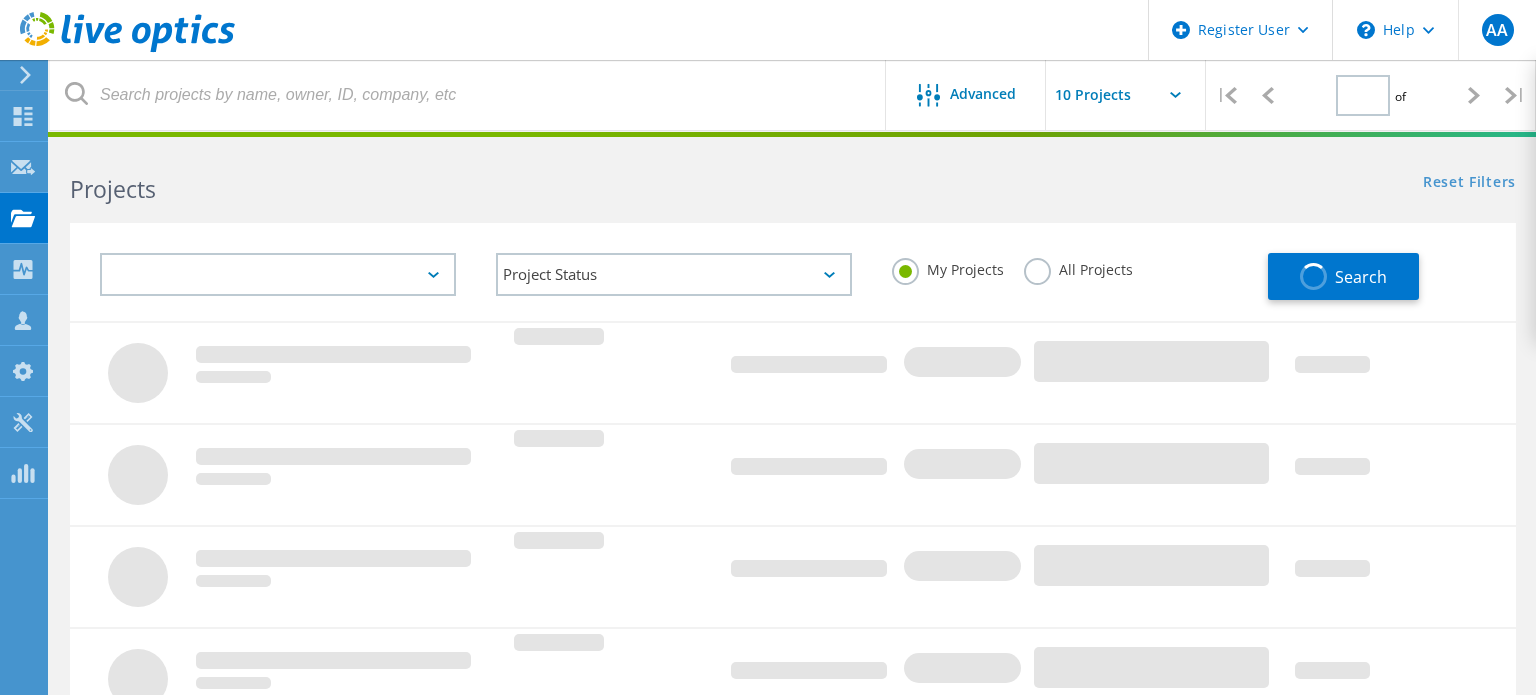 type on "1" 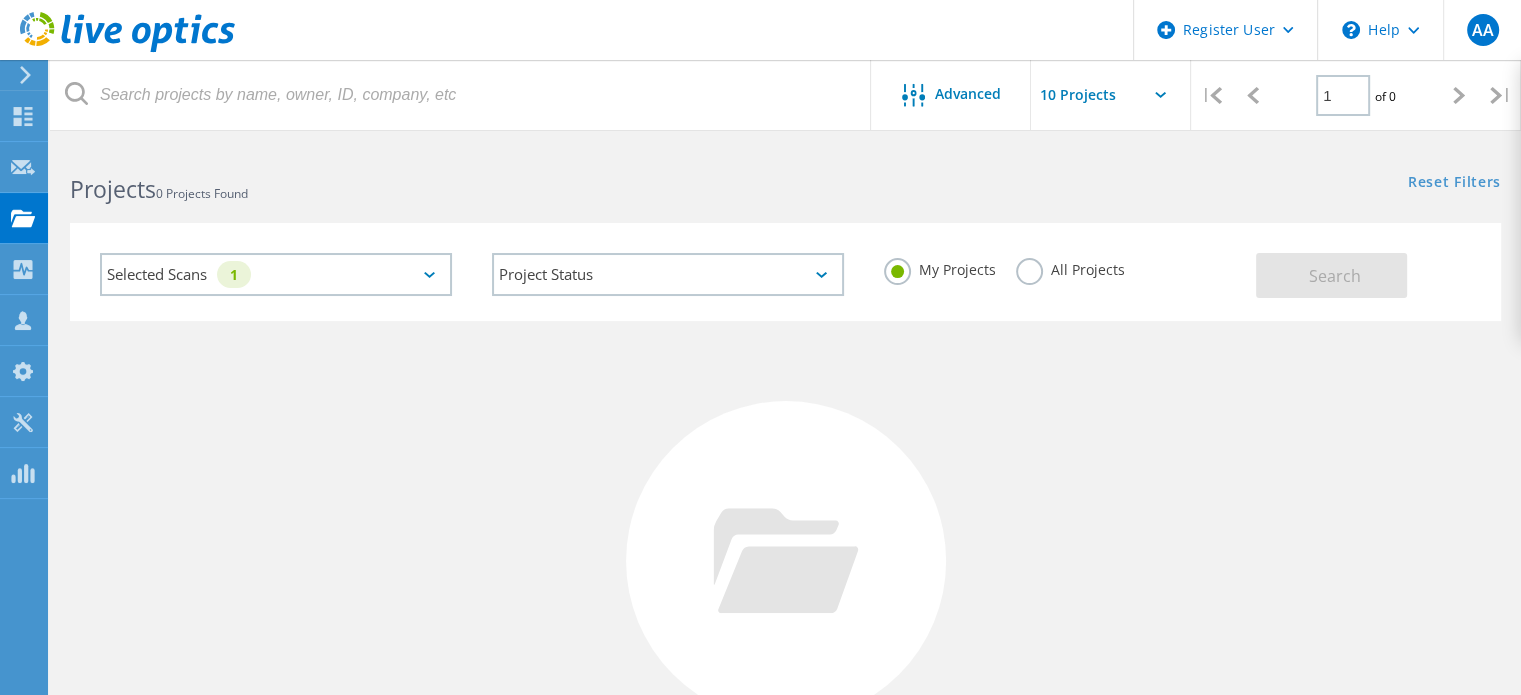 click on "Selected Scans   1" 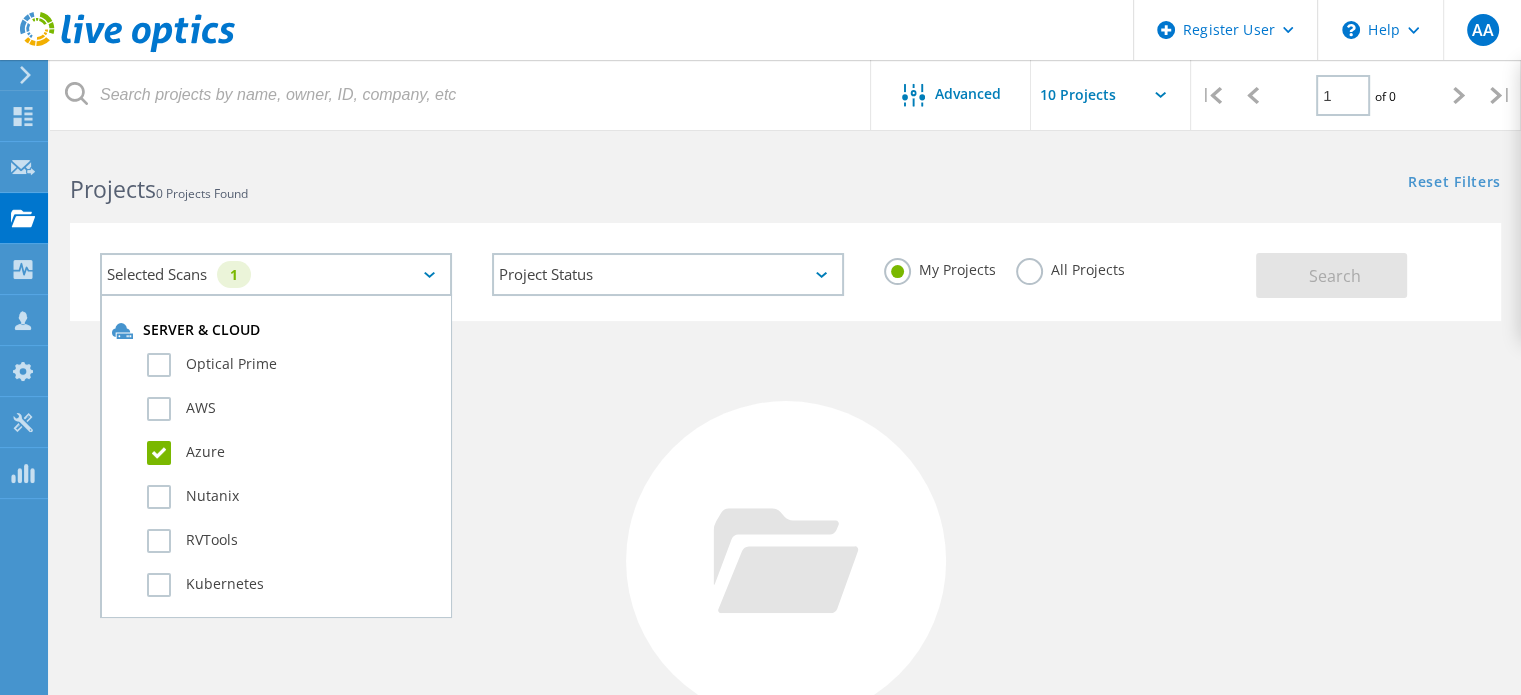click on "Selected Scans   1" 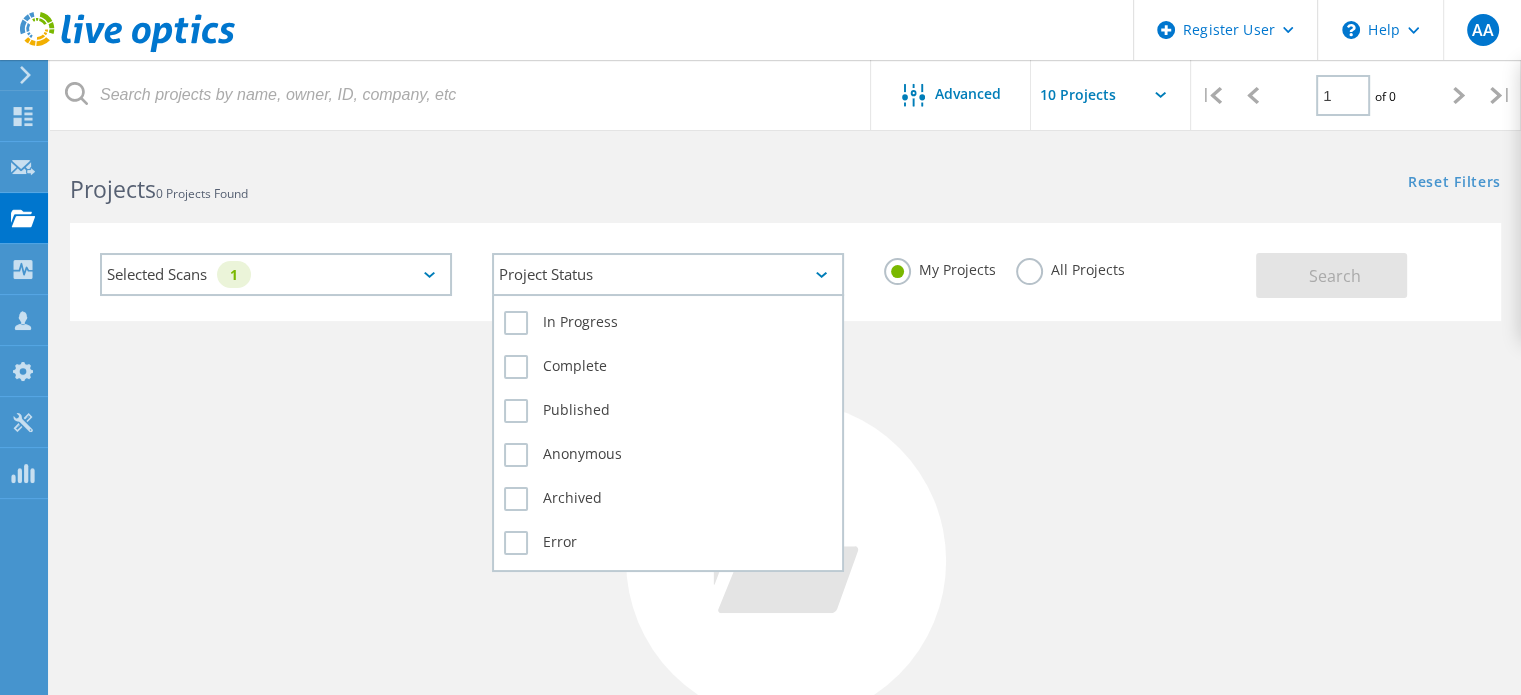click on "Project Status" 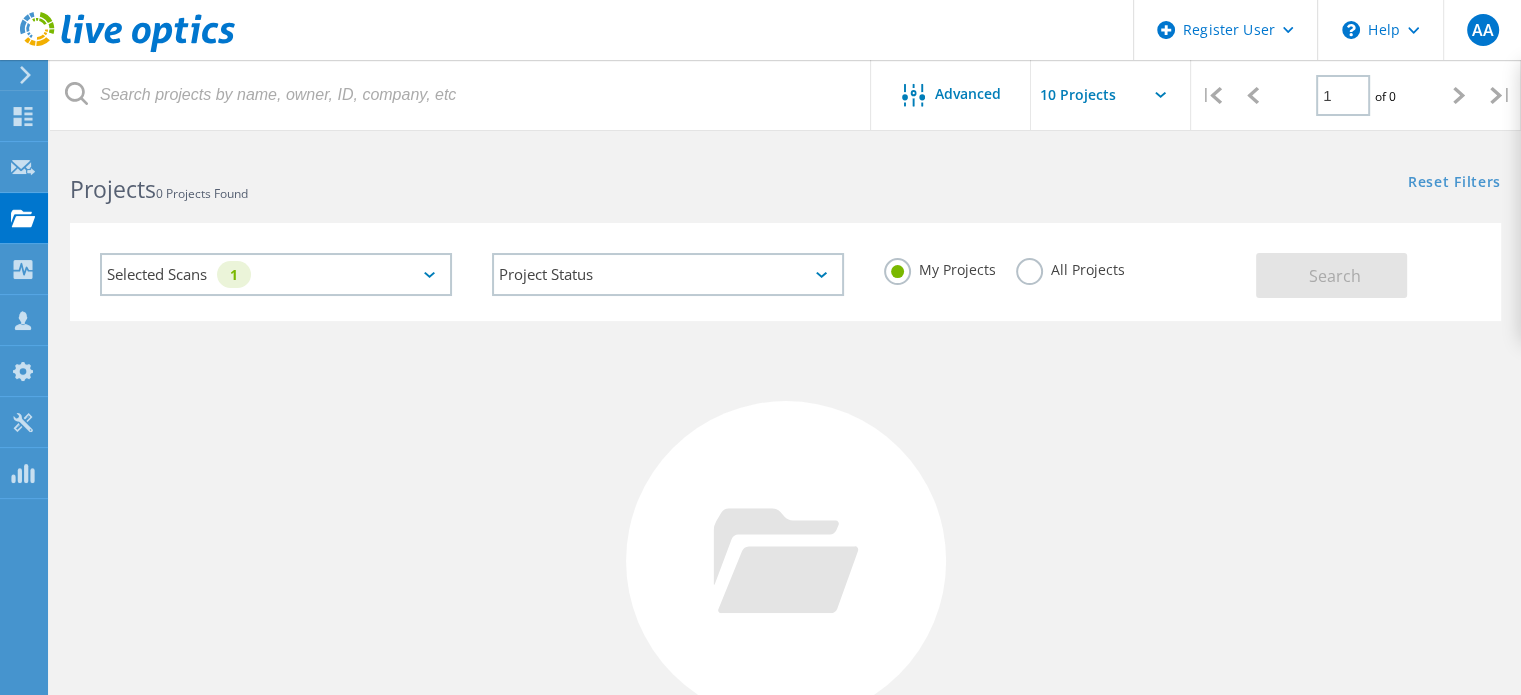 click on "Selected Scans   1" 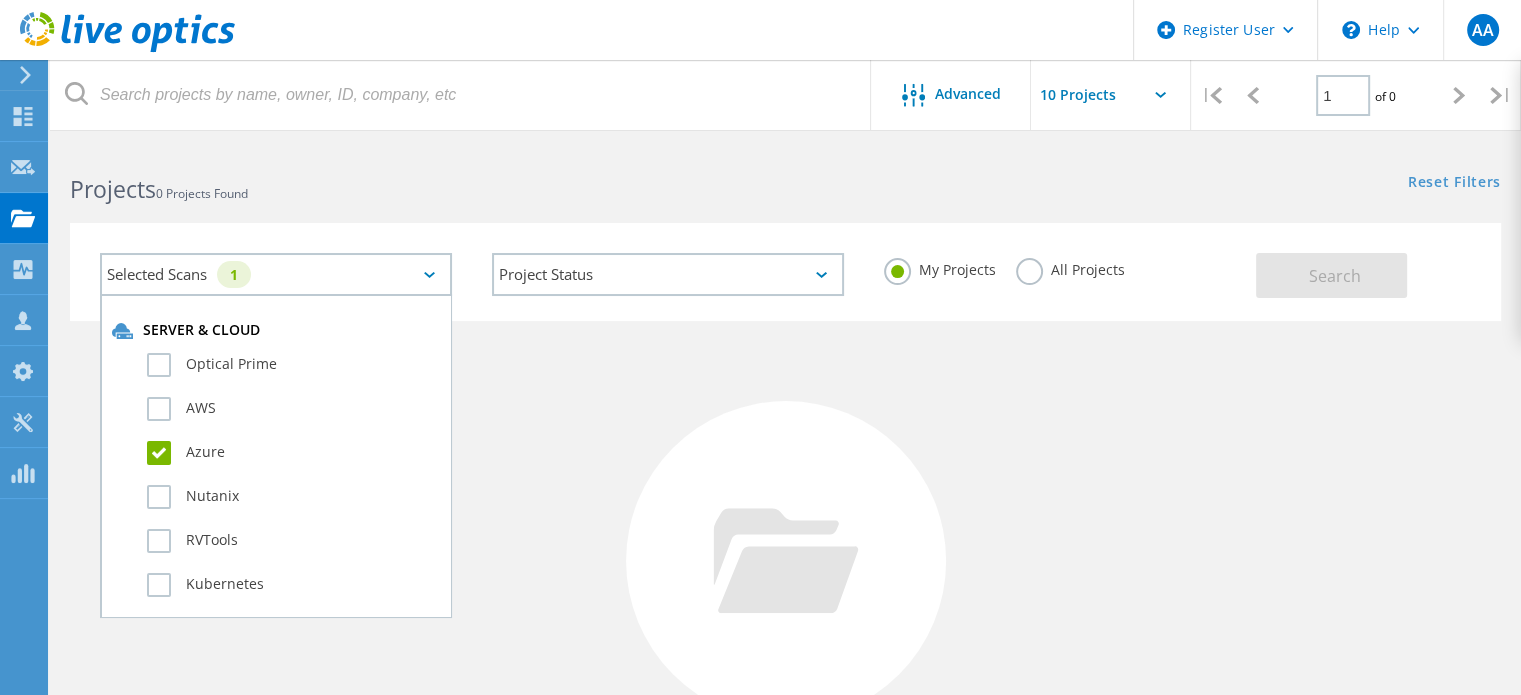 click on "Selected Scans   1" 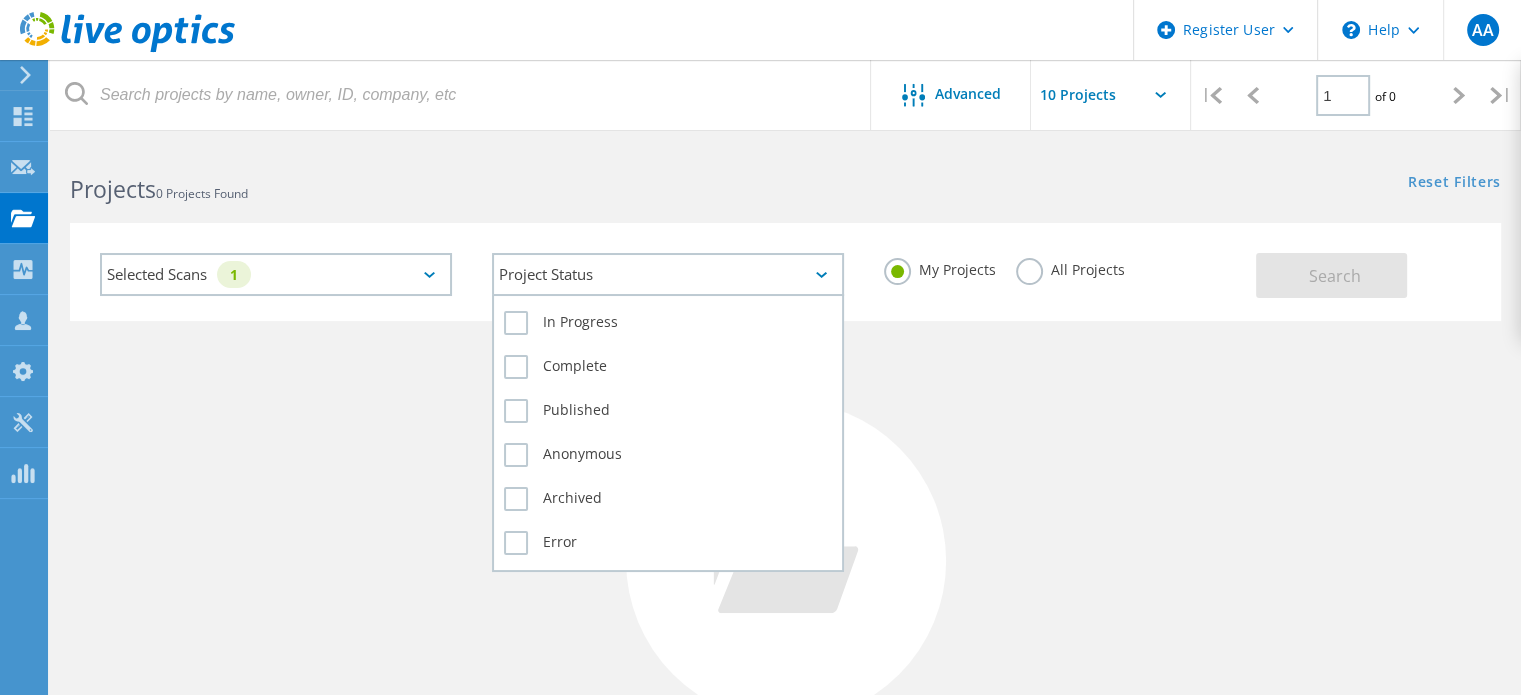click on "Project Status" 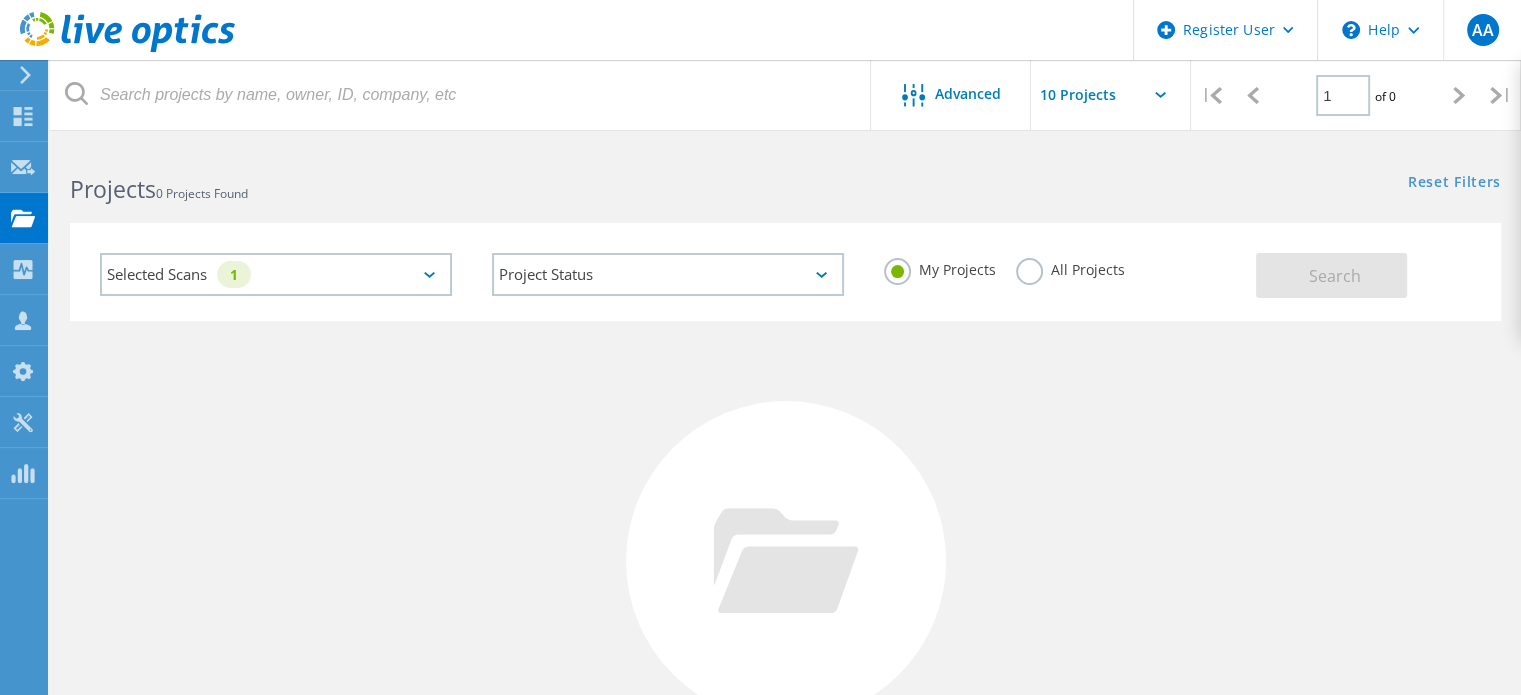 click on "Selected Scans   1" 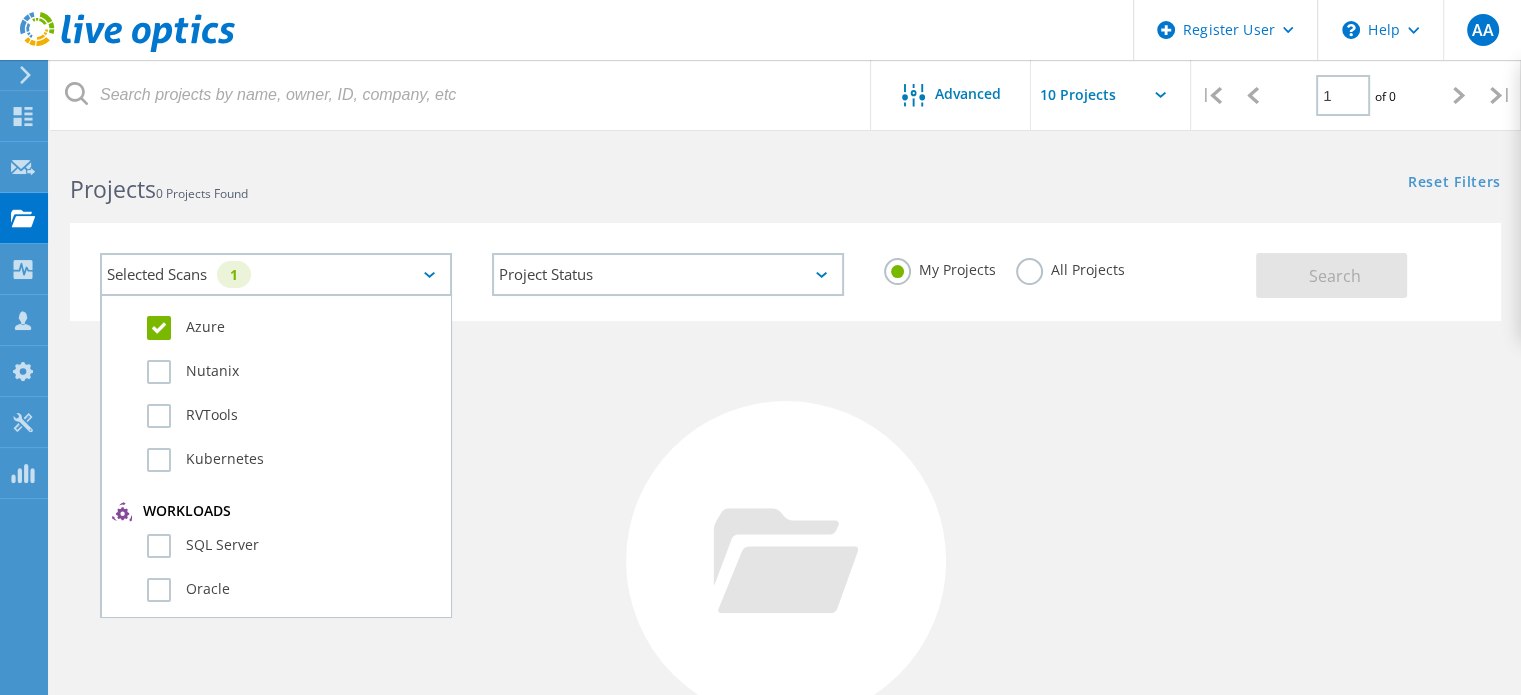 scroll, scrollTop: 0, scrollLeft: 0, axis: both 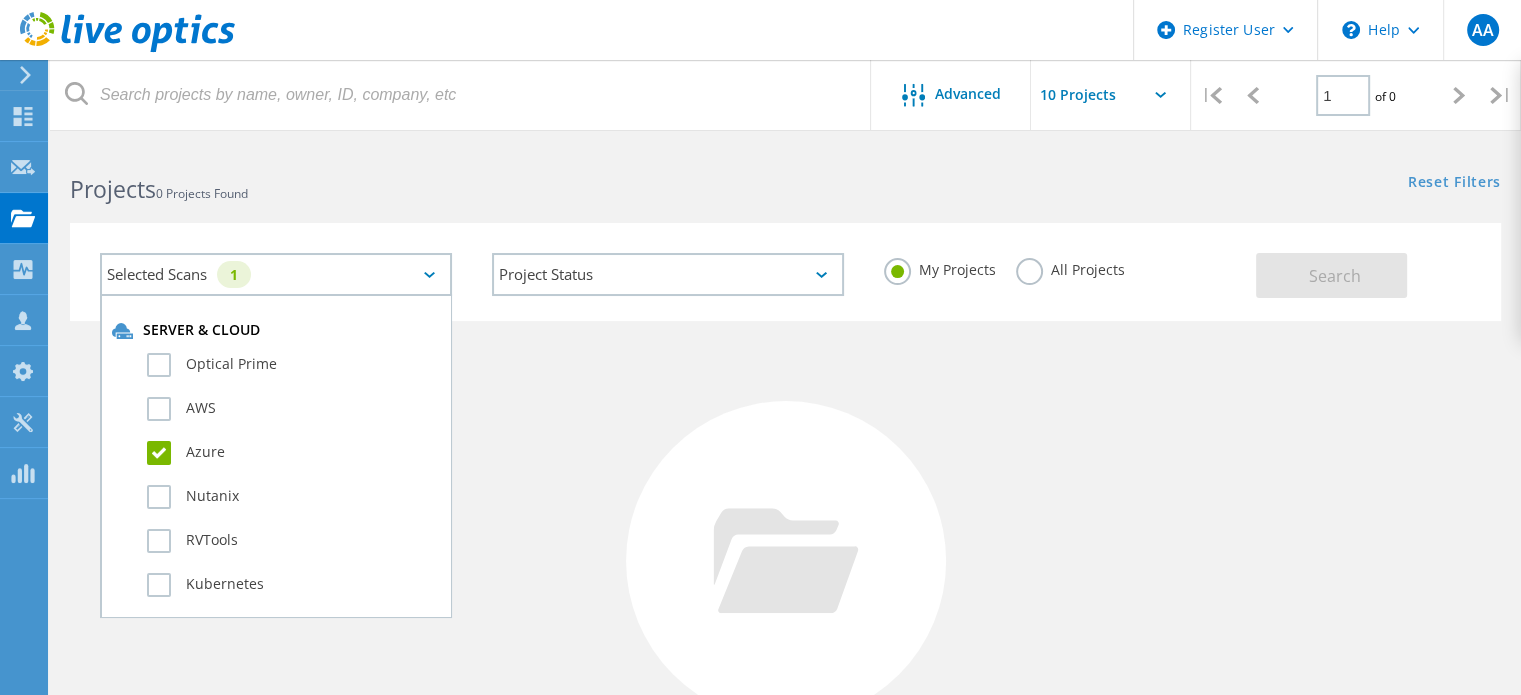 drag, startPoint x: 156, startPoint y: 447, endPoint x: 205, endPoint y: 424, distance: 54.129475 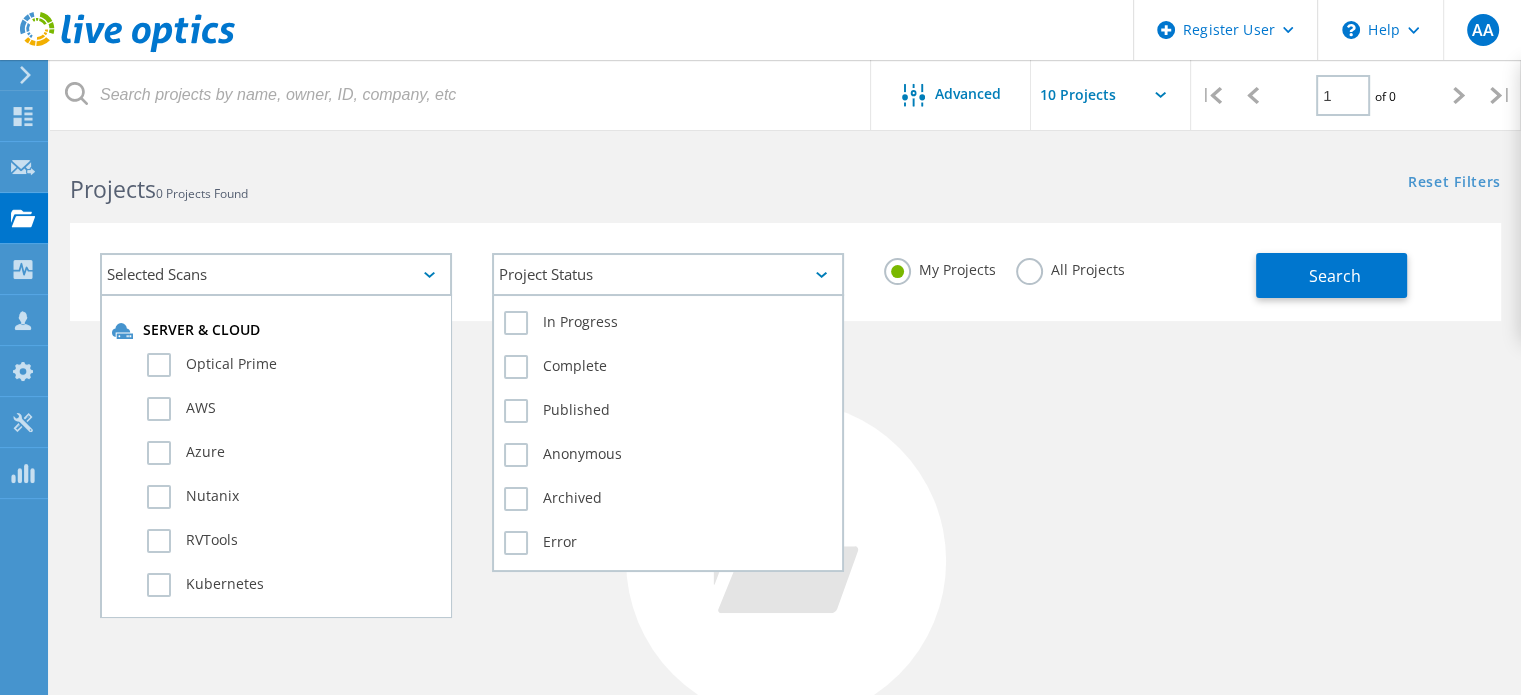 click on "Project Status" 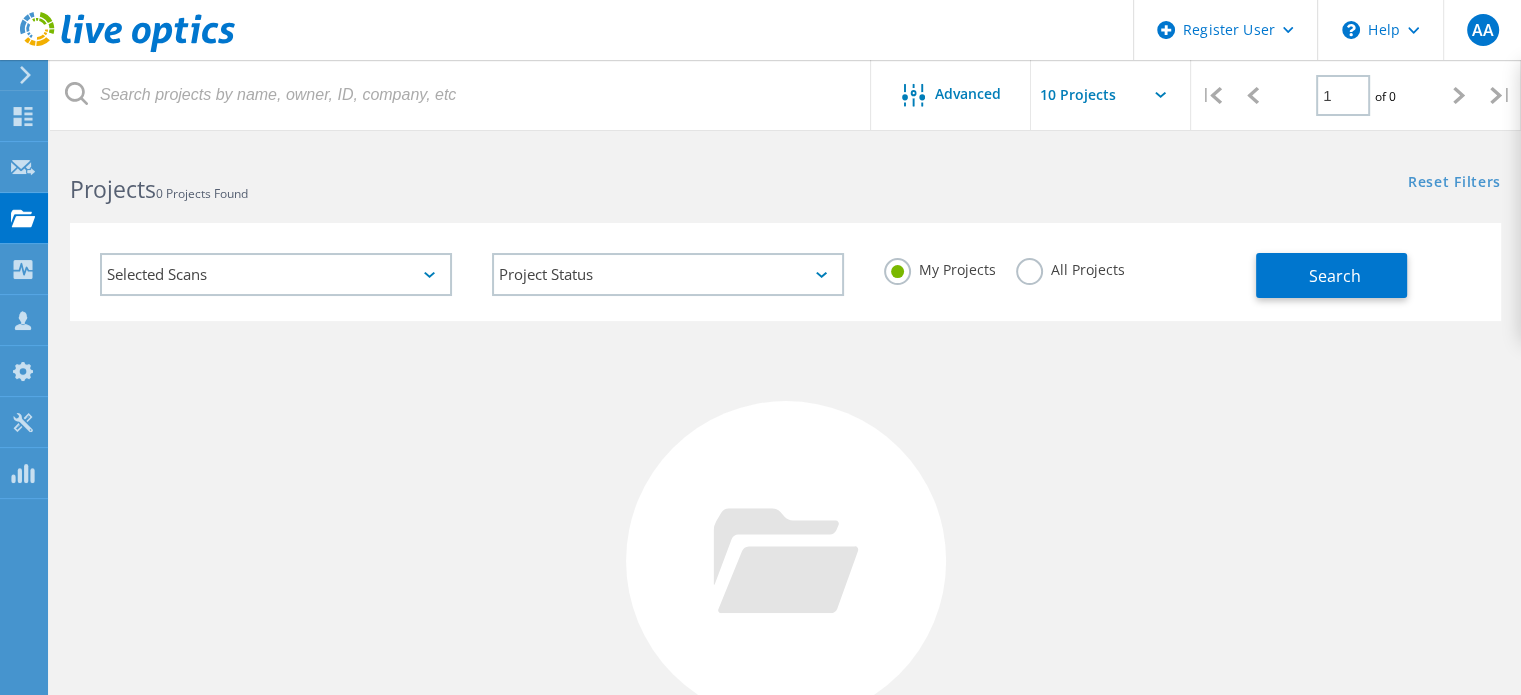 click on "No Projects Found Try refining your search." 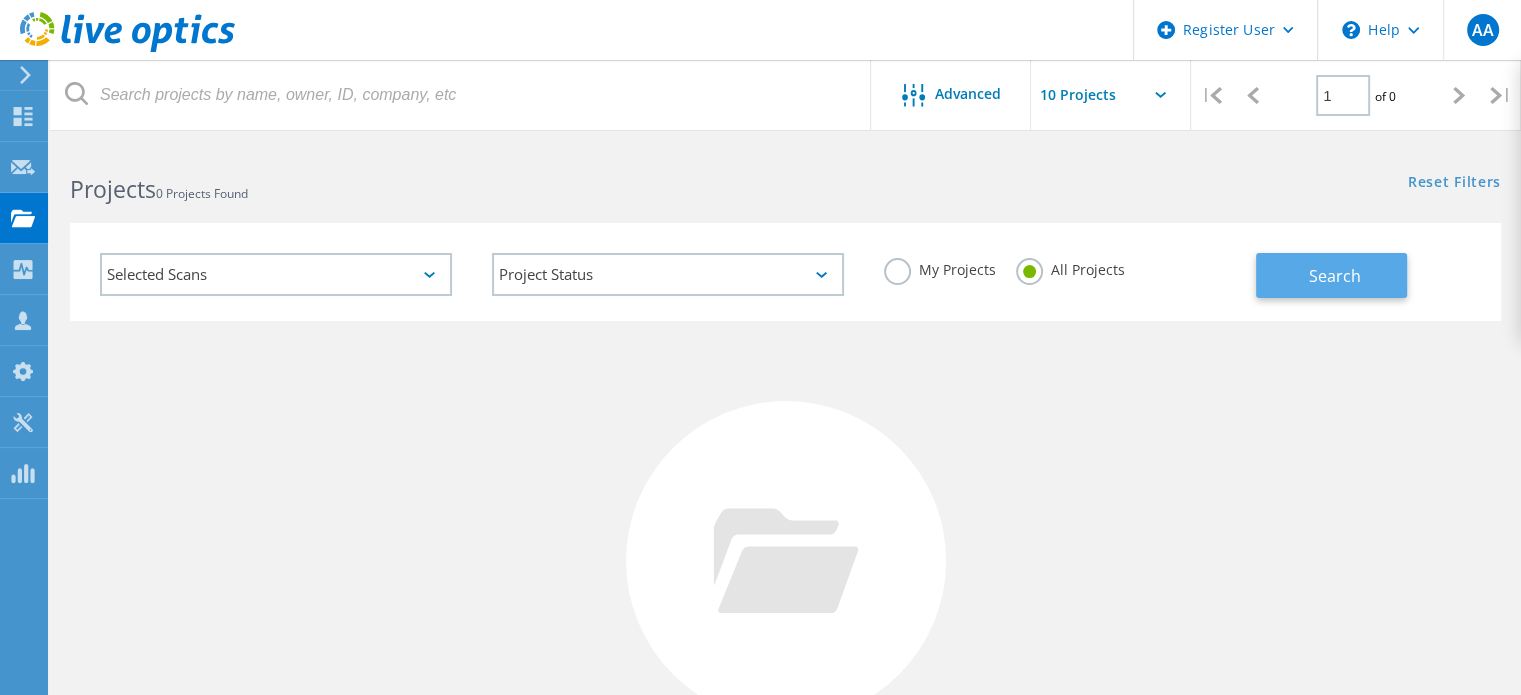 click on "Search" 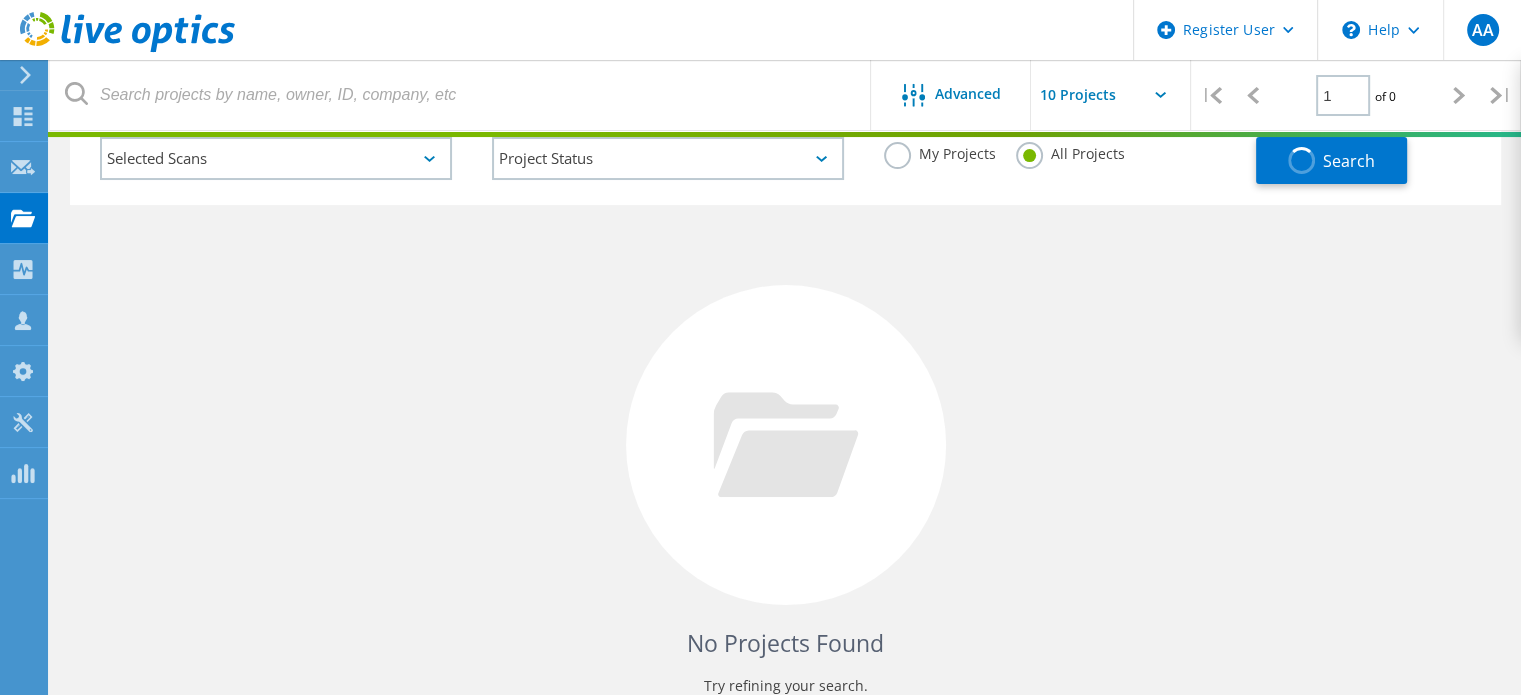 scroll, scrollTop: 0, scrollLeft: 0, axis: both 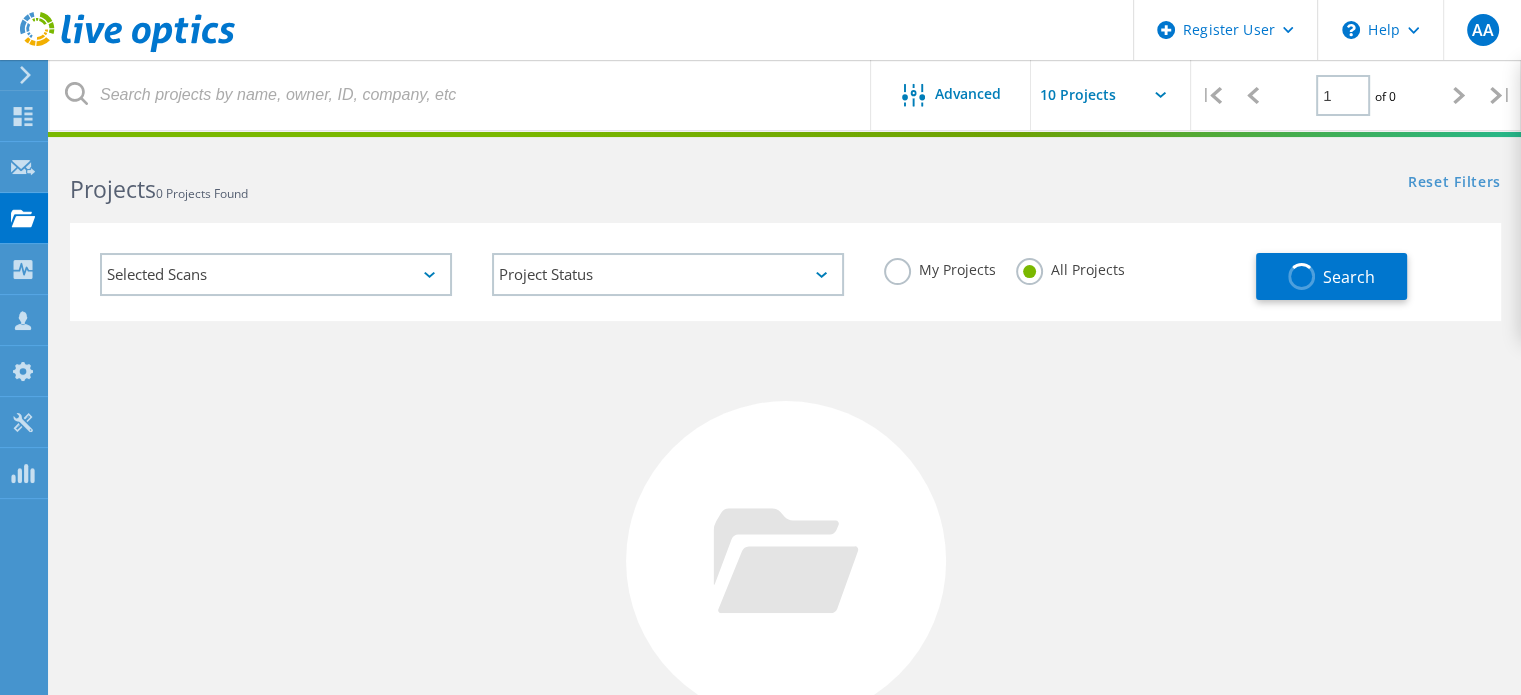 click on "Selected Scans" 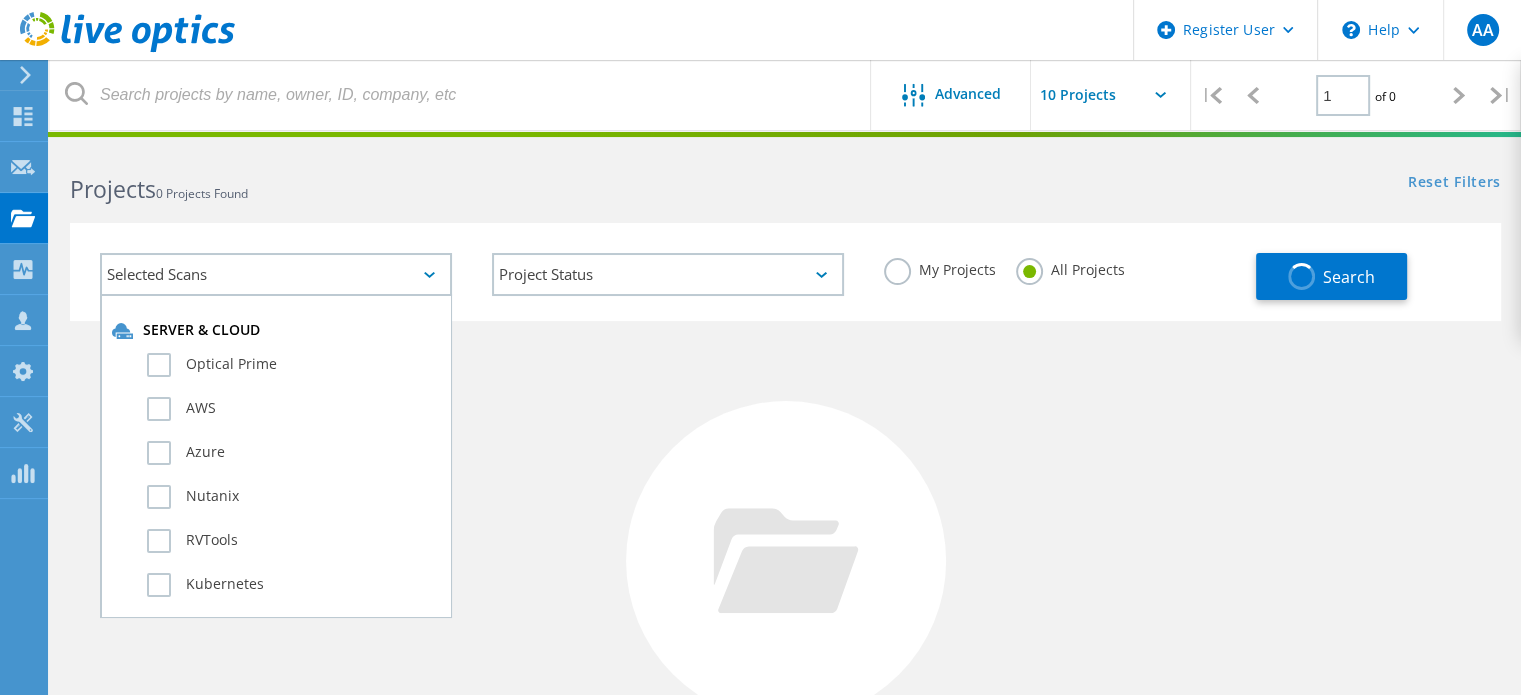 click on "Selected Scans" 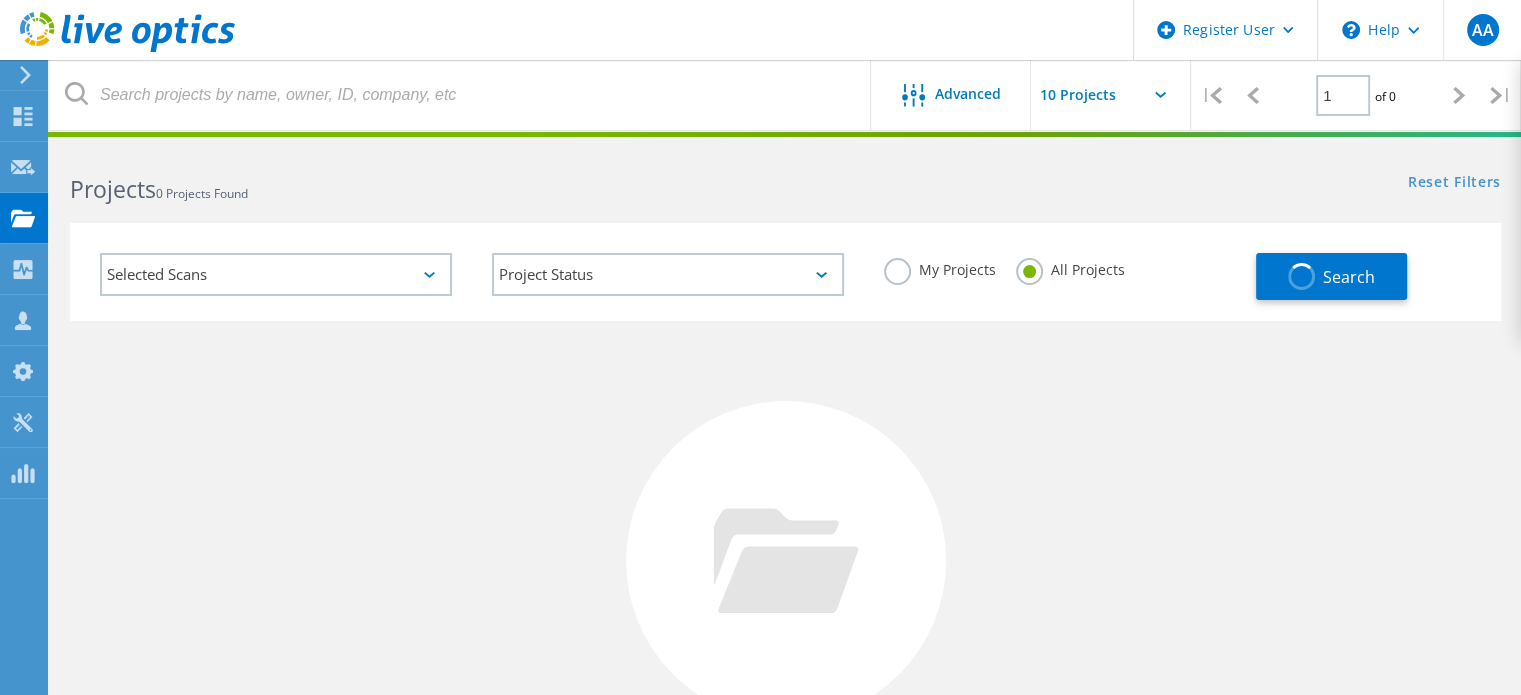 click 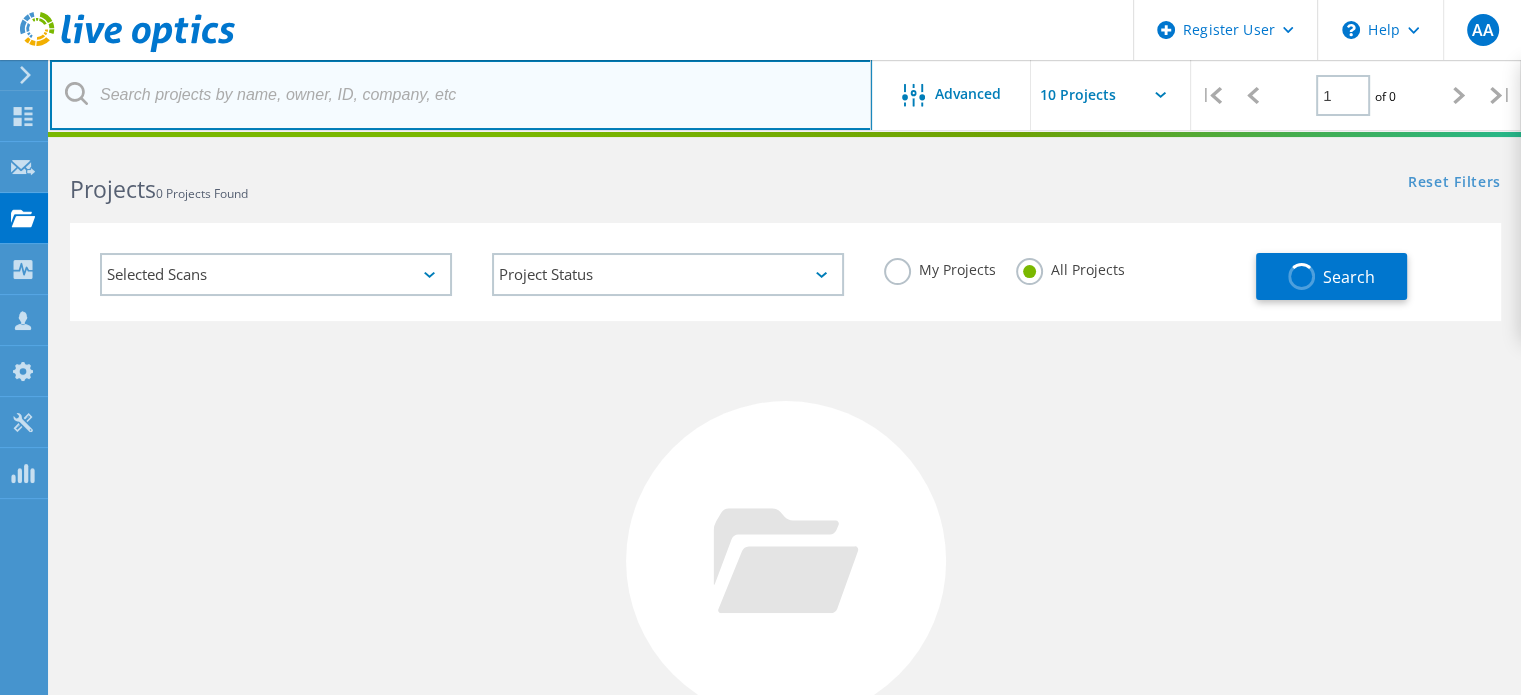 click at bounding box center [461, 95] 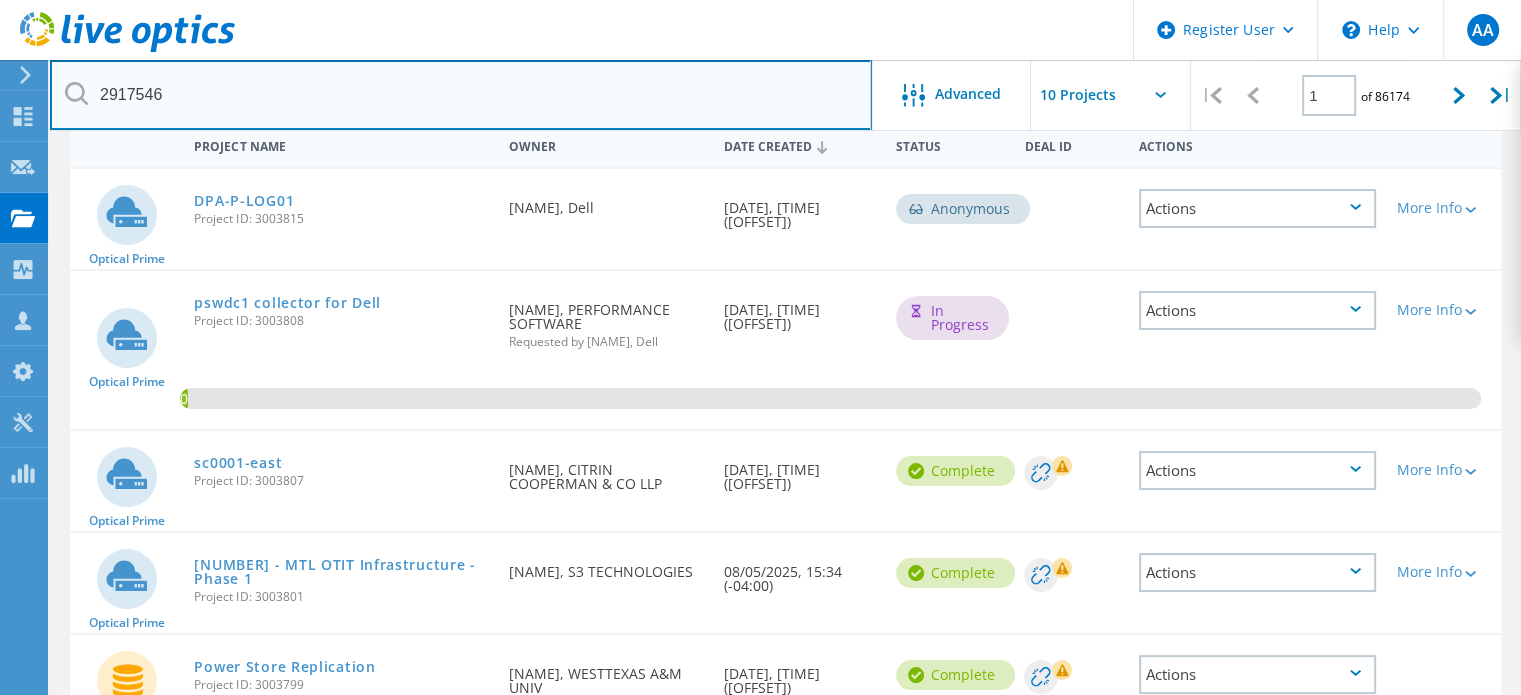 scroll, scrollTop: 0, scrollLeft: 0, axis: both 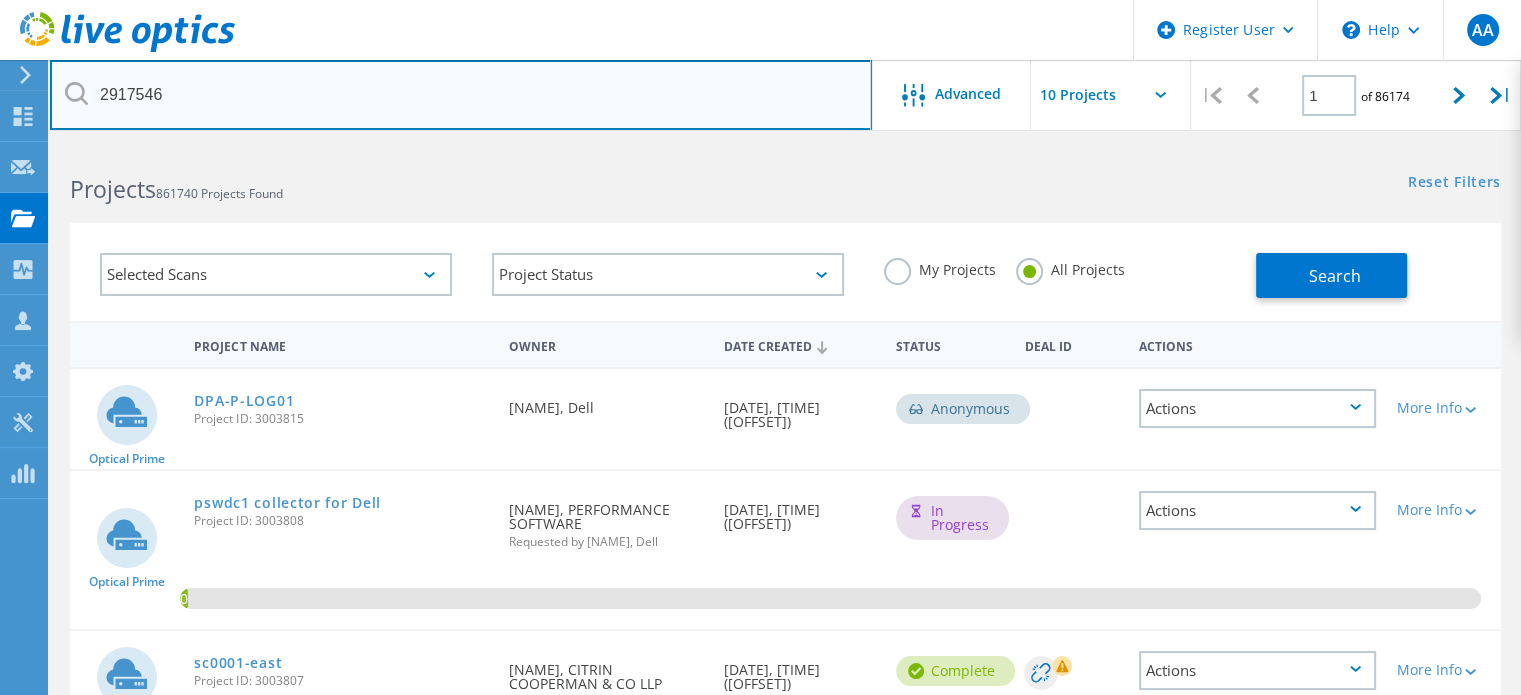 type on "2917546" 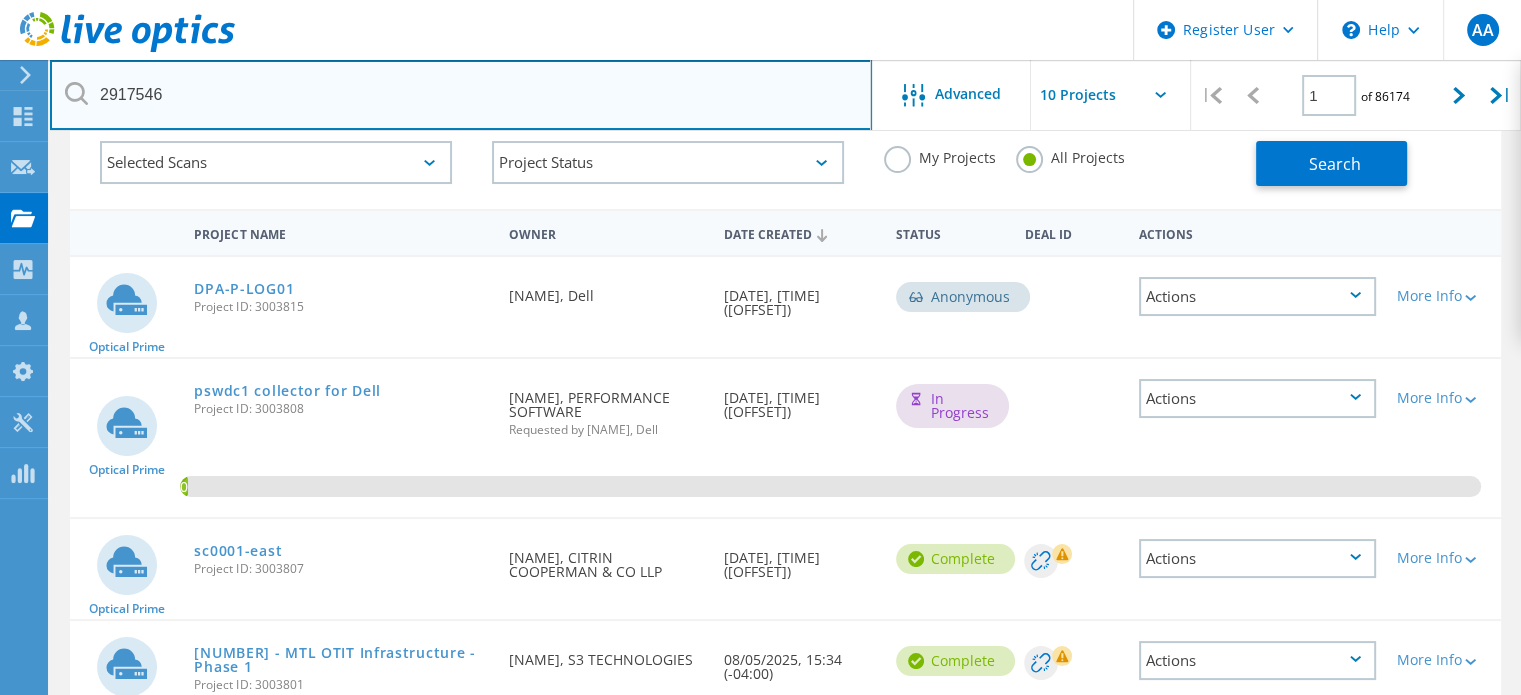 scroll, scrollTop: 0, scrollLeft: 0, axis: both 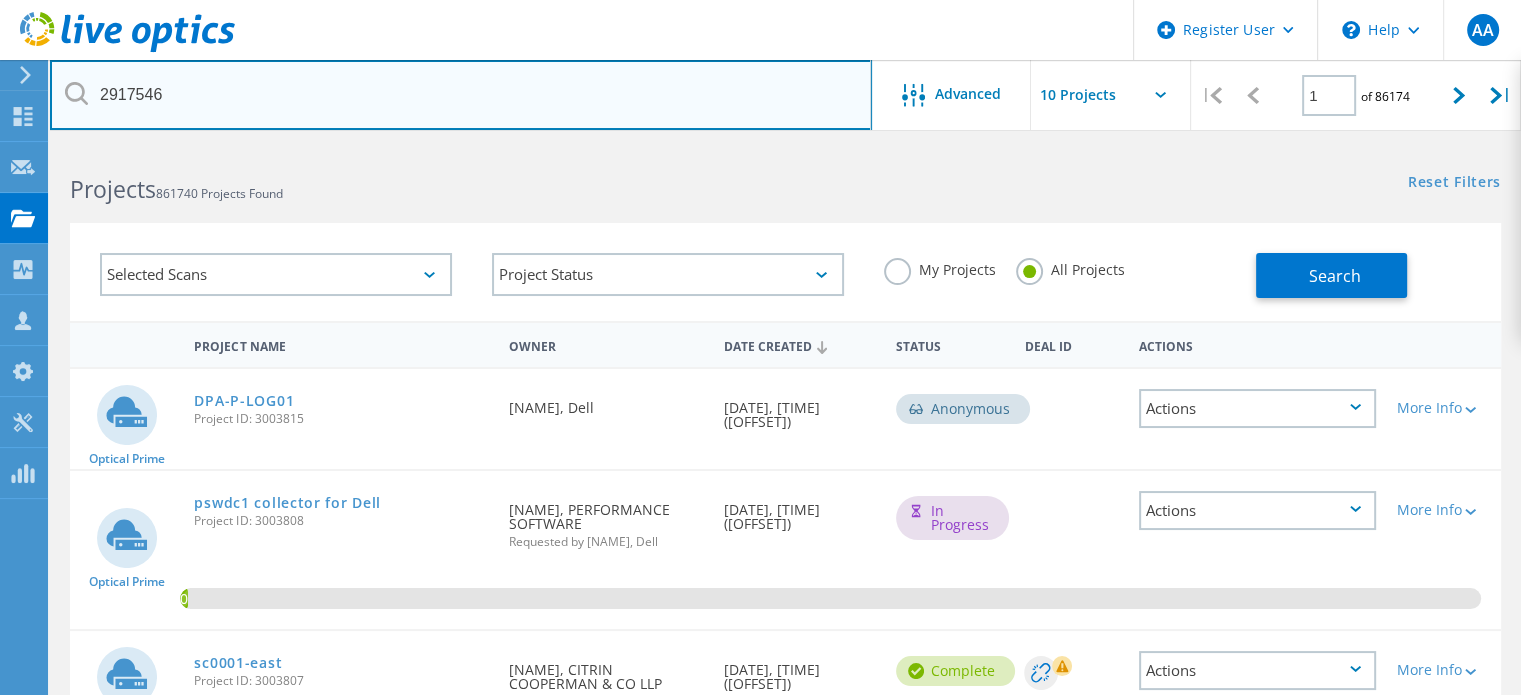 click on "2917546" at bounding box center (461, 95) 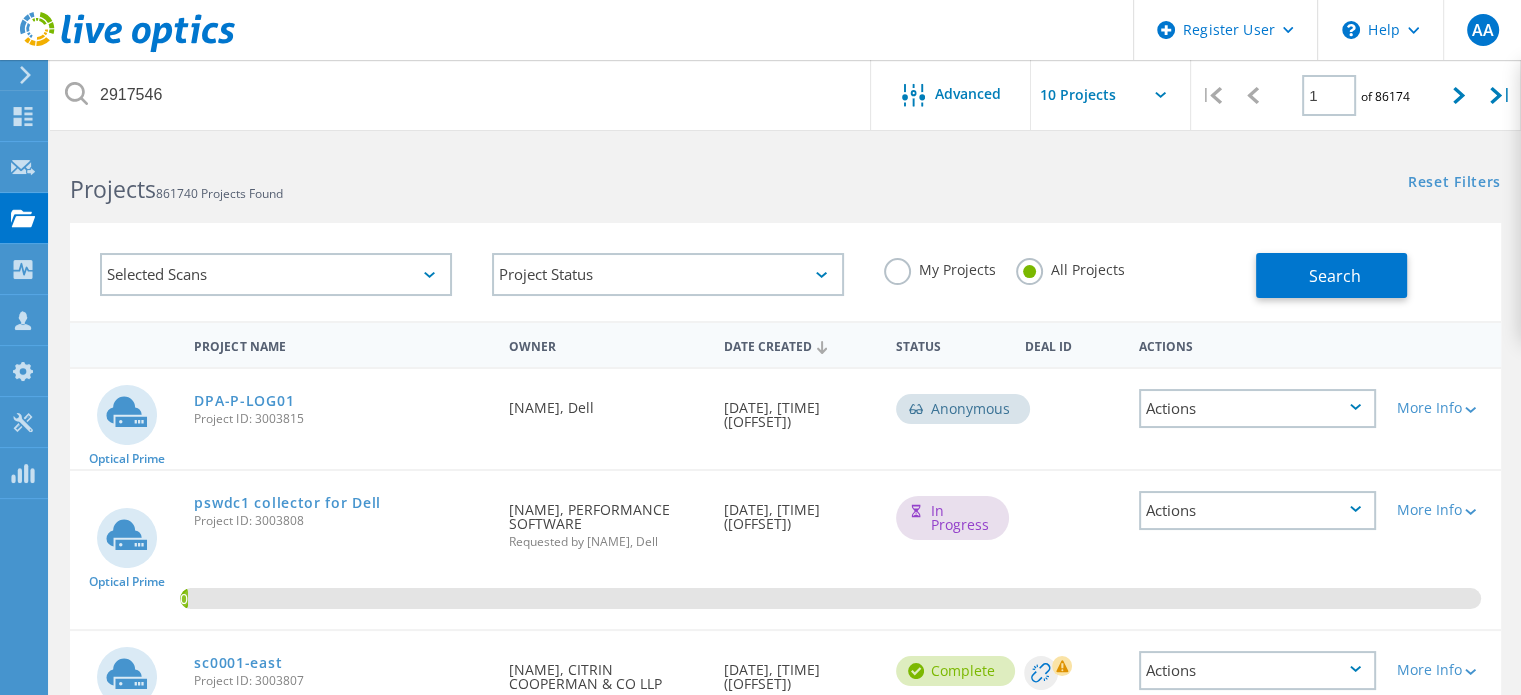 click 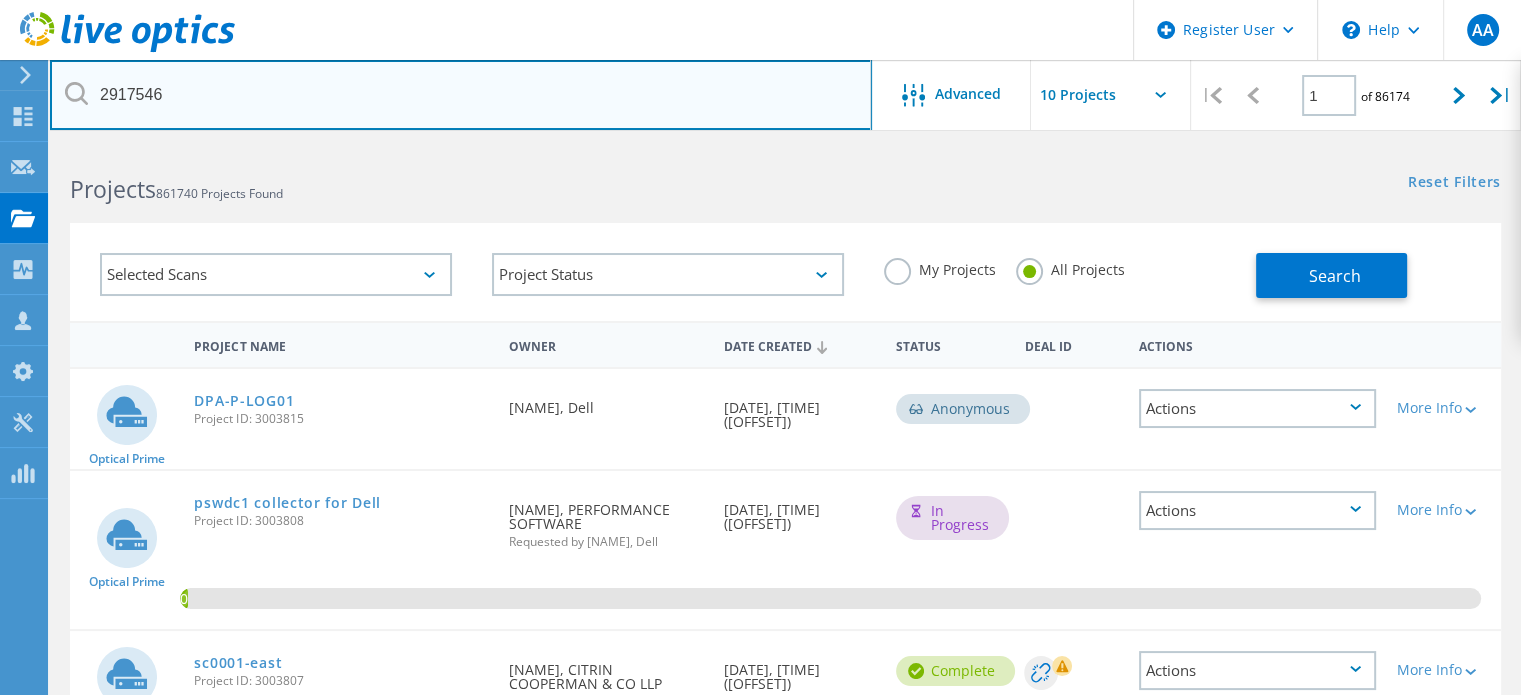 click on "2917546" at bounding box center (461, 95) 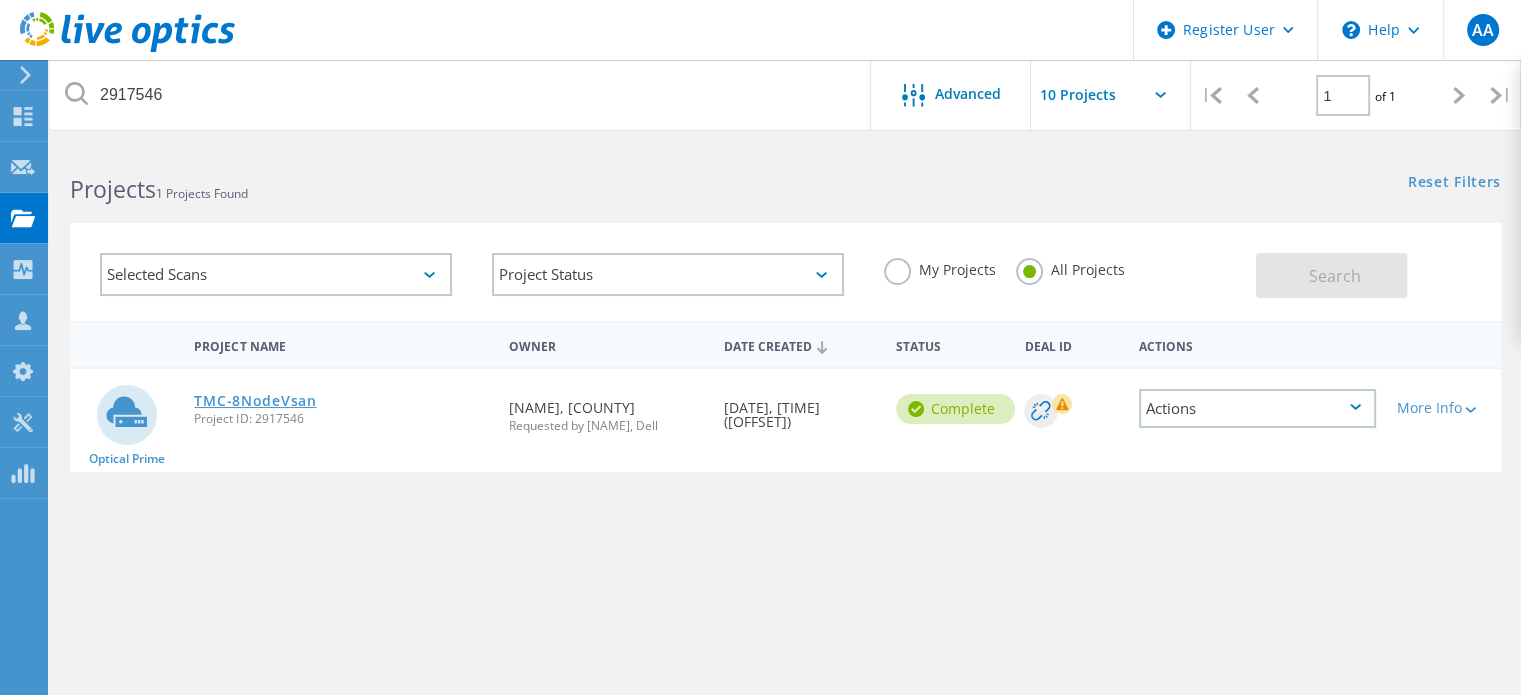 click on "TMC-8NodeVsan" 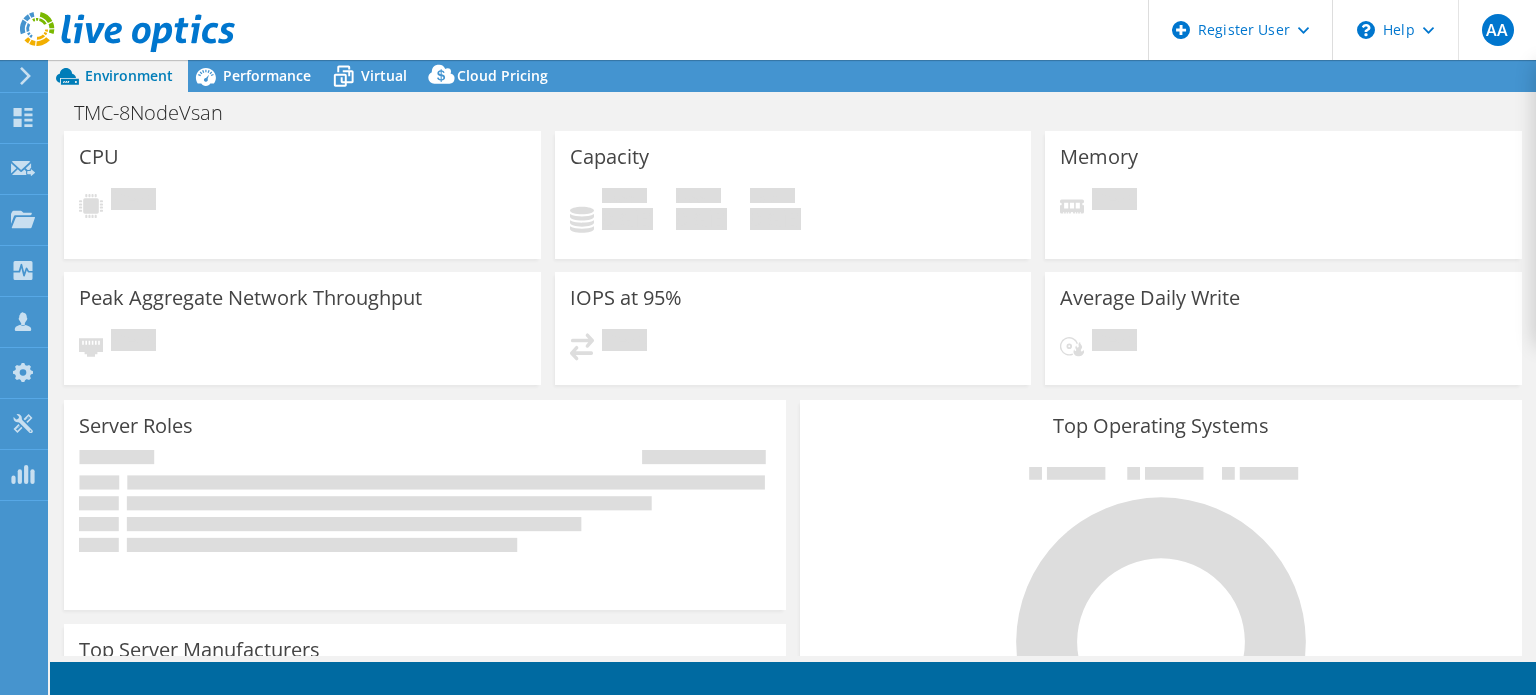 scroll, scrollTop: 0, scrollLeft: 0, axis: both 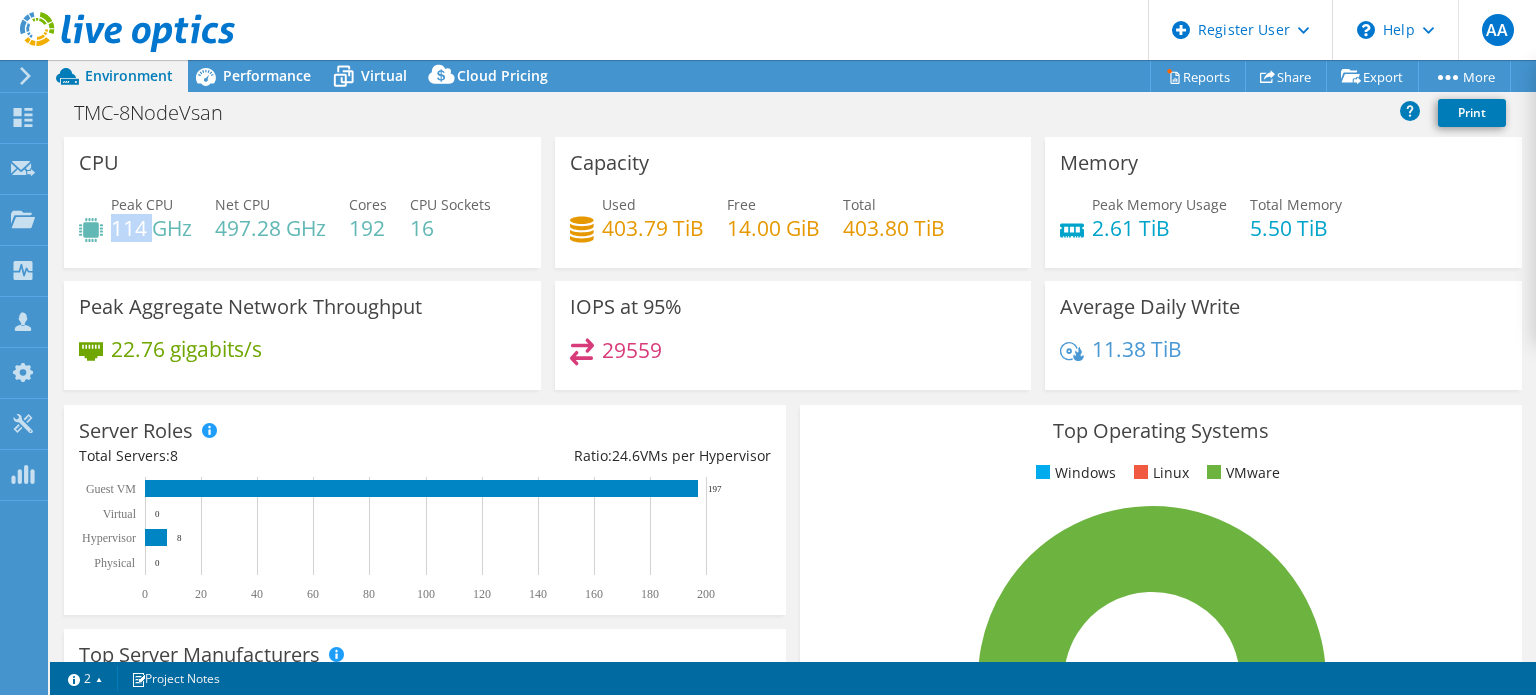drag, startPoint x: 112, startPoint y: 229, endPoint x: 159, endPoint y: 223, distance: 47.38143 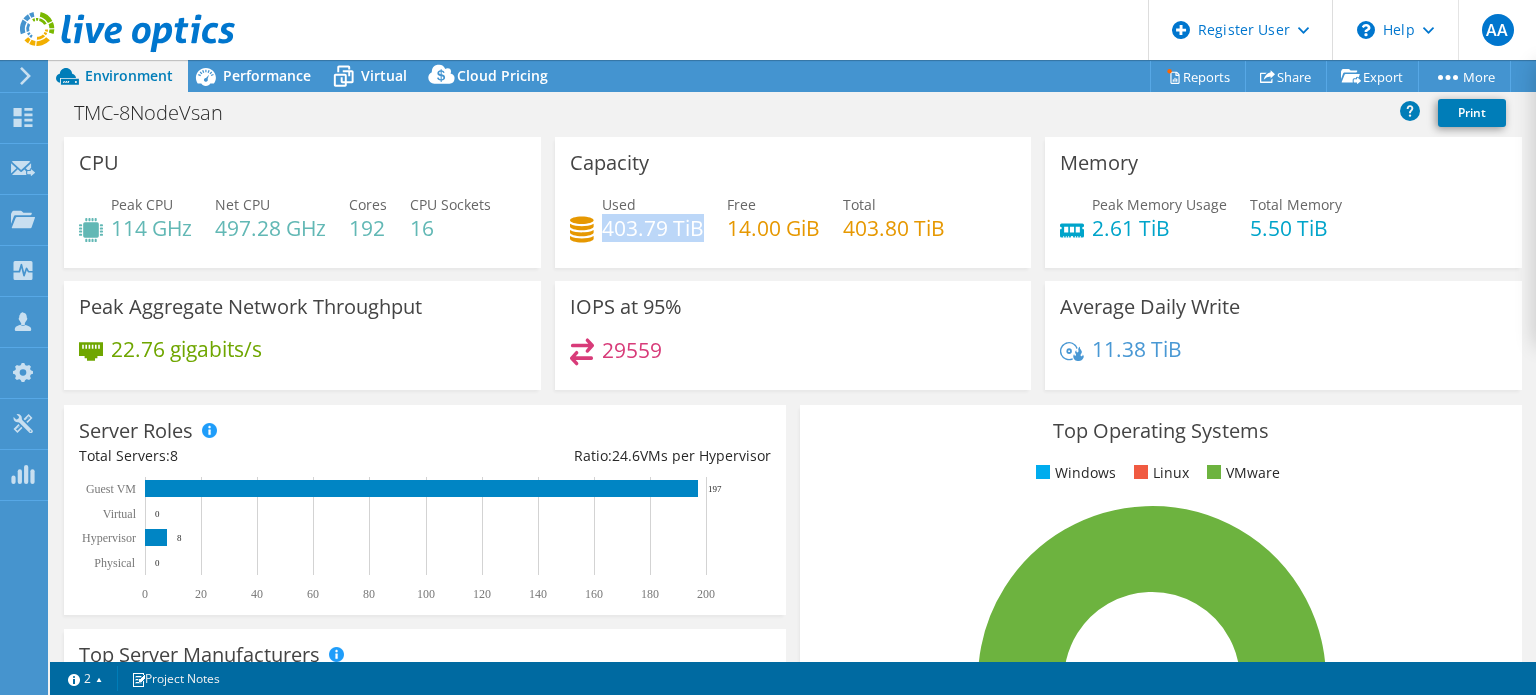 drag, startPoint x: 600, startPoint y: 226, endPoint x: 692, endPoint y: 227, distance: 92.00543 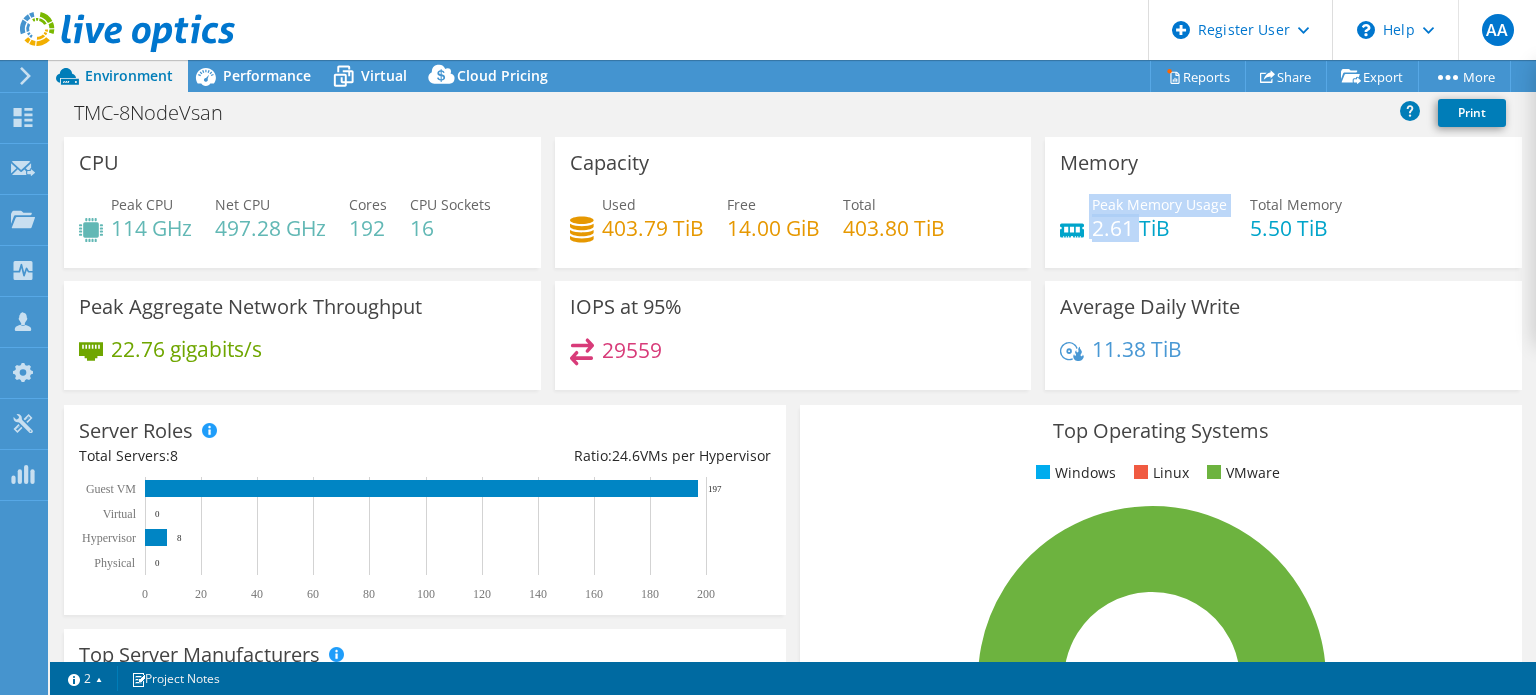 drag, startPoint x: 1077, startPoint y: 235, endPoint x: 1132, endPoint y: 233, distance: 55.03635 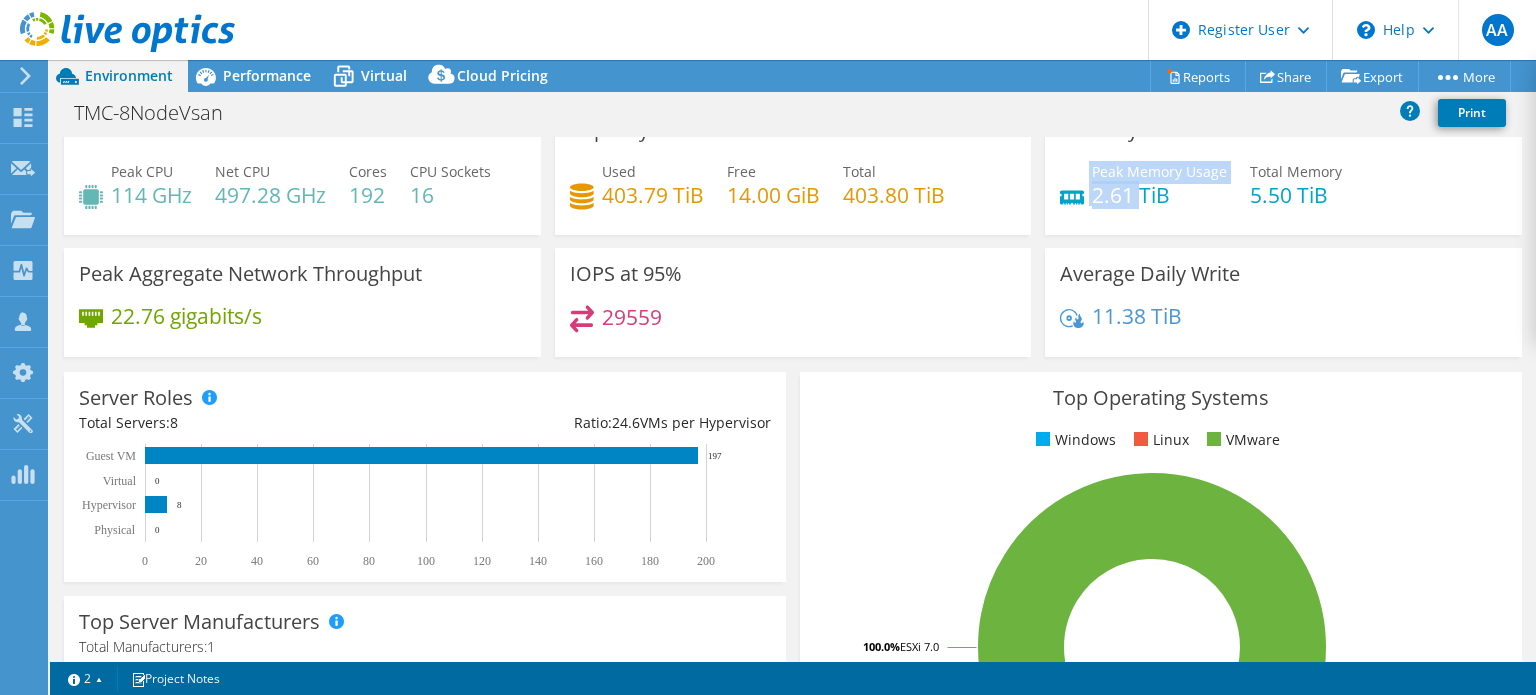 scroll, scrollTop: 0, scrollLeft: 0, axis: both 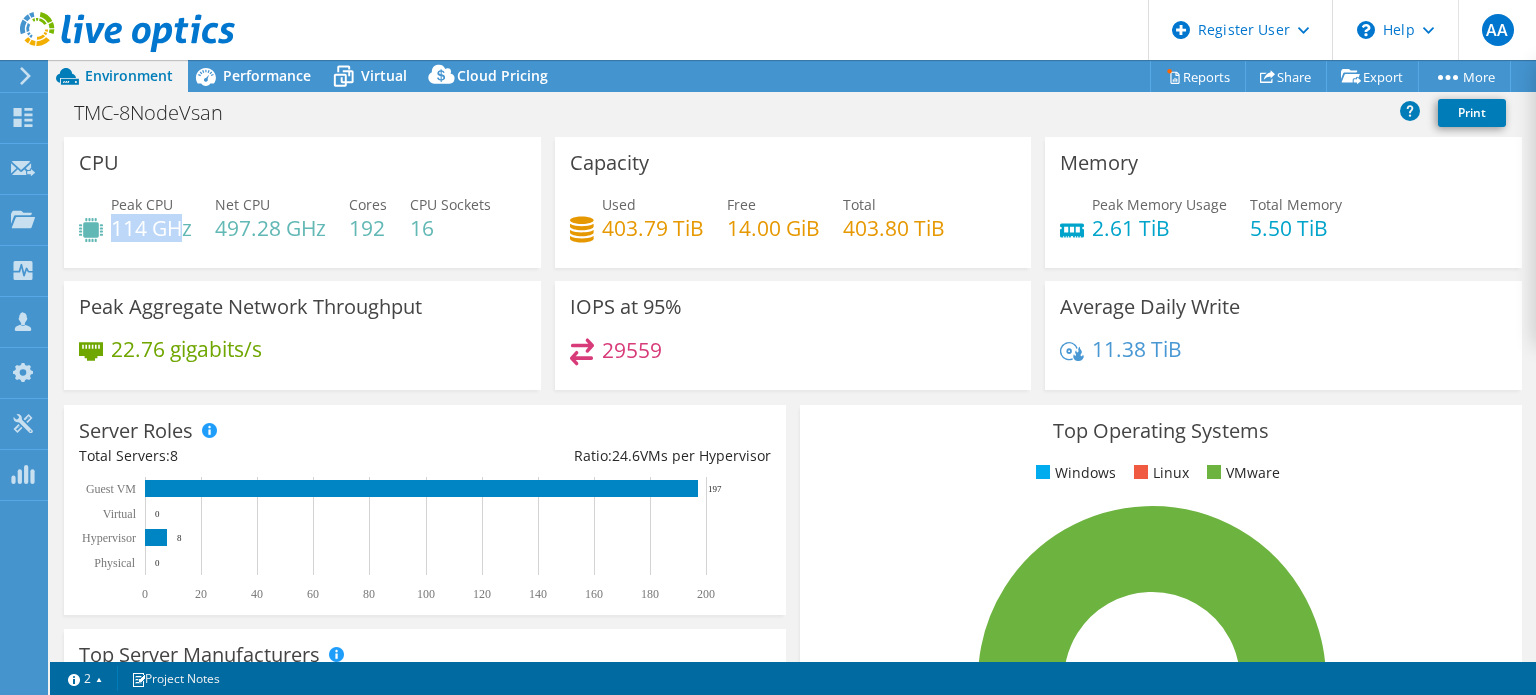drag, startPoint x: 116, startPoint y: 227, endPoint x: 184, endPoint y: 228, distance: 68.007355 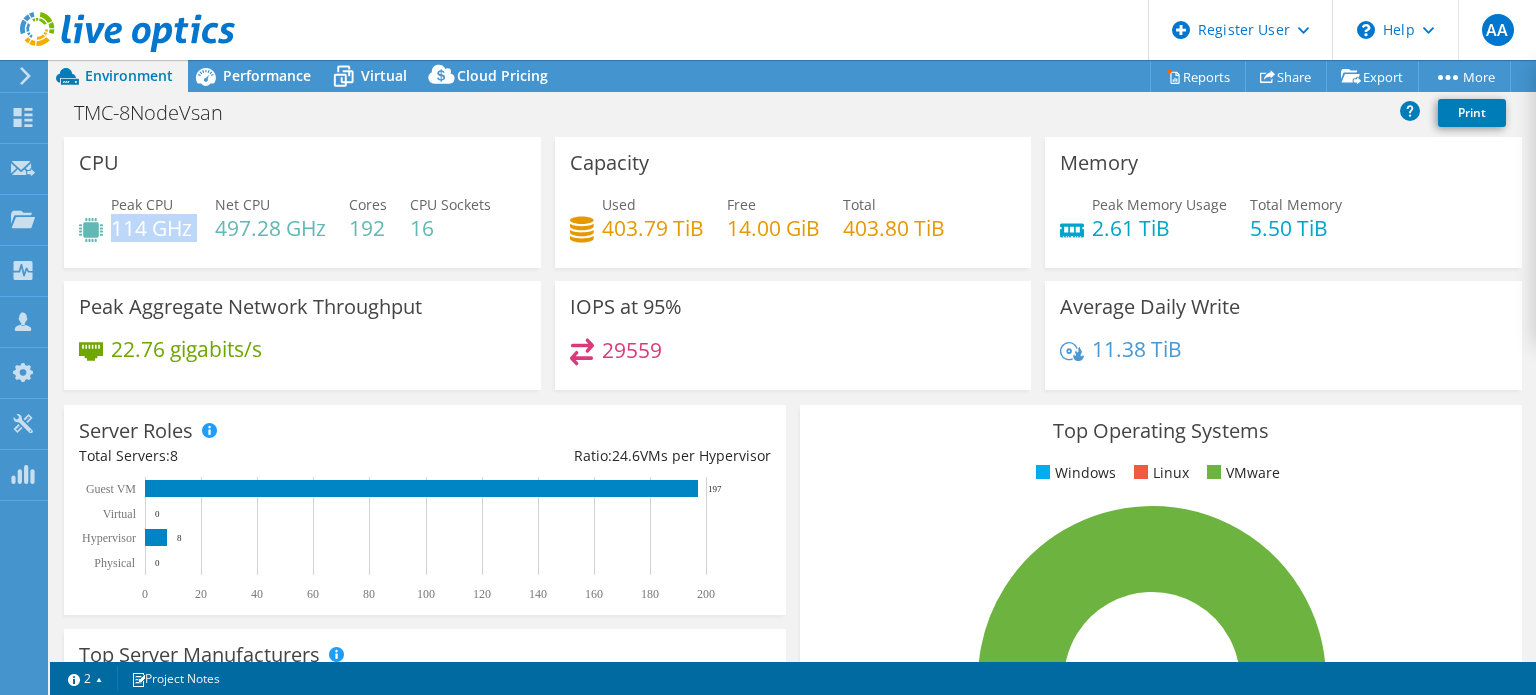 drag, startPoint x: 111, startPoint y: 227, endPoint x: 196, endPoint y: 215, distance: 85.84288 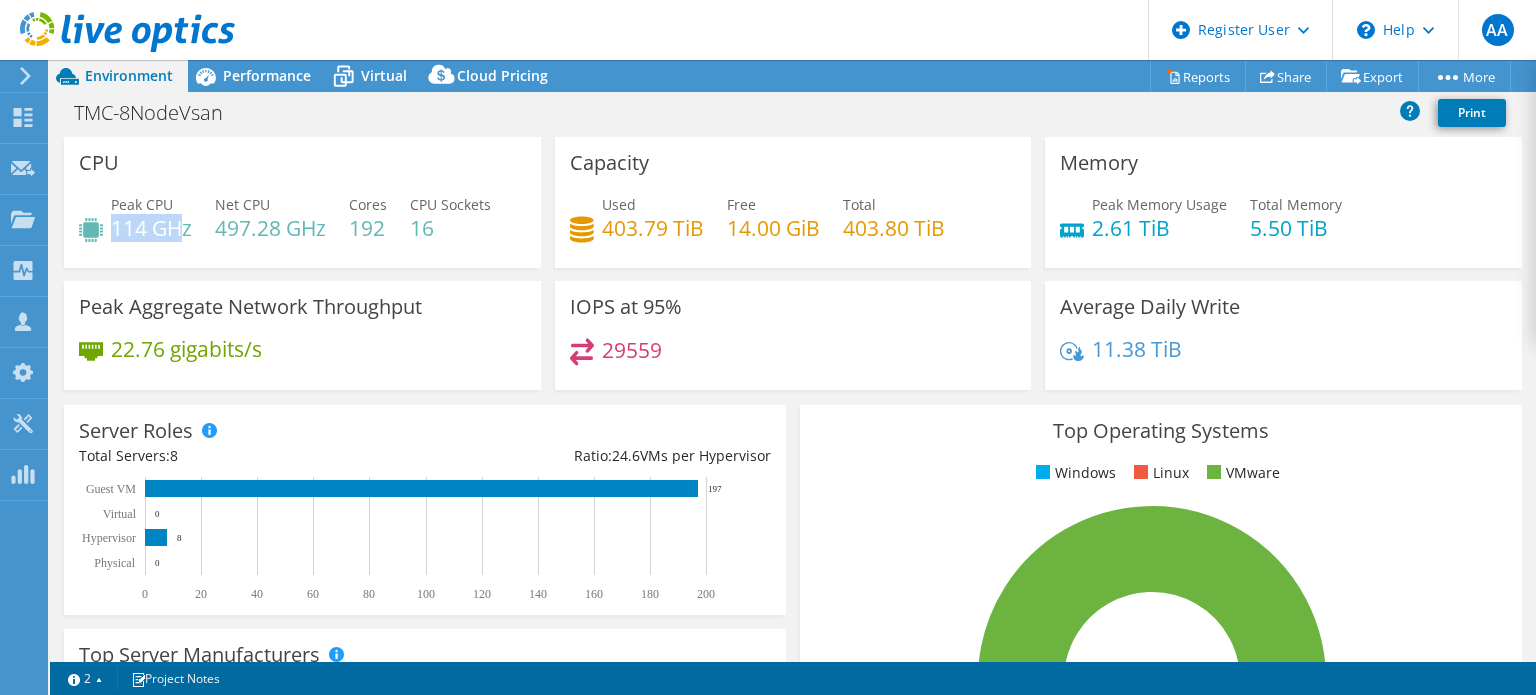 drag, startPoint x: 110, startPoint y: 225, endPoint x: 179, endPoint y: 226, distance: 69.00725 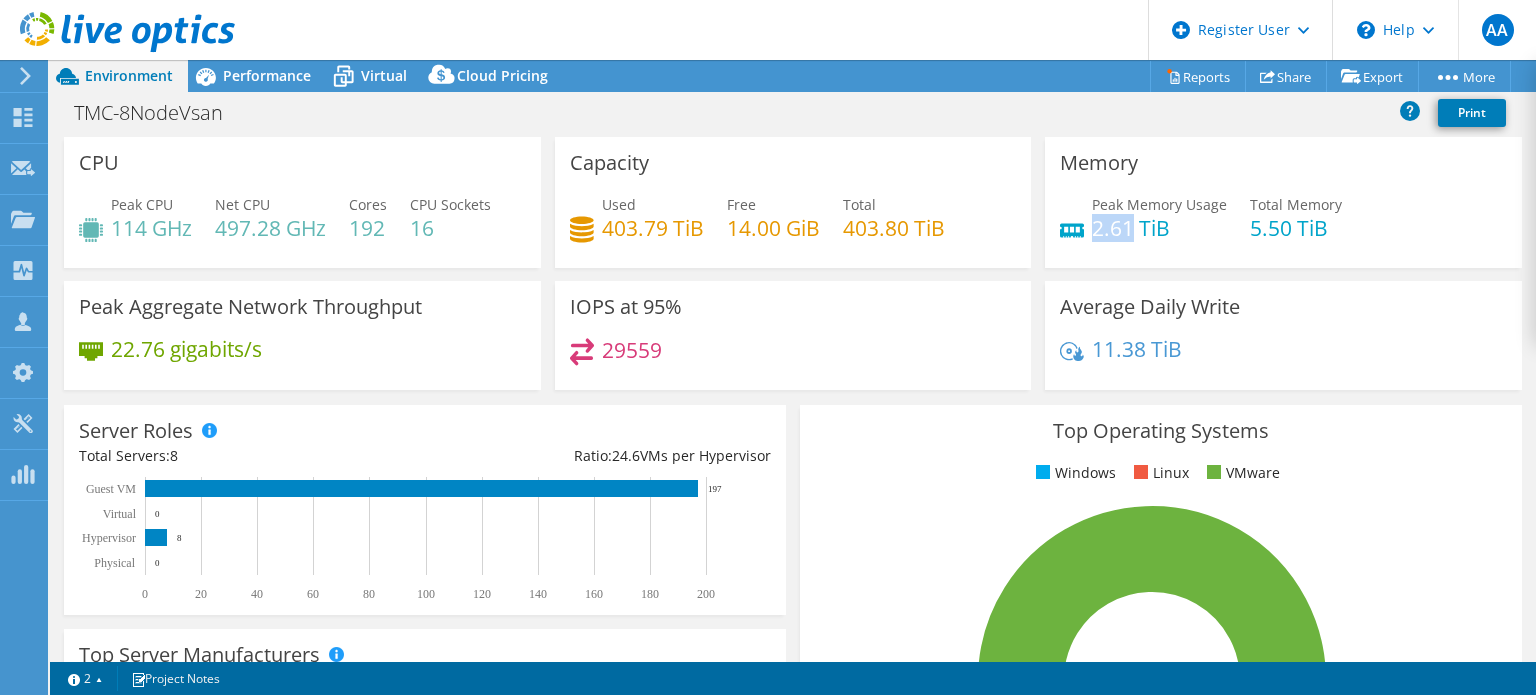 drag, startPoint x: 1082, startPoint y: 228, endPoint x: 1123, endPoint y: 223, distance: 41.303753 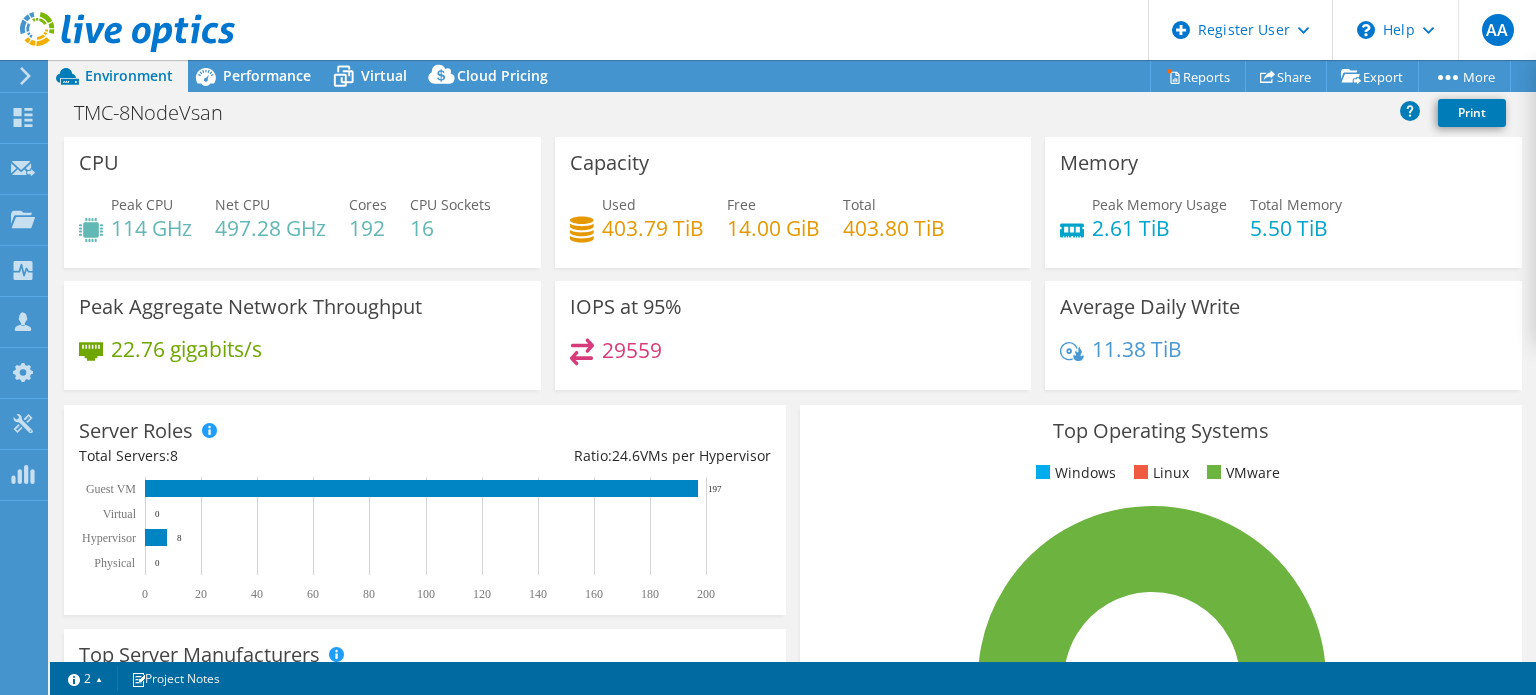 click on "2.61 TiB" at bounding box center [1159, 228] 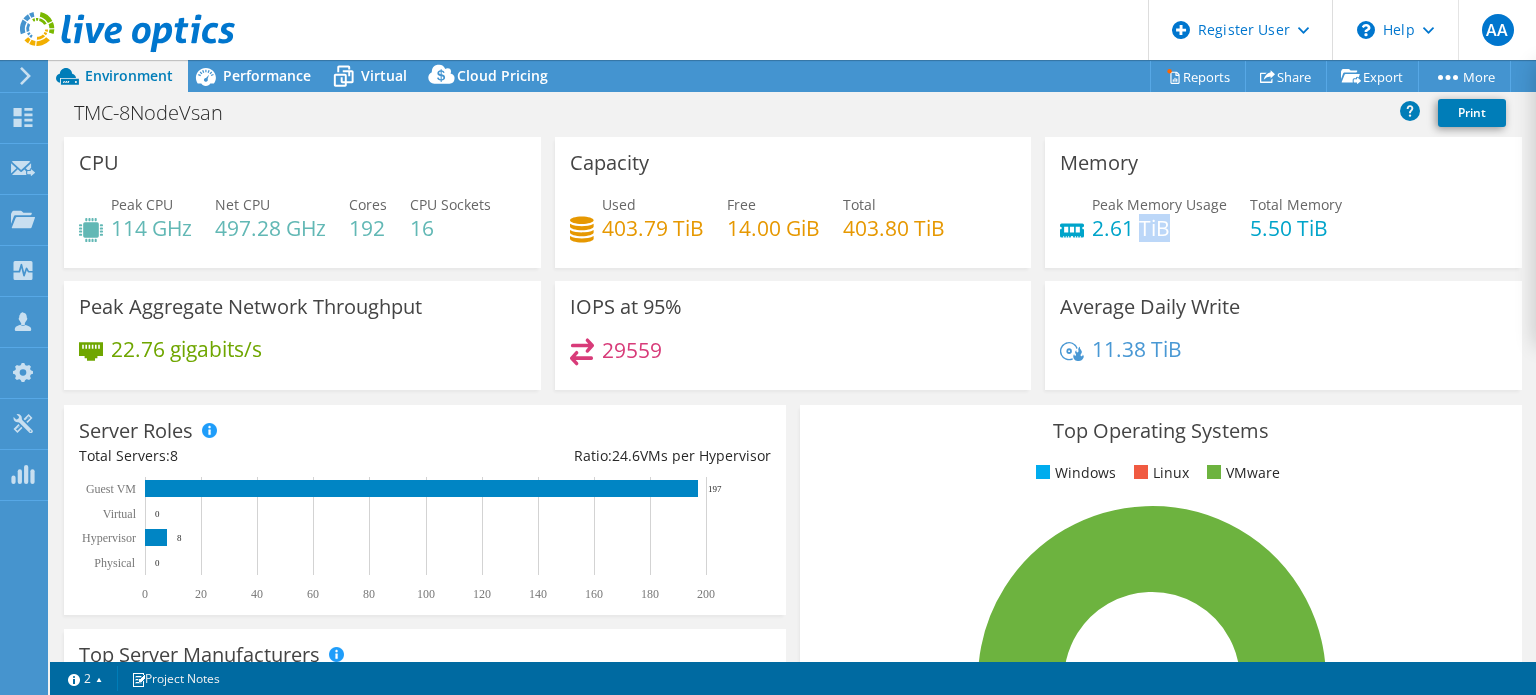 click on "2.61 TiB" at bounding box center [1159, 228] 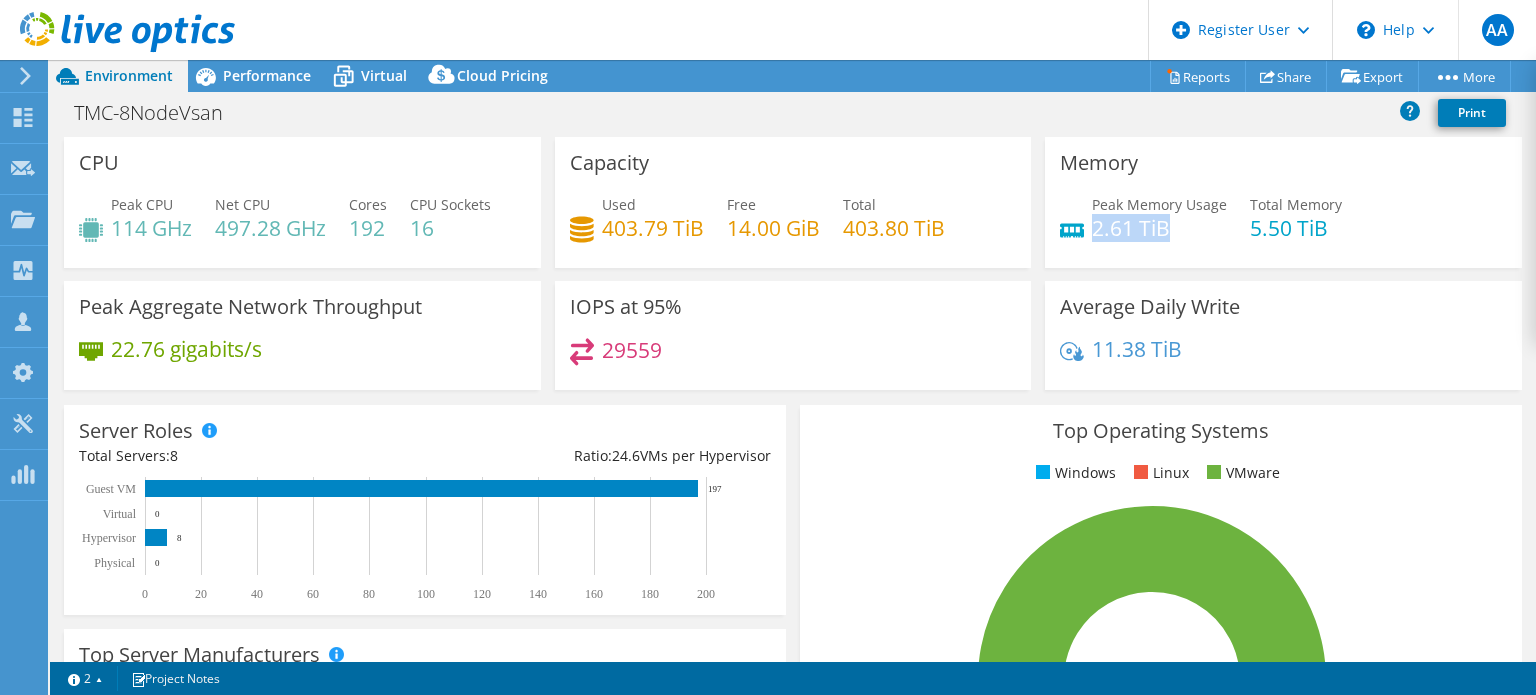 drag, startPoint x: 1157, startPoint y: 224, endPoint x: 1082, endPoint y: 228, distance: 75.10659 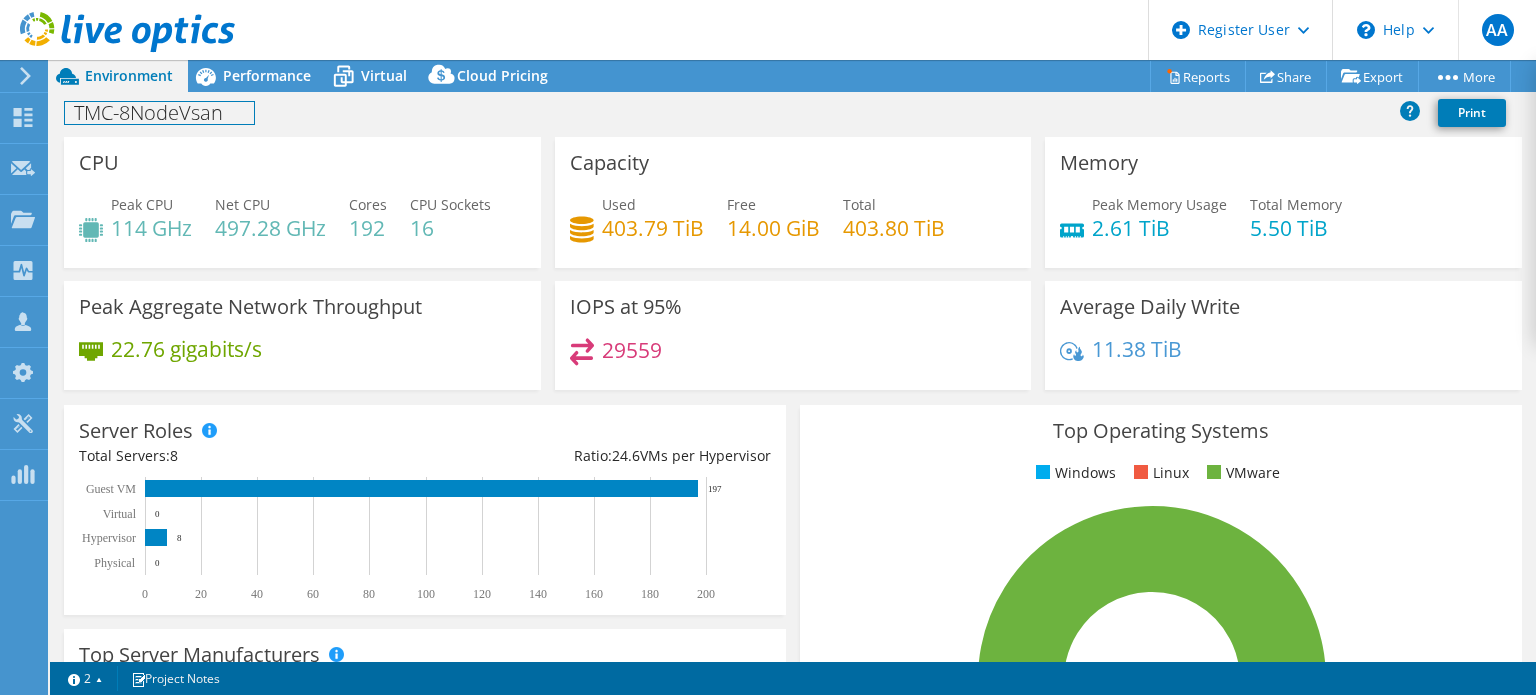 click on "TMC-8NodeVsan" at bounding box center [159, 113] 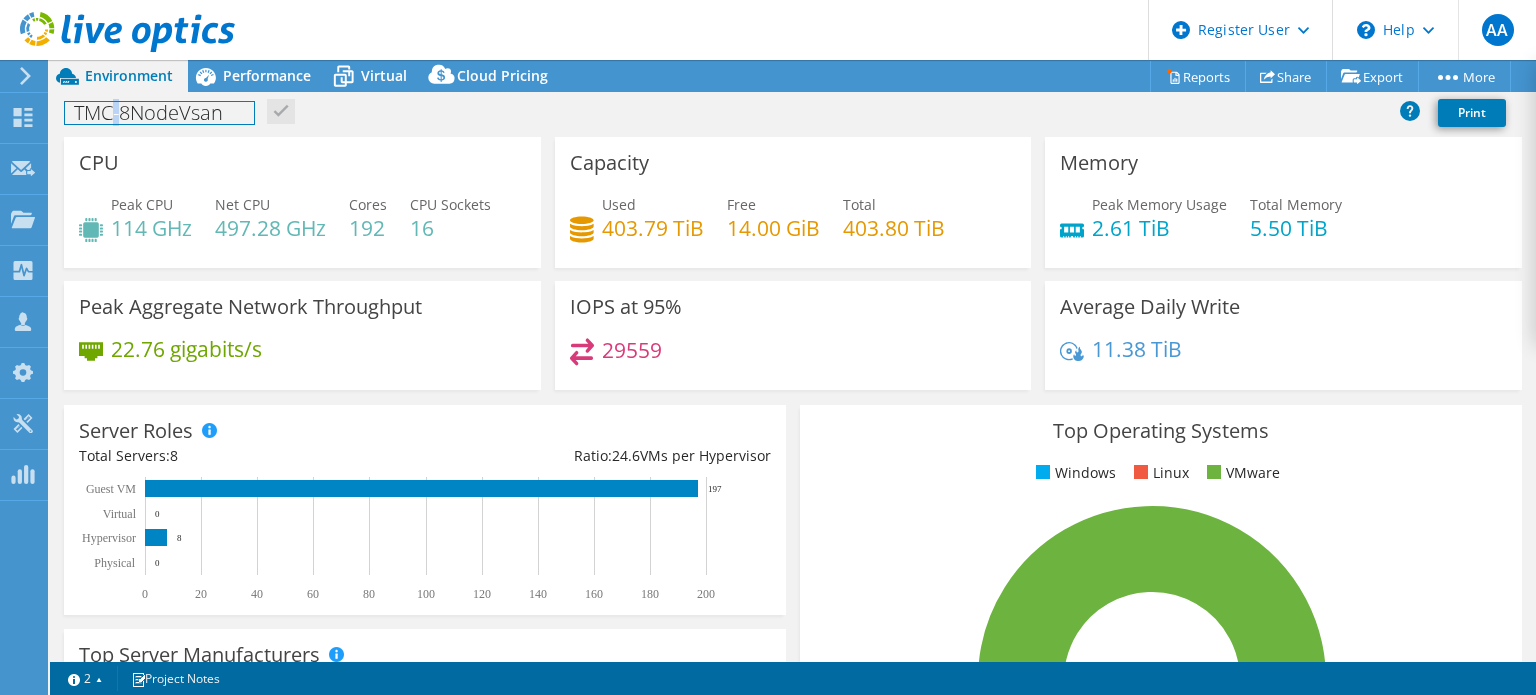 click on "TMC-8NodeVsan" at bounding box center (159, 113) 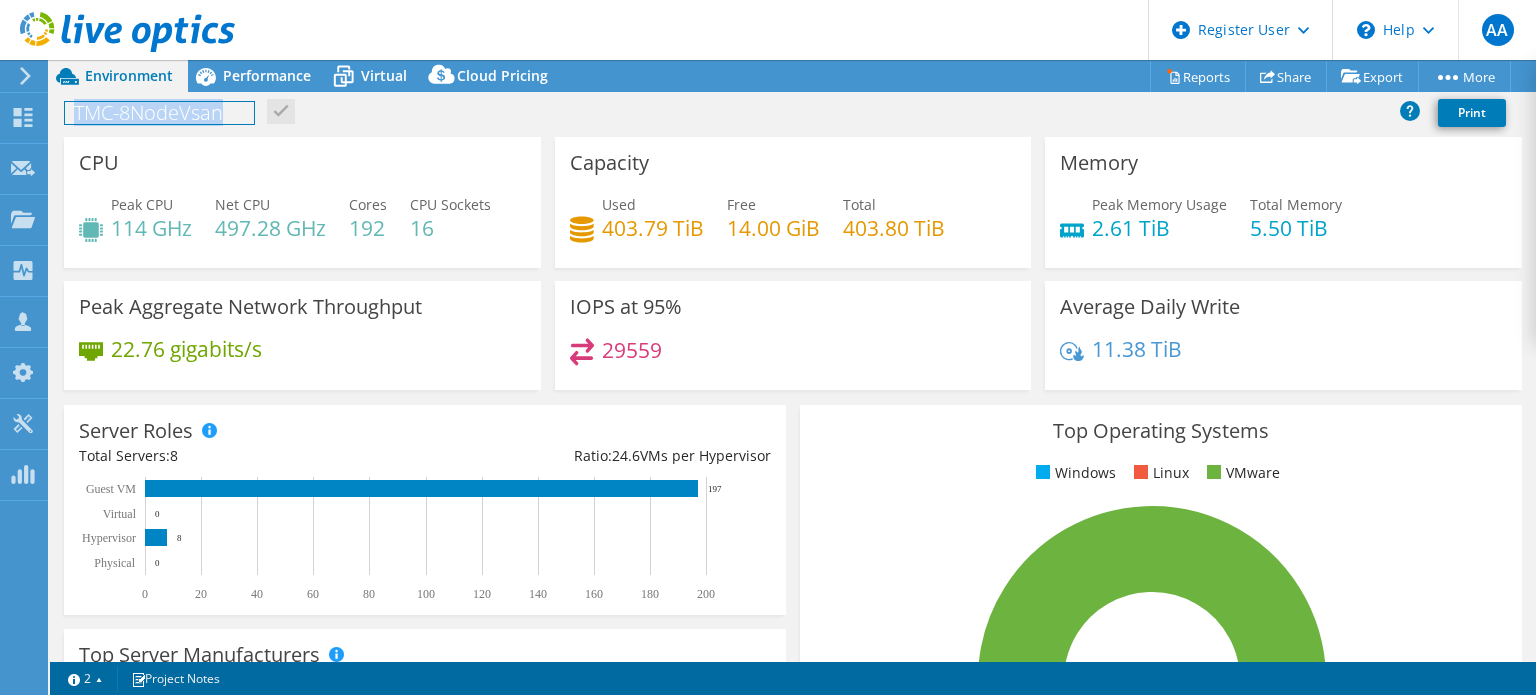 click on "TMC-8NodeVsan" at bounding box center (159, 113) 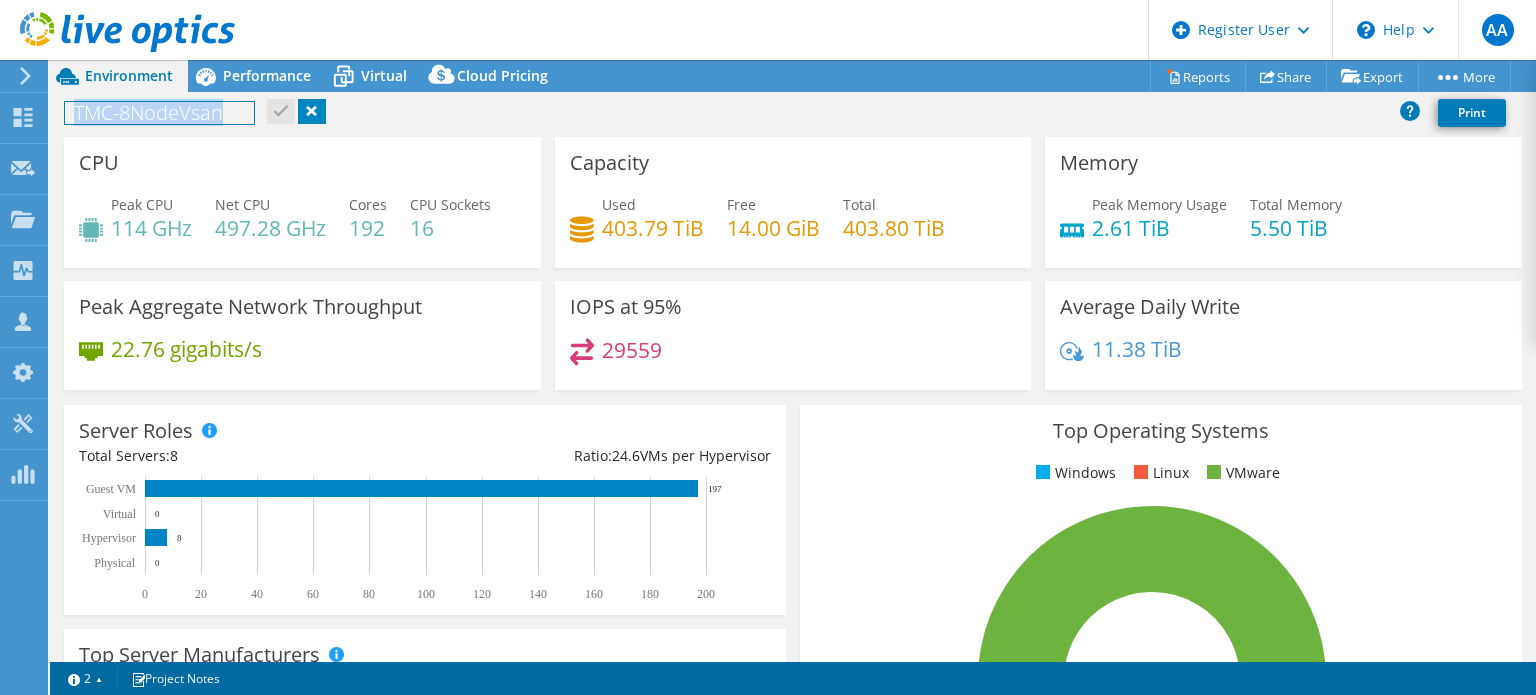 click on "TMC-8NodeVsan" at bounding box center [159, 113] 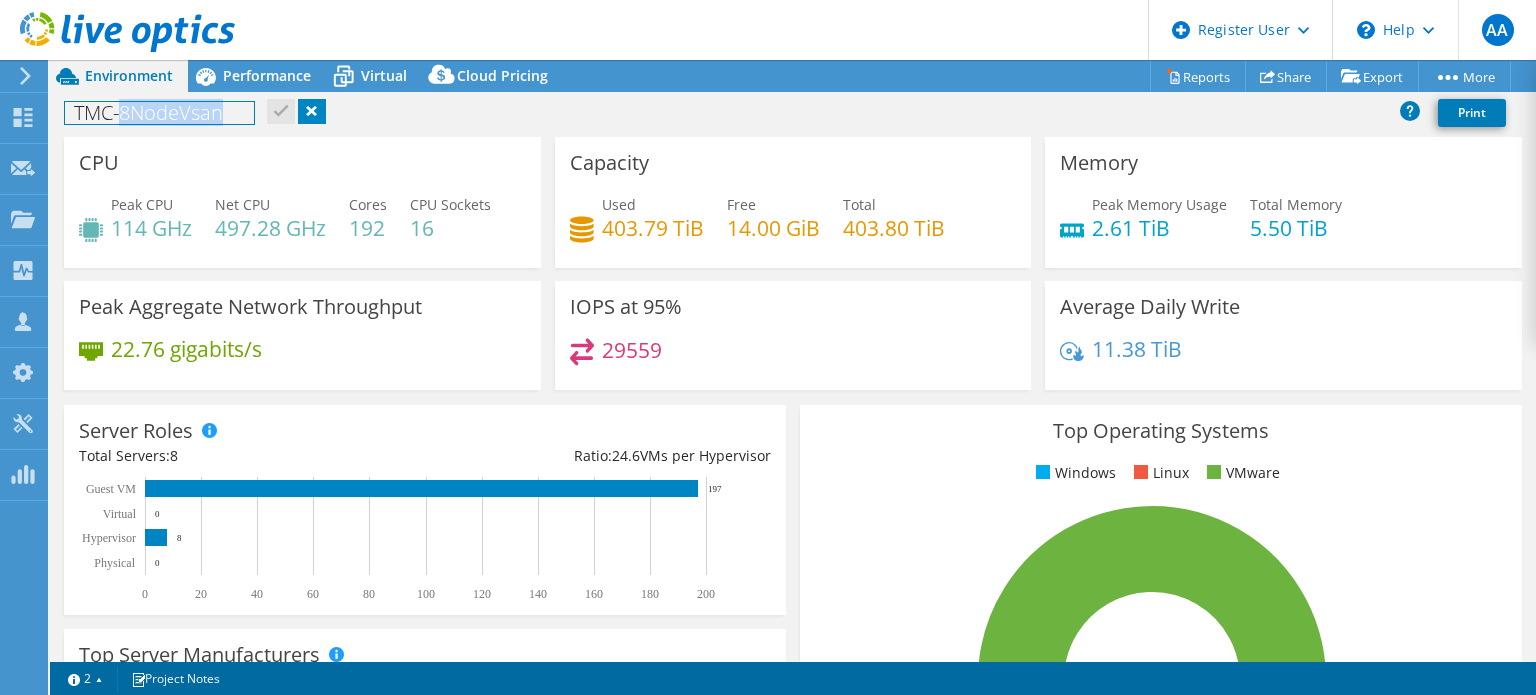 click on "TMC-8NodeVsan" at bounding box center (159, 113) 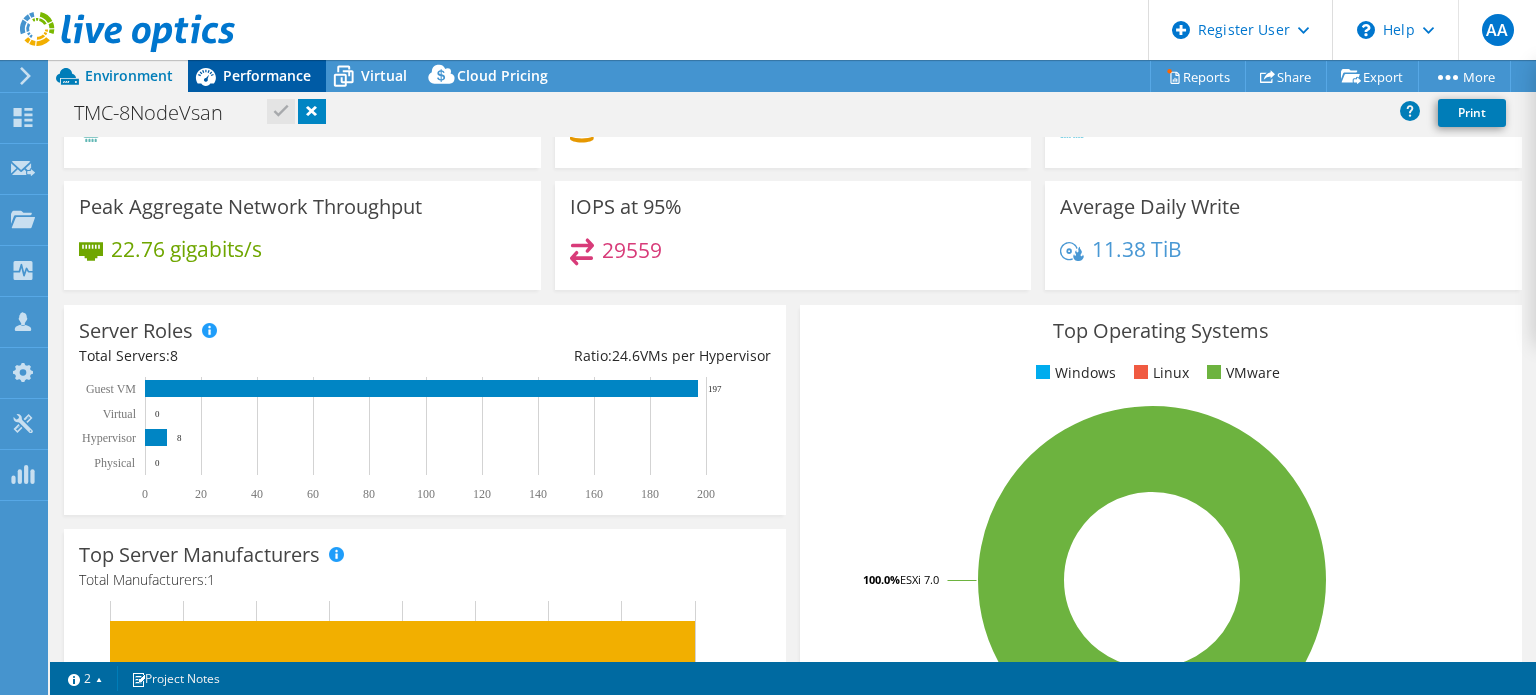 click on "Performance" at bounding box center [267, 75] 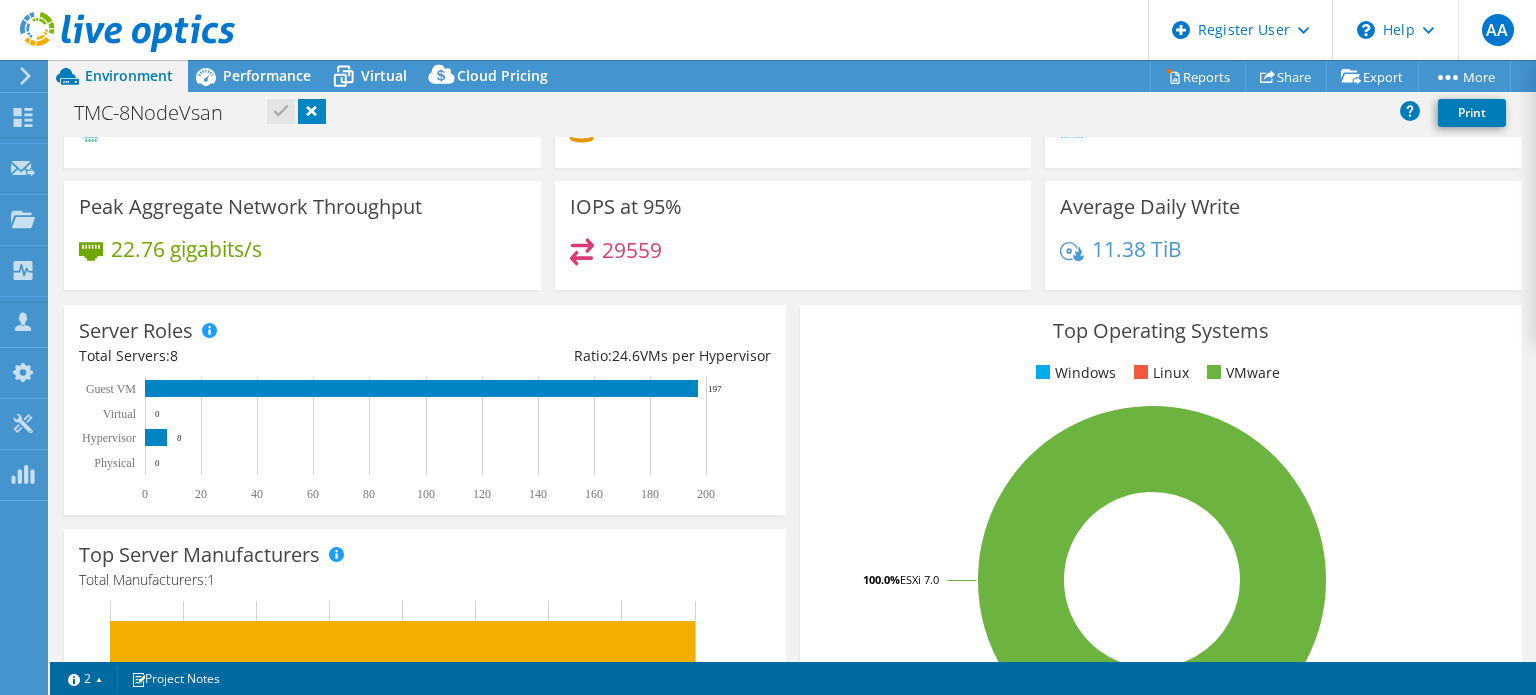 scroll, scrollTop: 0, scrollLeft: 0, axis: both 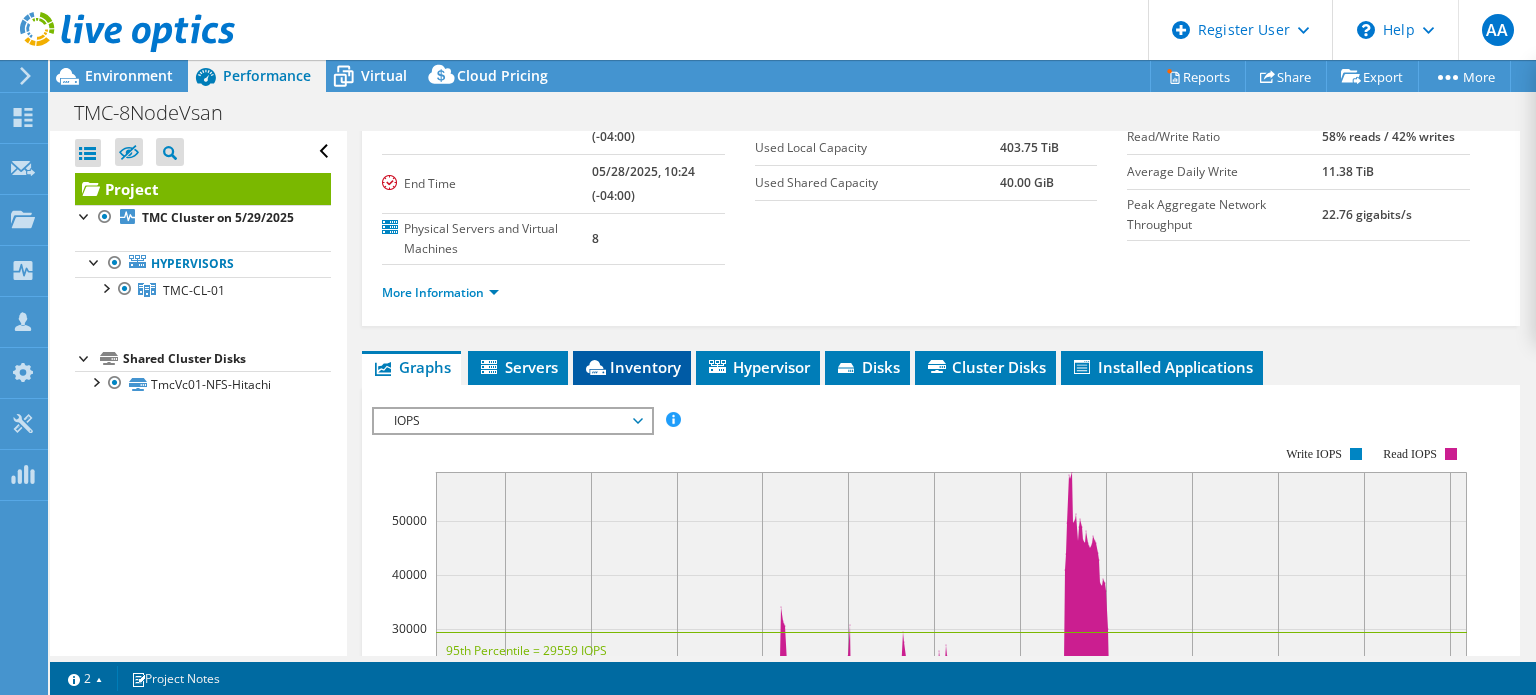 click on "Inventory" at bounding box center [632, 367] 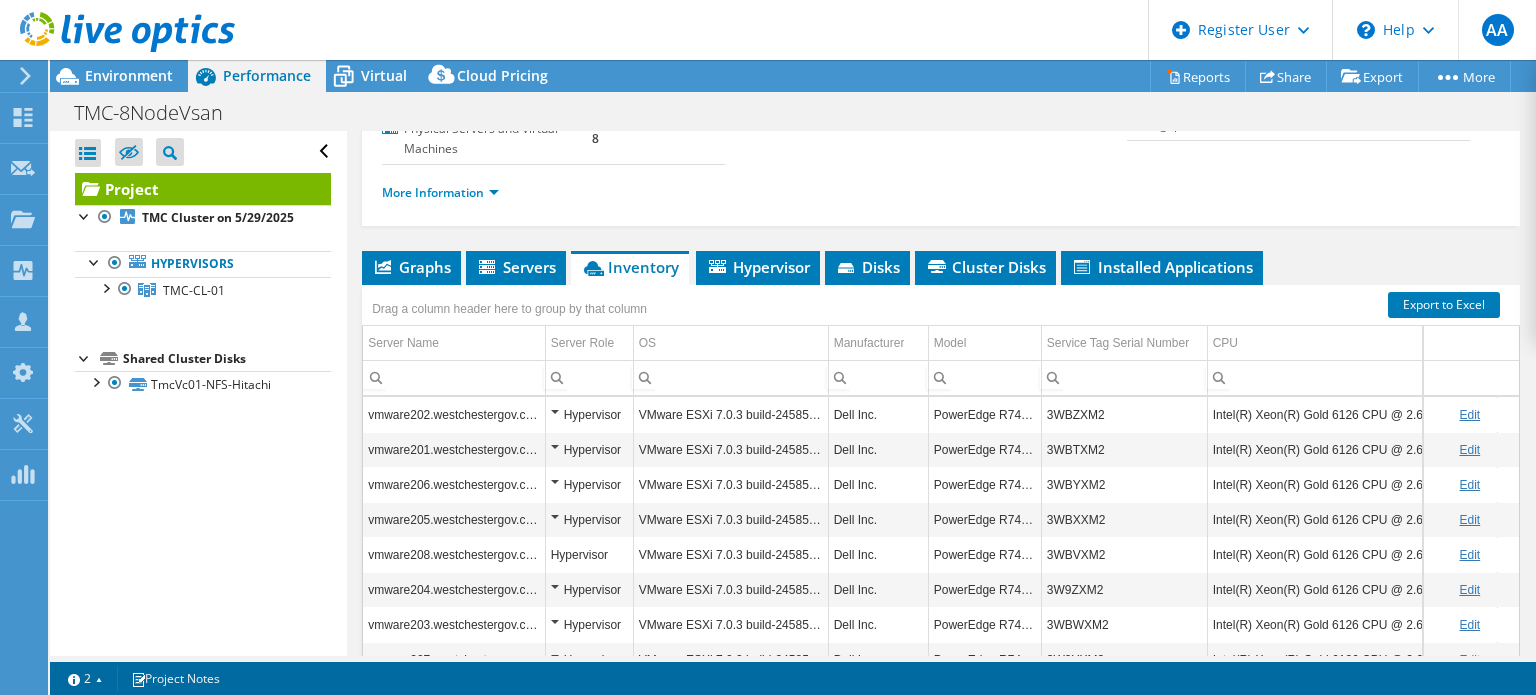 scroll, scrollTop: 400, scrollLeft: 0, axis: vertical 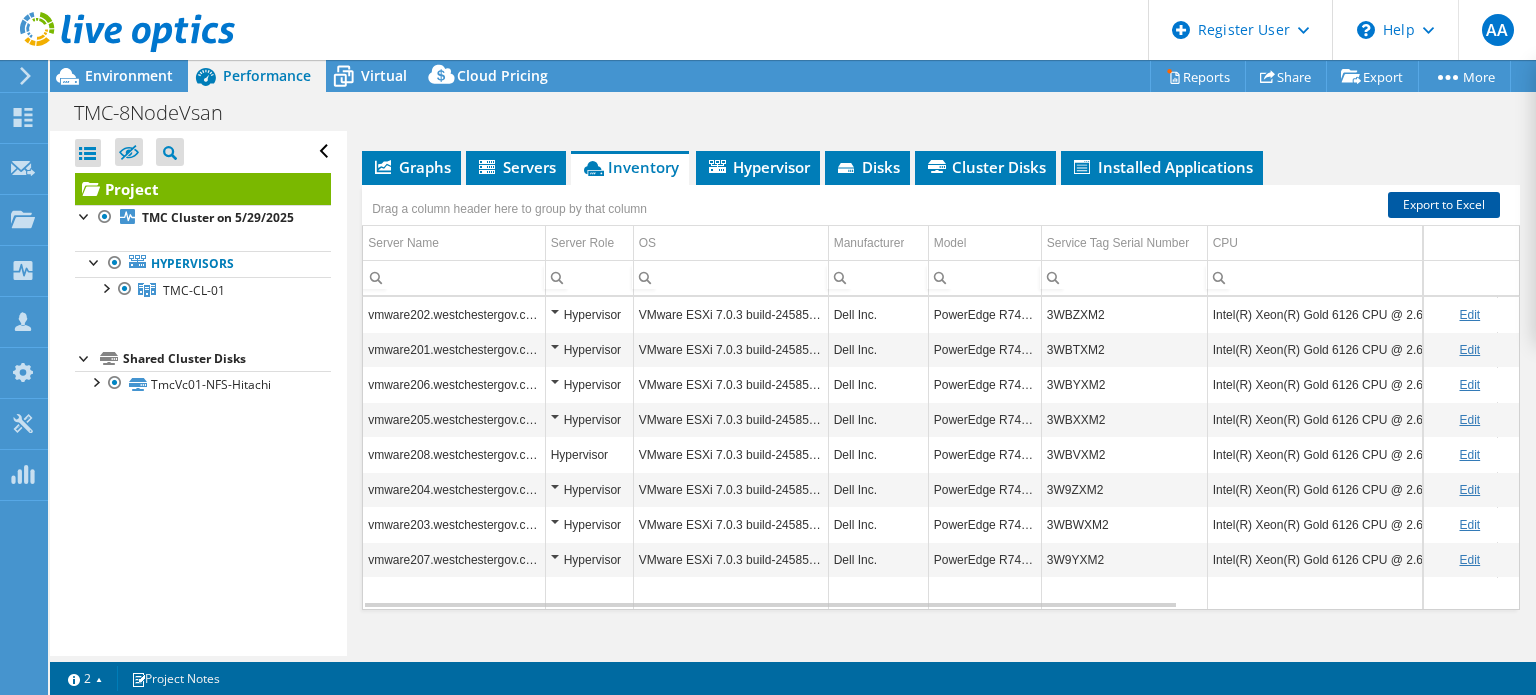 click on "Export to Excel" at bounding box center [1444, 205] 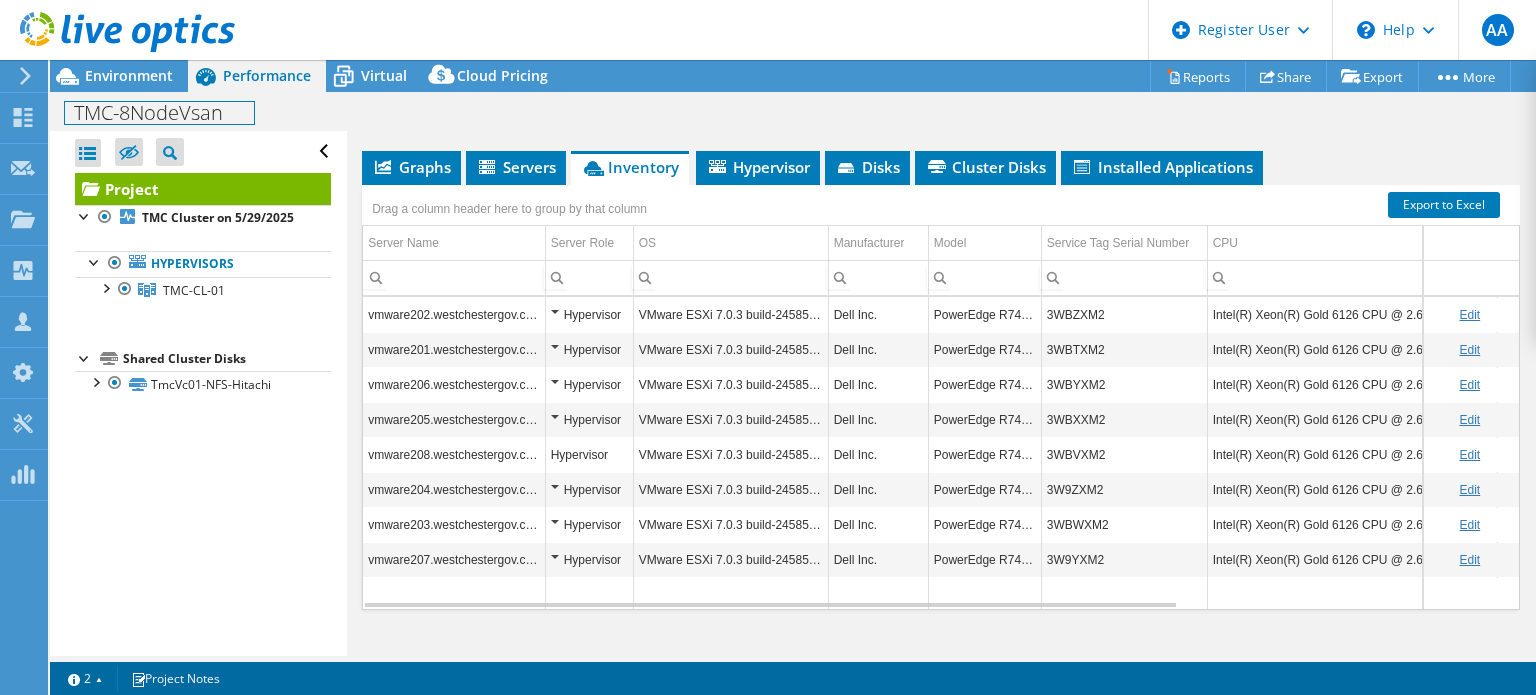 click on "TMC-8NodeVsan" at bounding box center [159, 113] 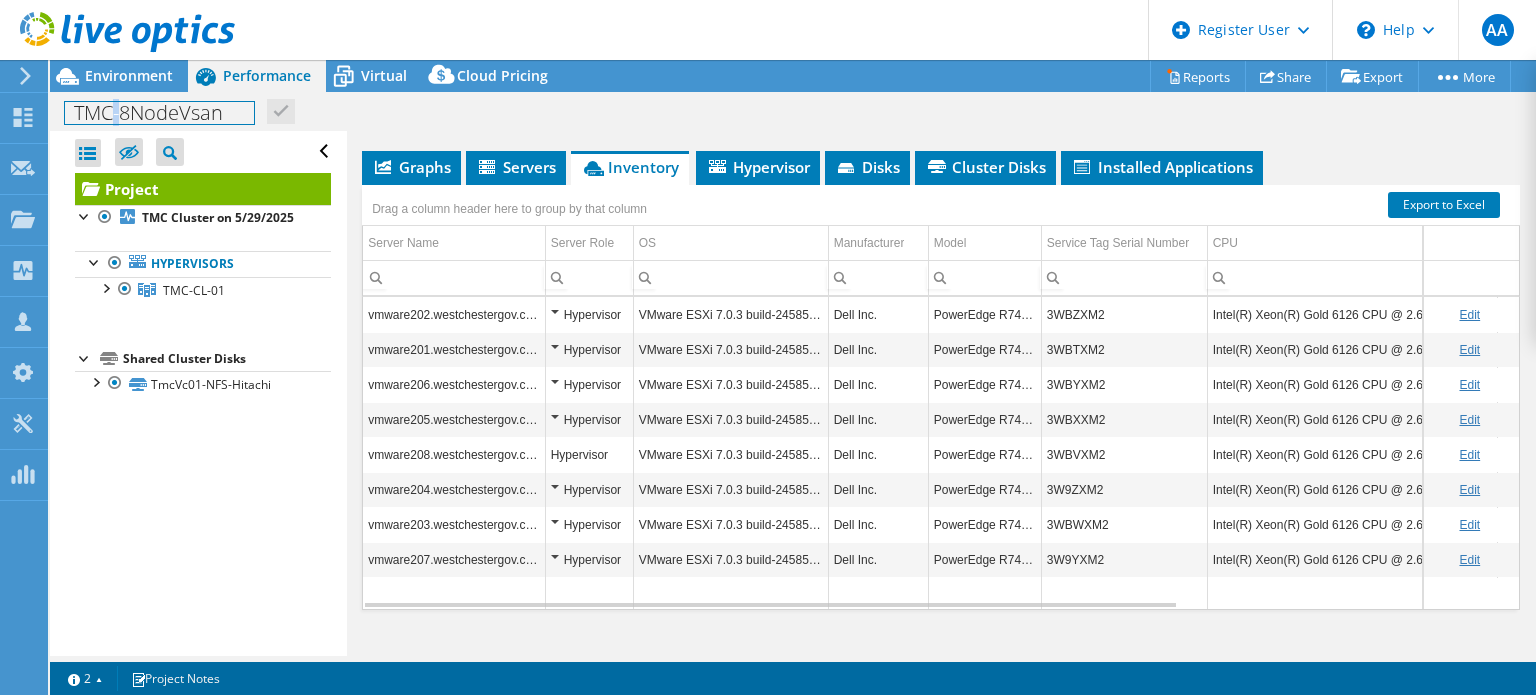 click on "TMC-8NodeVsan" at bounding box center (159, 113) 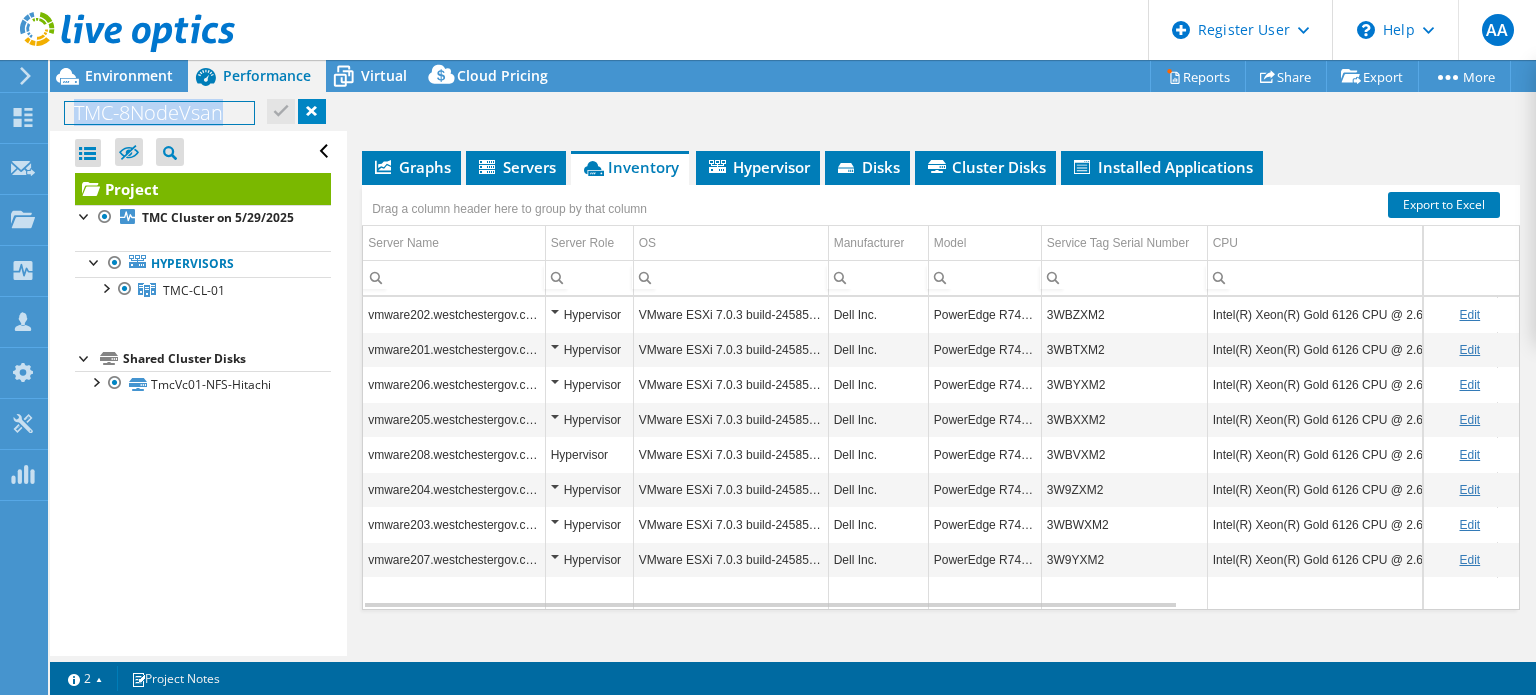 click on "TMC-8NodeVsan" at bounding box center (159, 113) 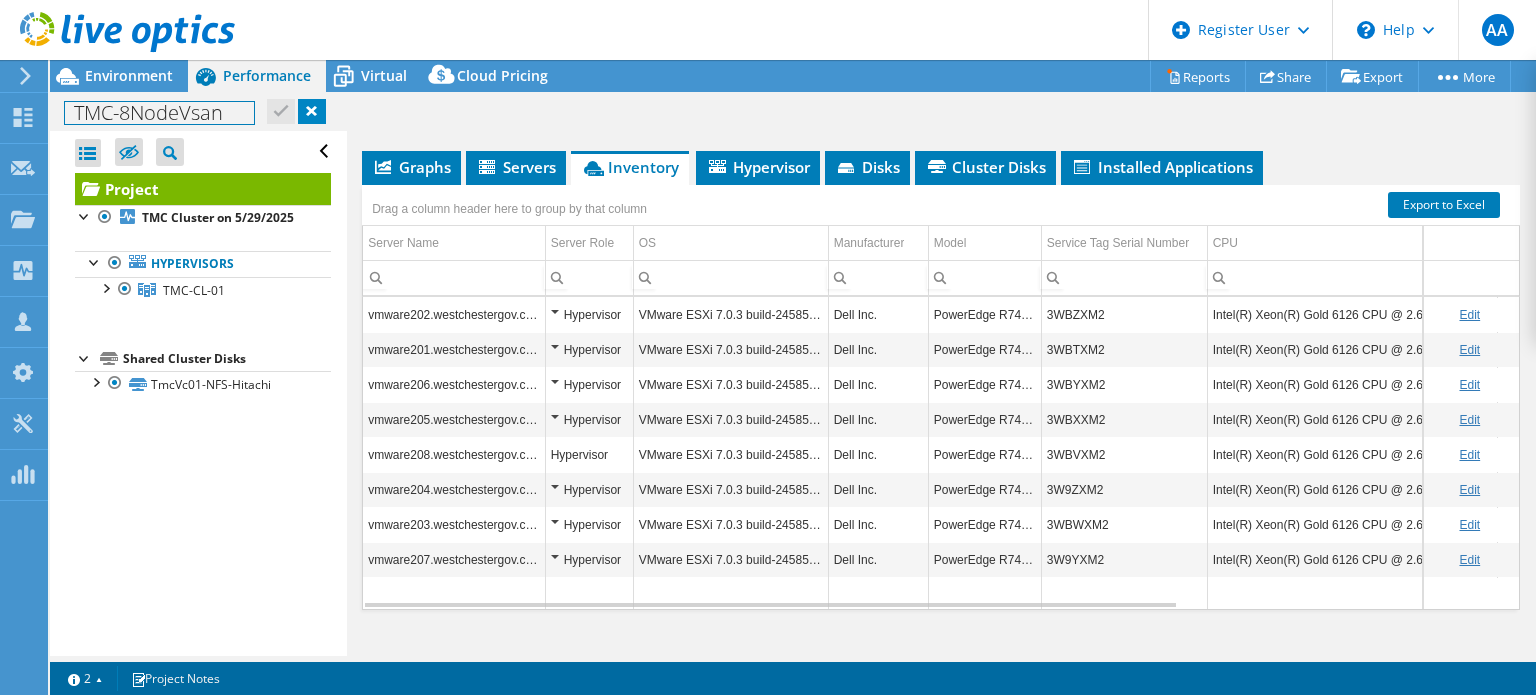 click on "TMC-8NodeVsan" at bounding box center [159, 113] 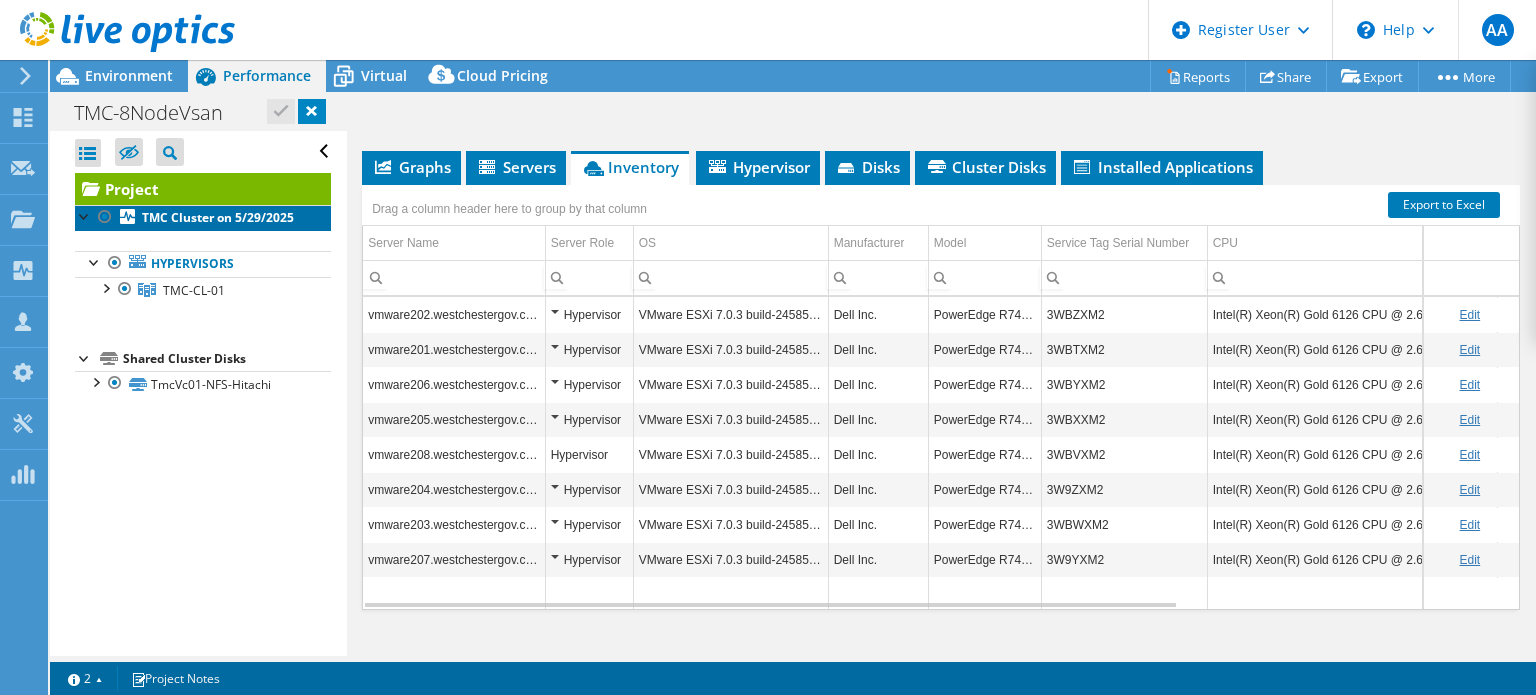 click on "TMC Cluster on 5/29/2025" at bounding box center (218, 217) 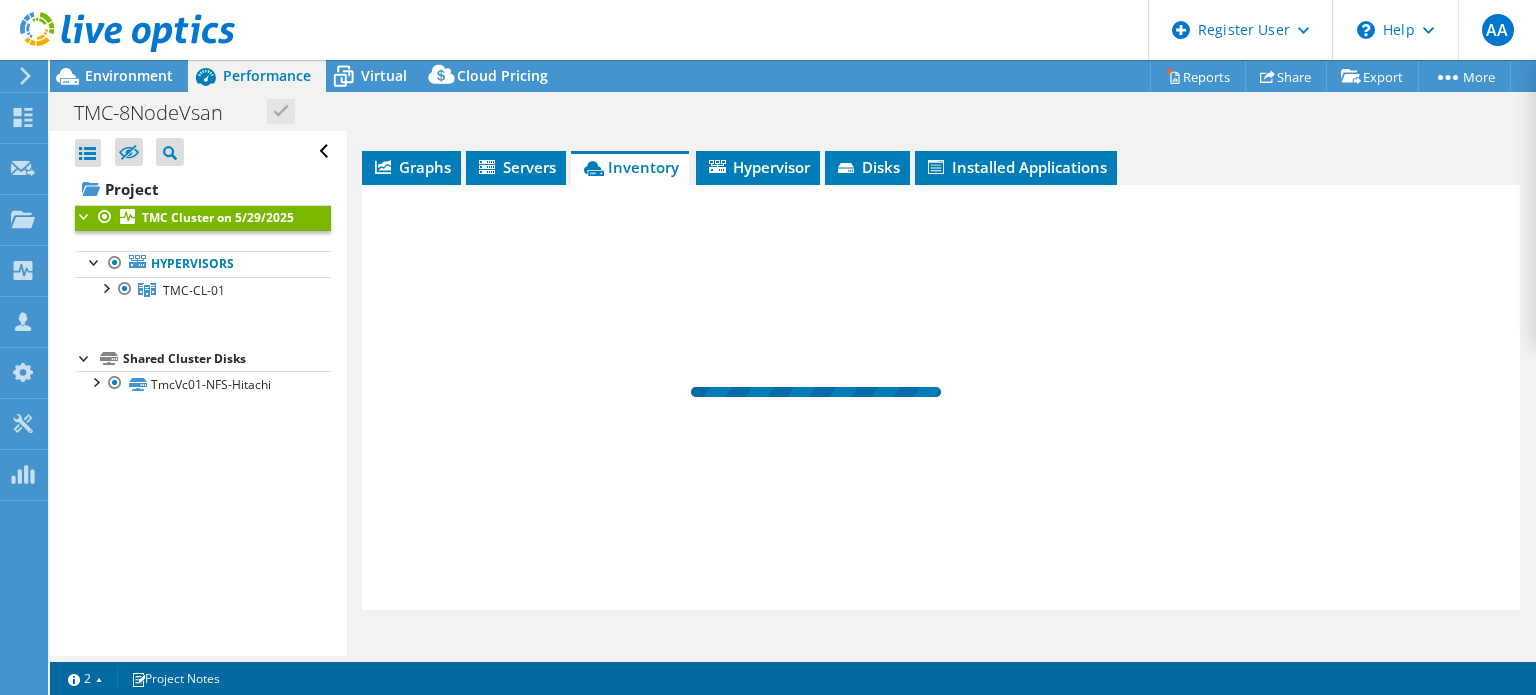 scroll, scrollTop: 320, scrollLeft: 0, axis: vertical 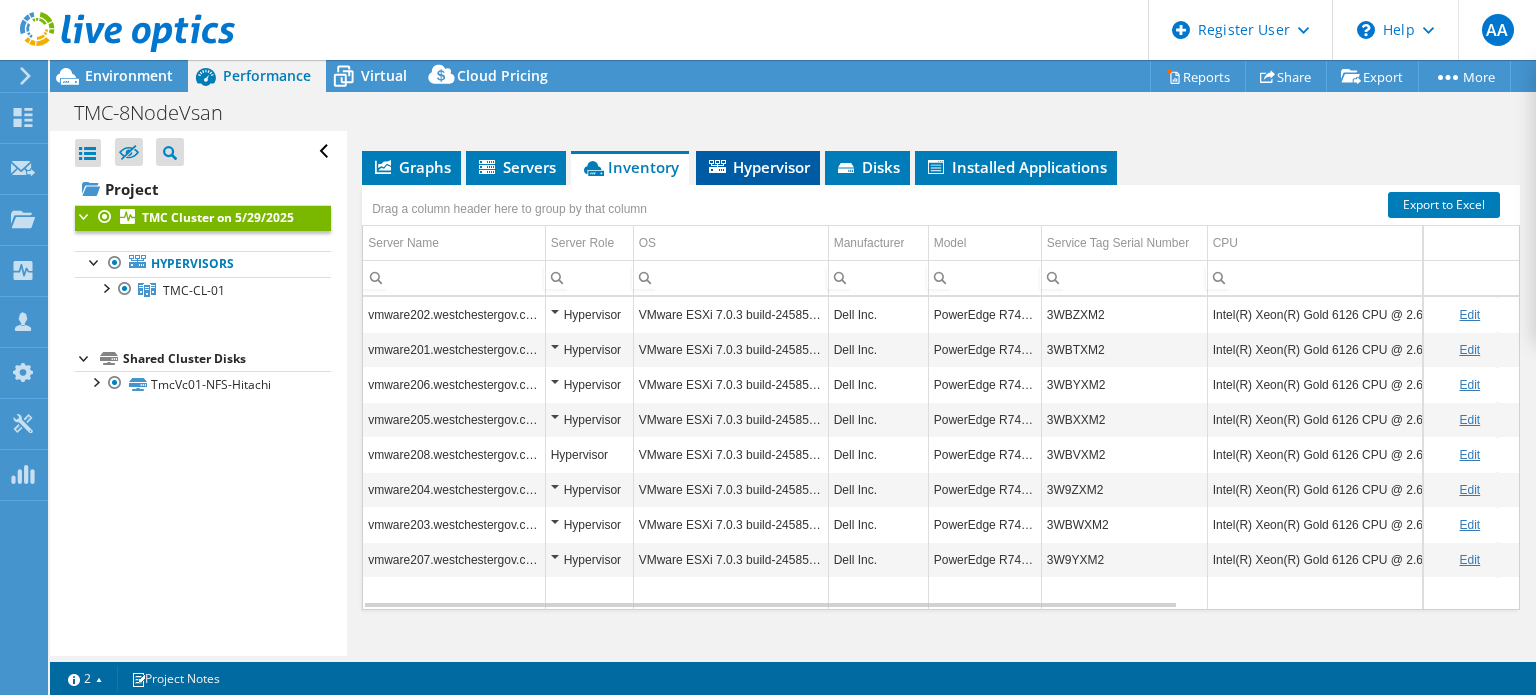 click on "Hypervisor" at bounding box center (758, 167) 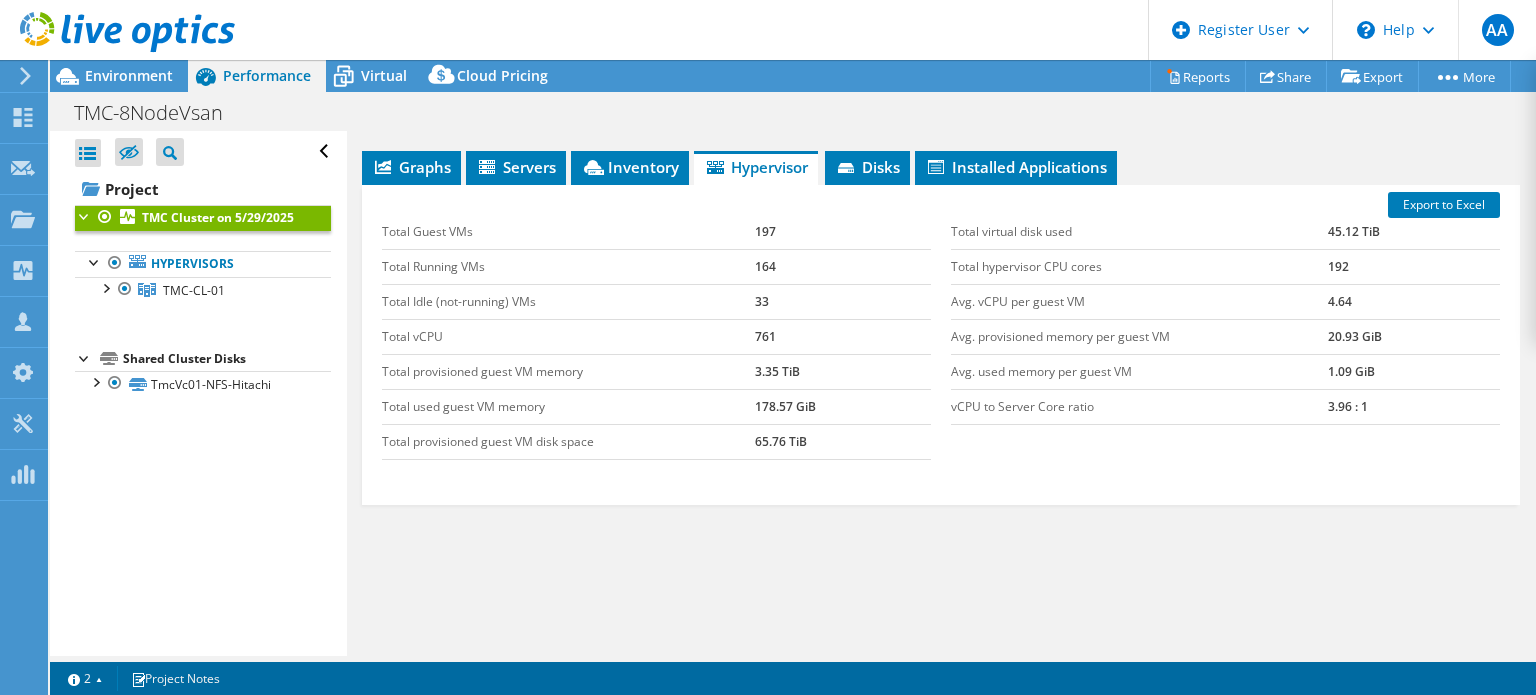 click on "Total Running VMs" at bounding box center (568, 266) 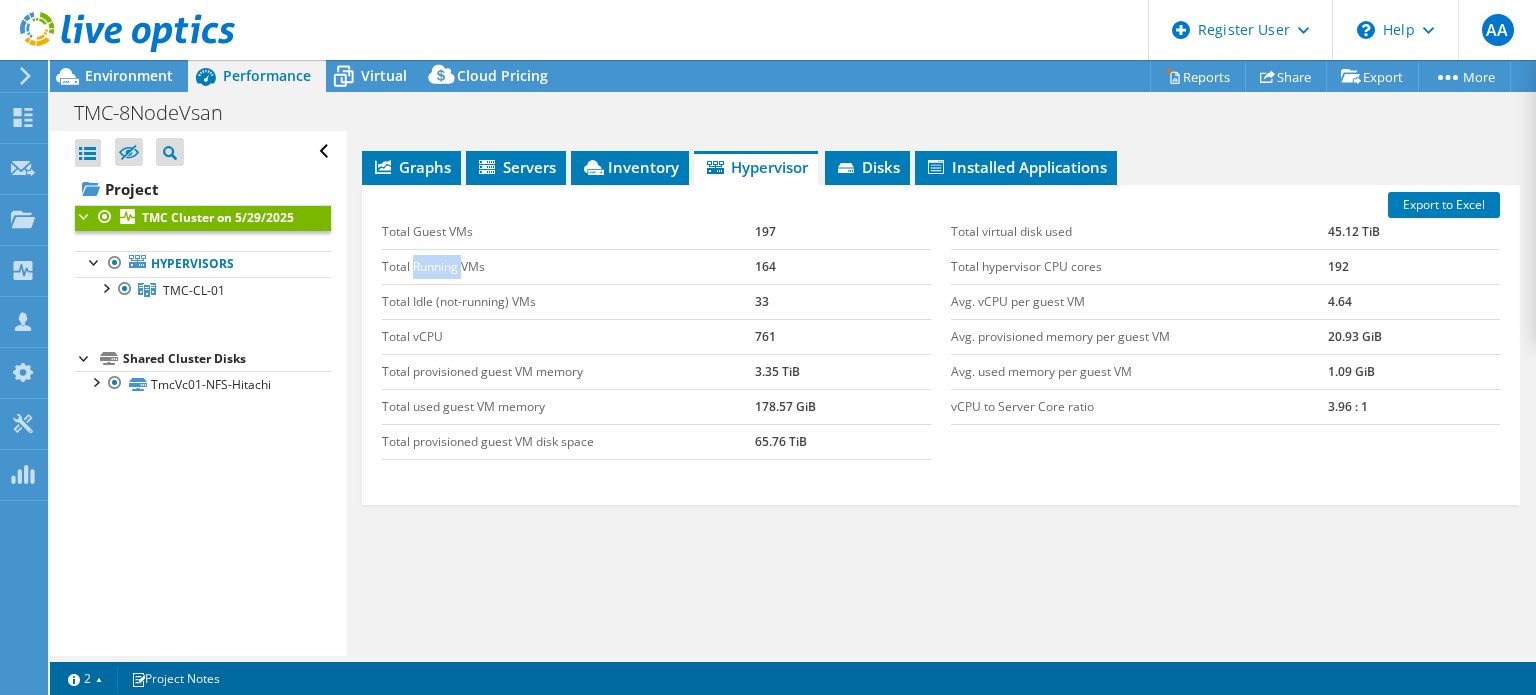 click on "Total Running VMs" at bounding box center (568, 266) 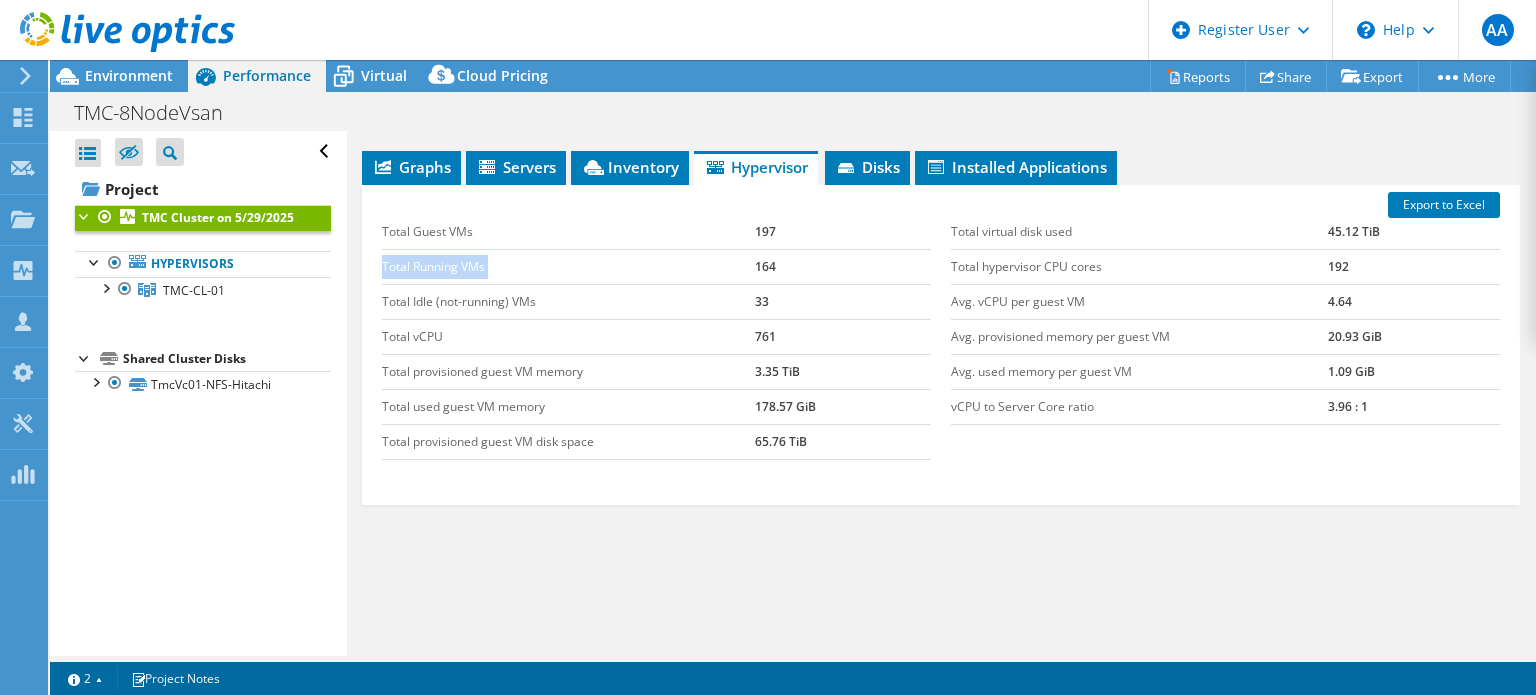 drag, startPoint x: 447, startPoint y: 265, endPoint x: 482, endPoint y: 265, distance: 35 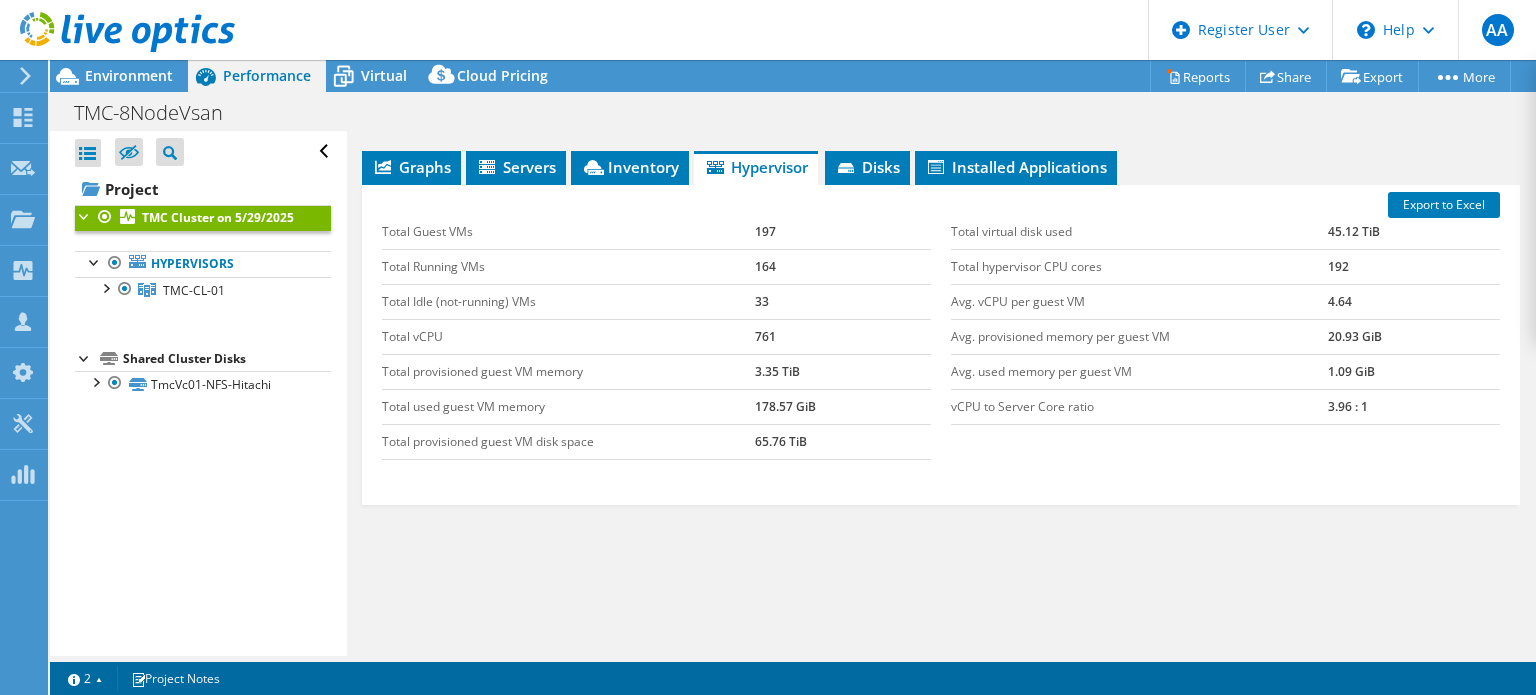 click on "164" at bounding box center (843, 266) 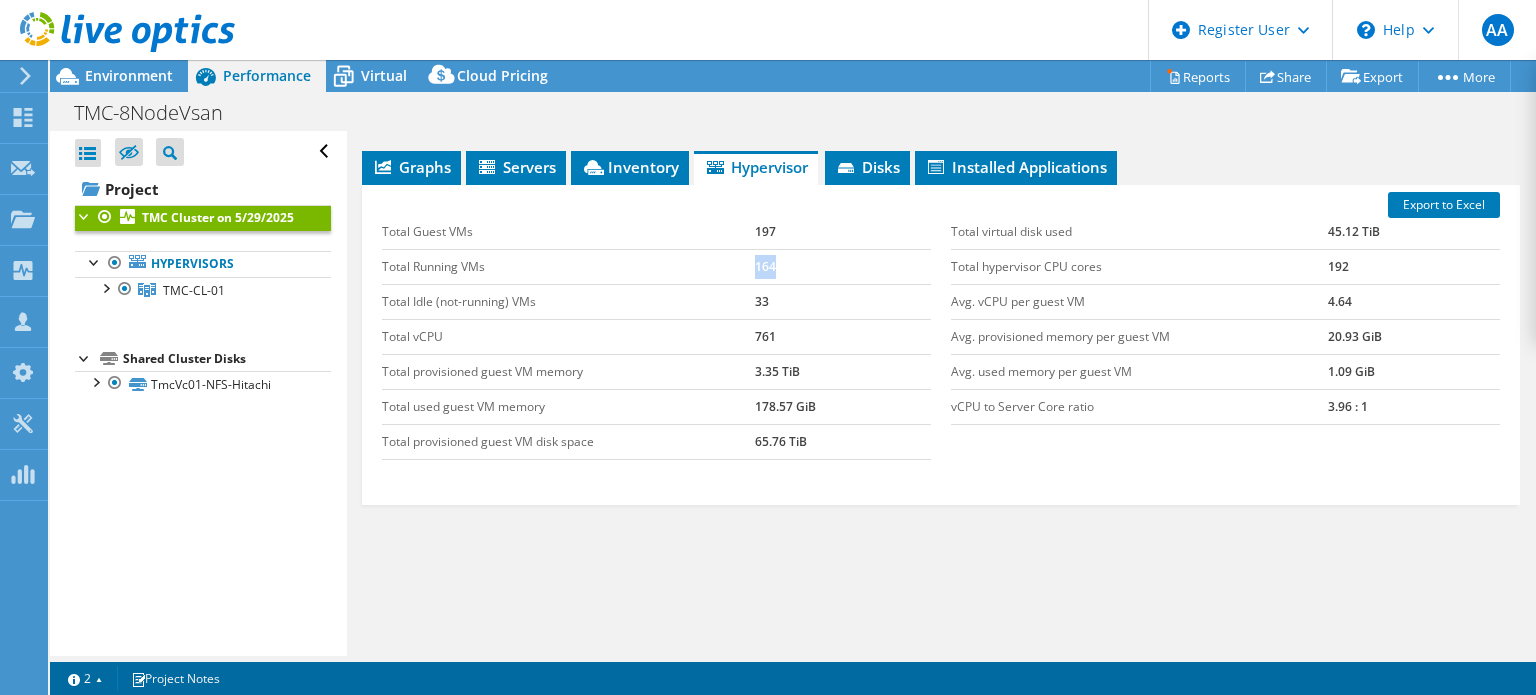 click on "164" at bounding box center (843, 266) 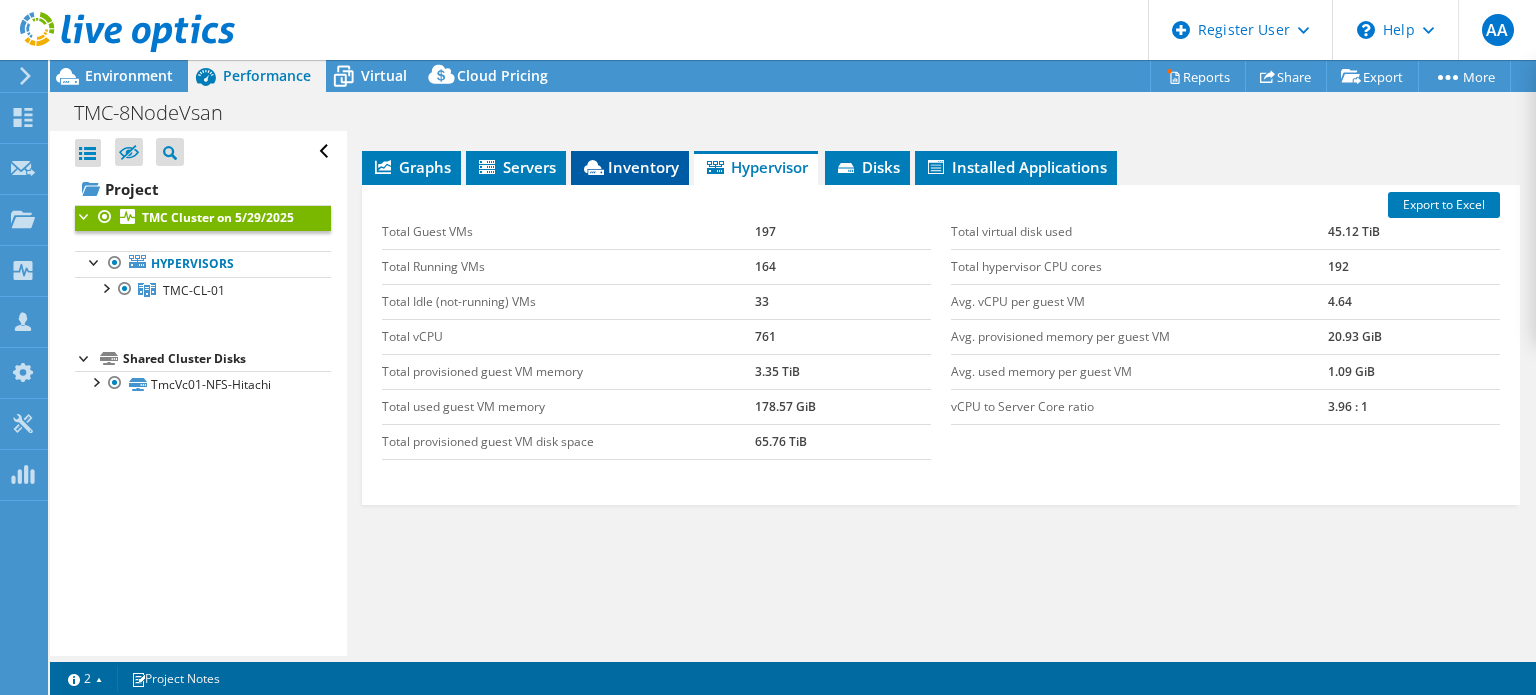 click on "Inventory" at bounding box center (630, 167) 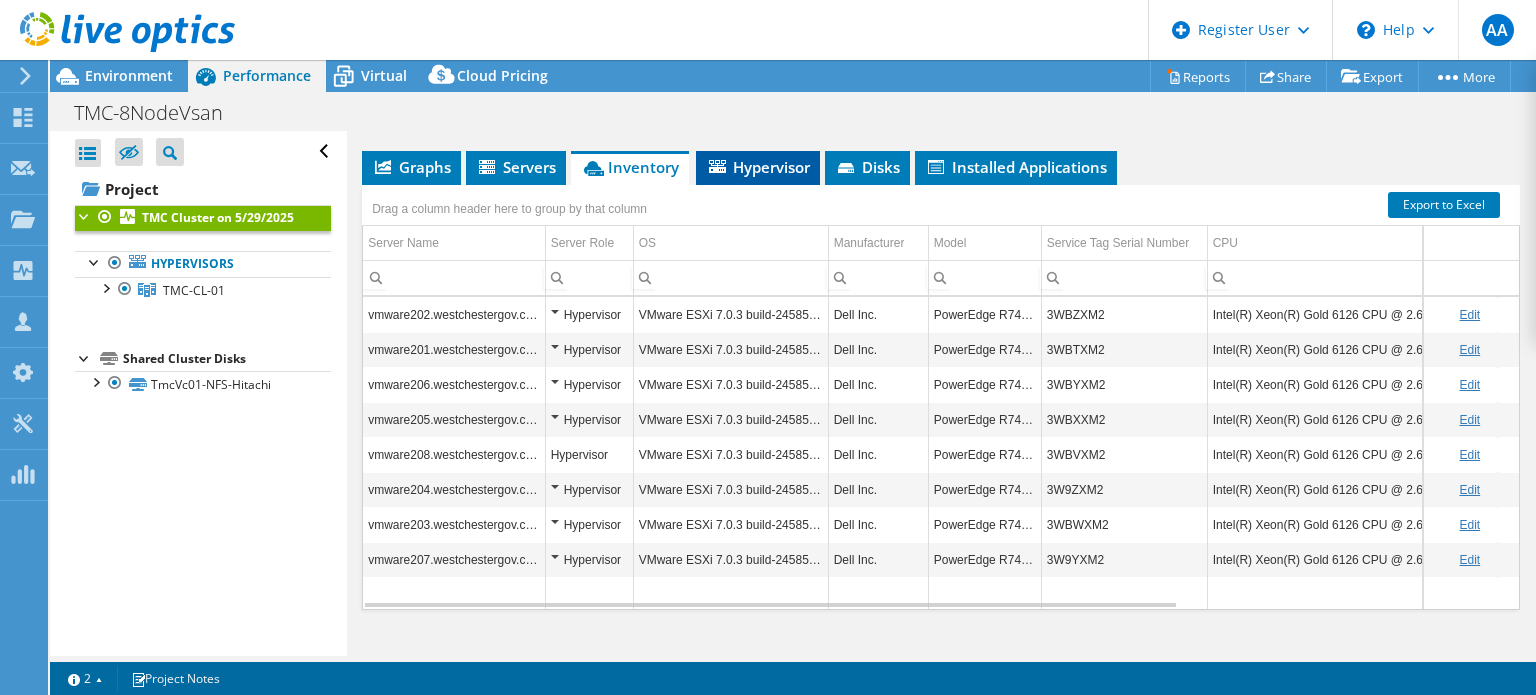 drag, startPoint x: 744, startPoint y: 161, endPoint x: 695, endPoint y: 175, distance: 50.96077 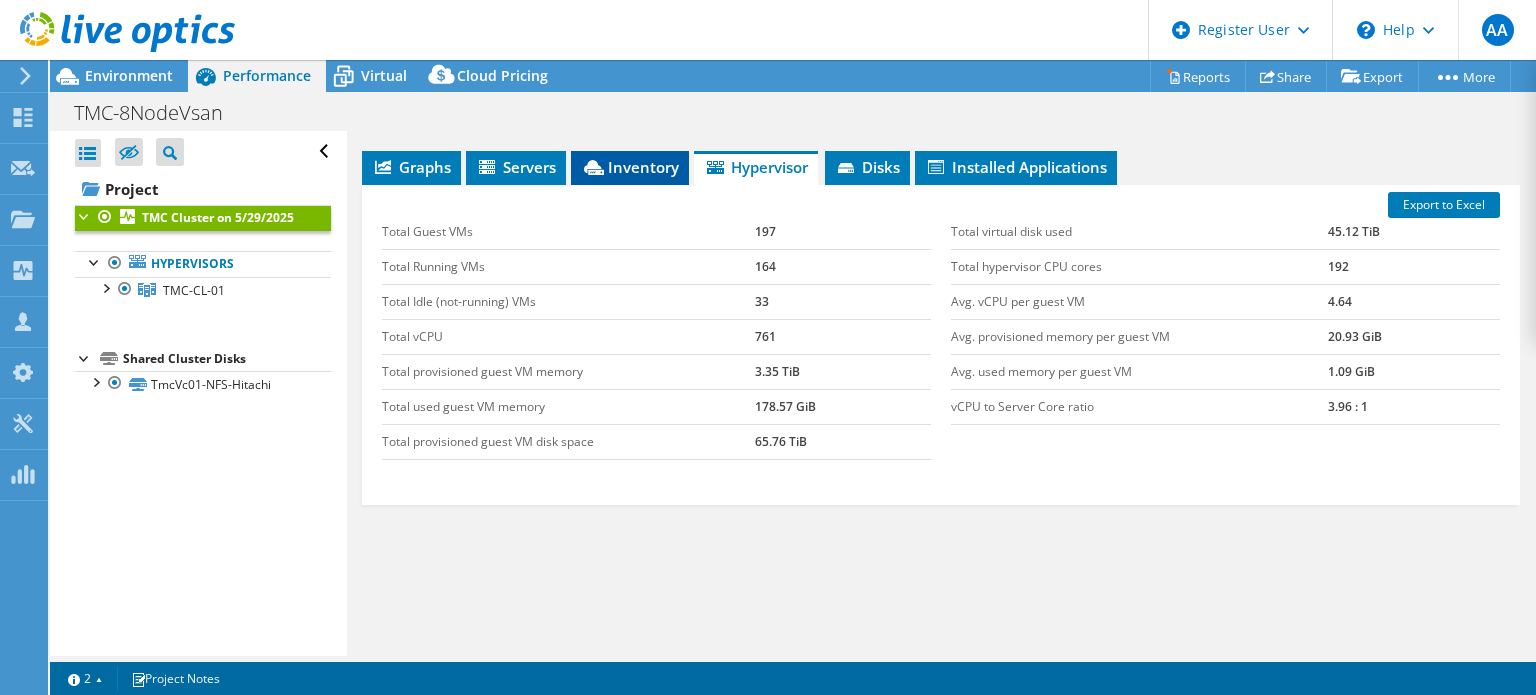 click on "Inventory" at bounding box center (630, 167) 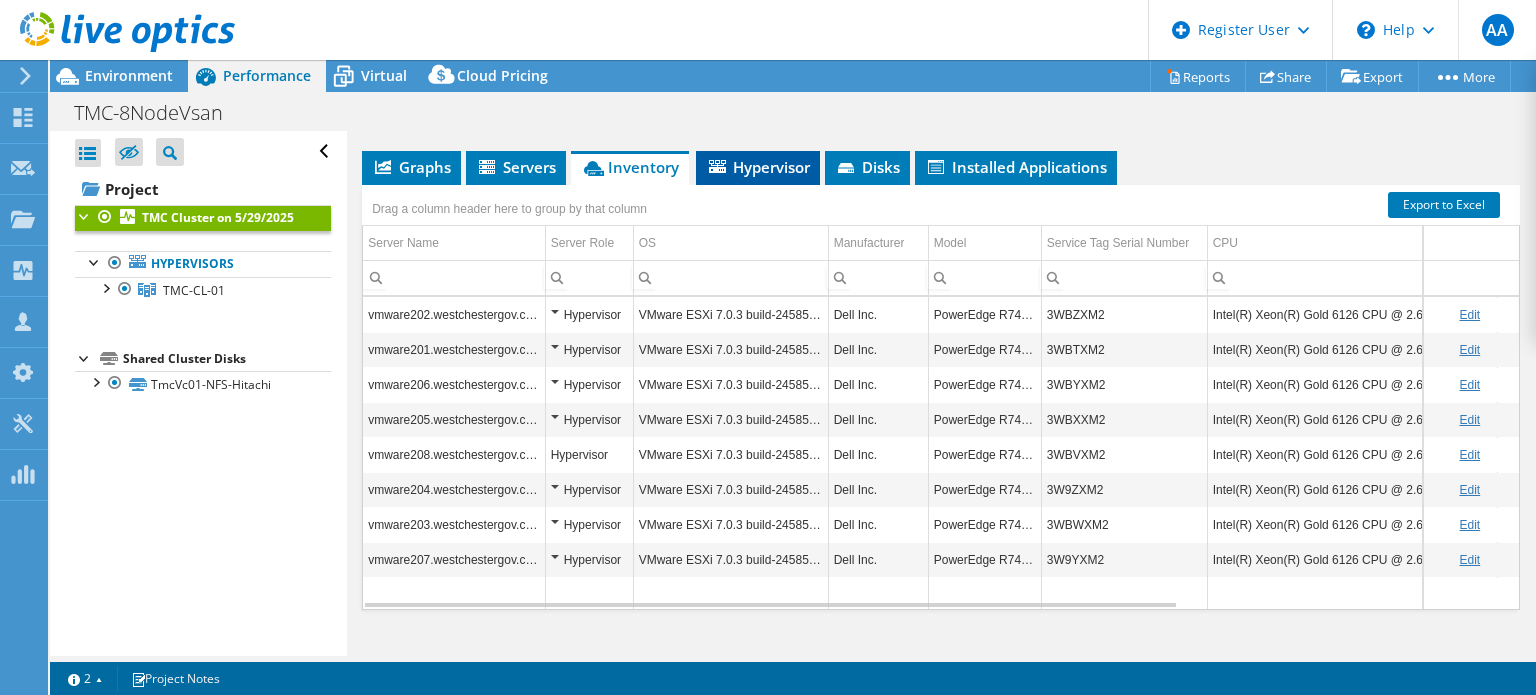 click on "Hypervisor" at bounding box center (758, 167) 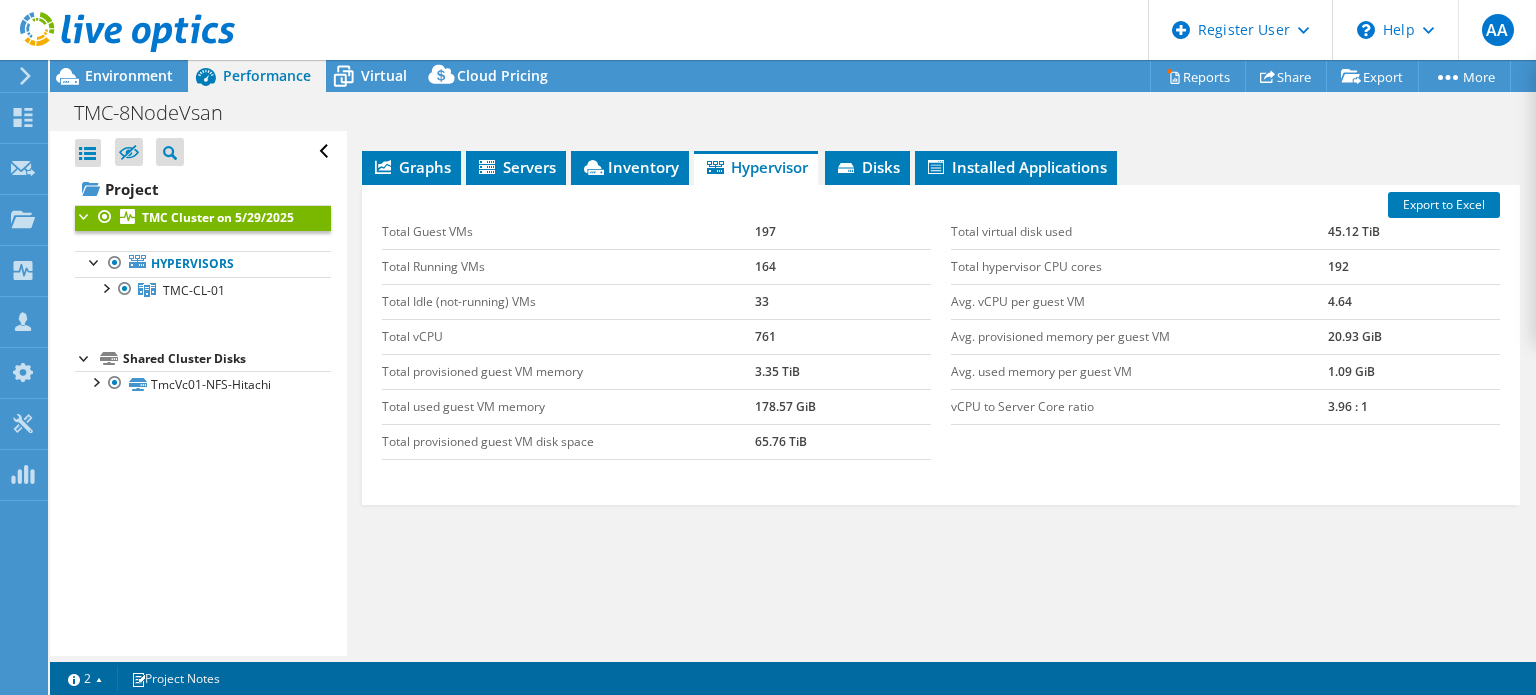 click on "Avg. vCPU per guest VM" at bounding box center (1139, 301) 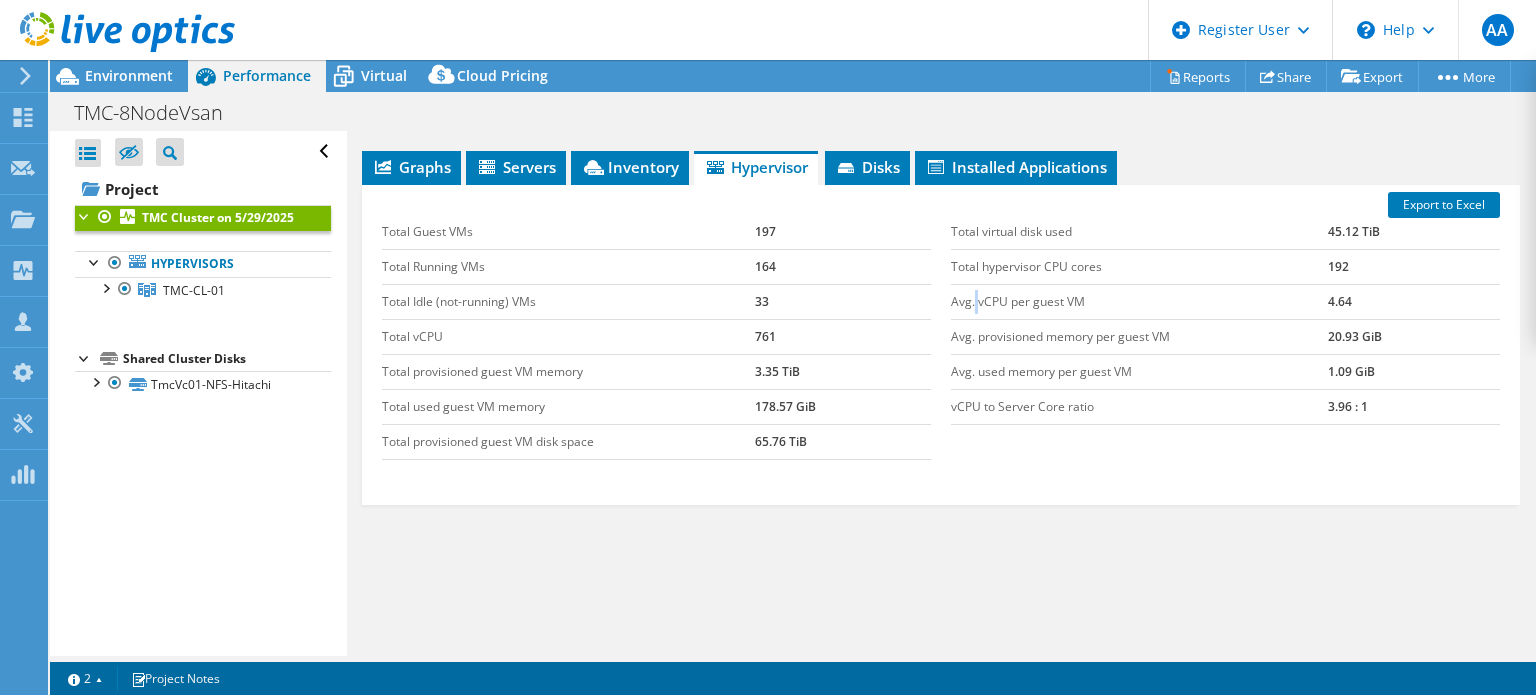 click on "Avg. vCPU per guest VM" at bounding box center [1139, 301] 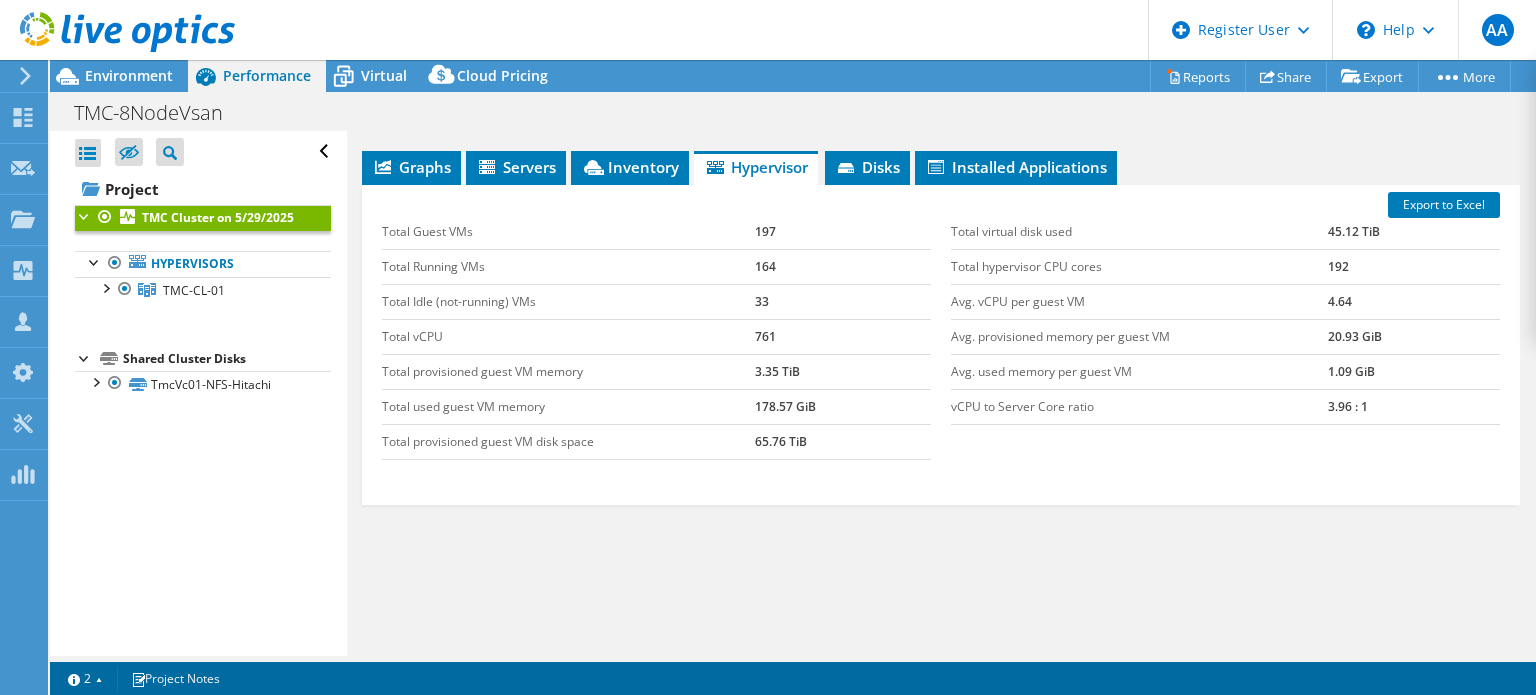 click on "Avg. vCPU per guest VM" at bounding box center [1139, 301] 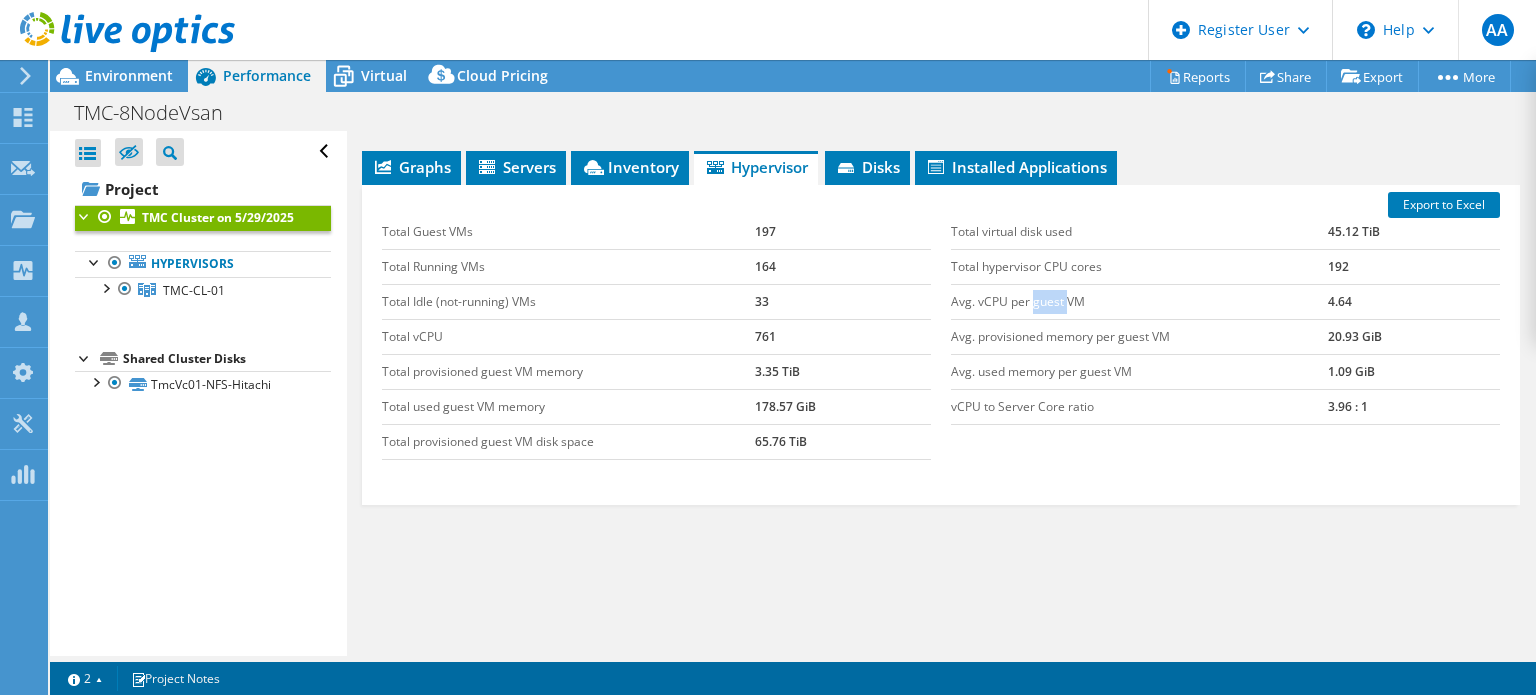 click on "Avg. vCPU per guest VM" at bounding box center [1139, 301] 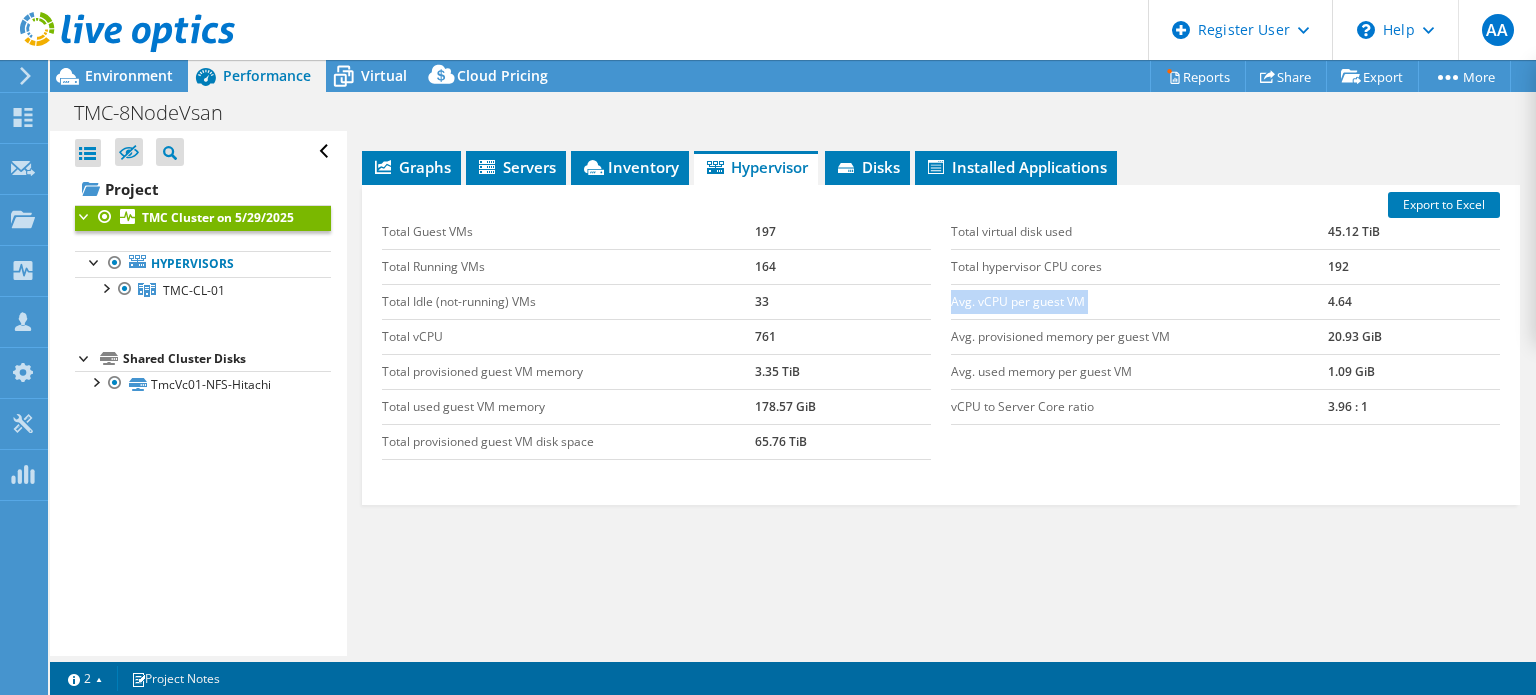 click on "Avg. vCPU per guest VM" at bounding box center (1139, 301) 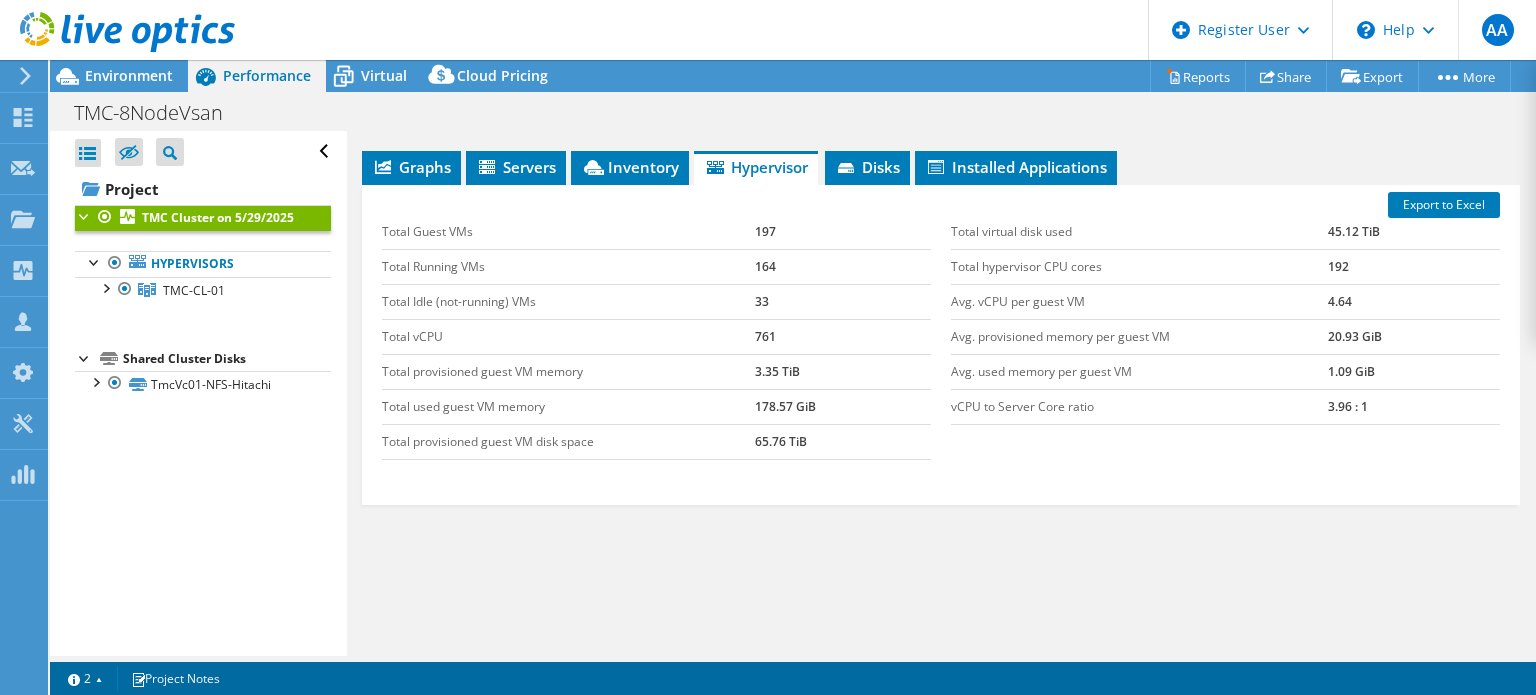 click on "4.64" at bounding box center [1414, 301] 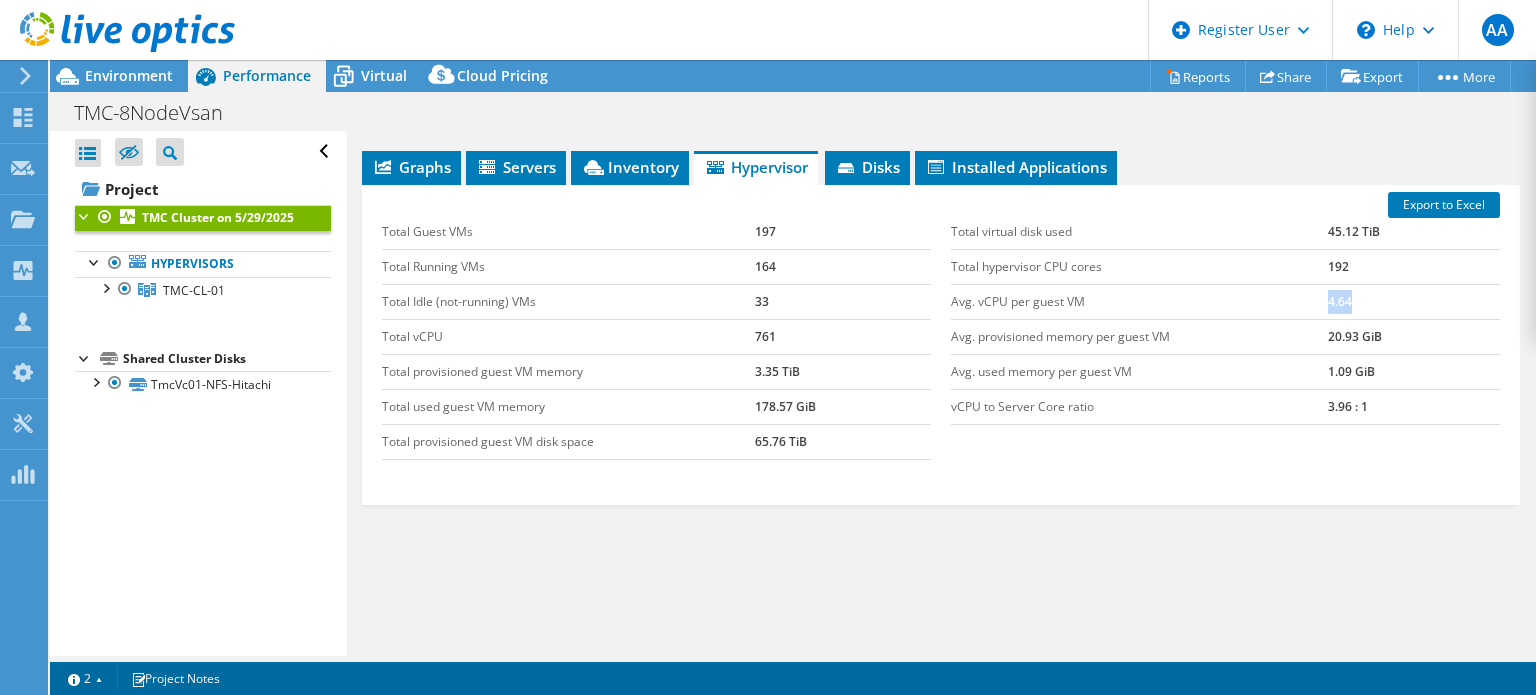 click on "4.64" at bounding box center [1414, 301] 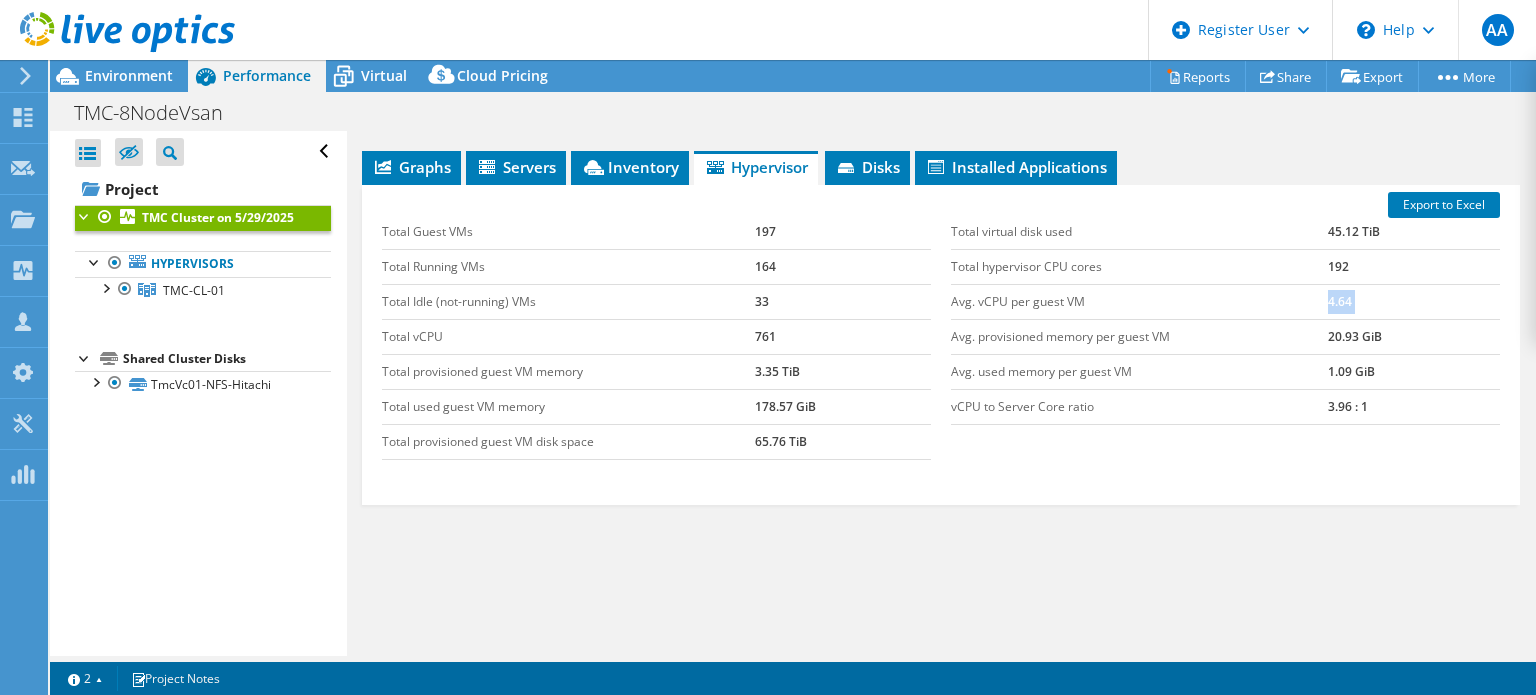 click on "4.64" at bounding box center [1414, 301] 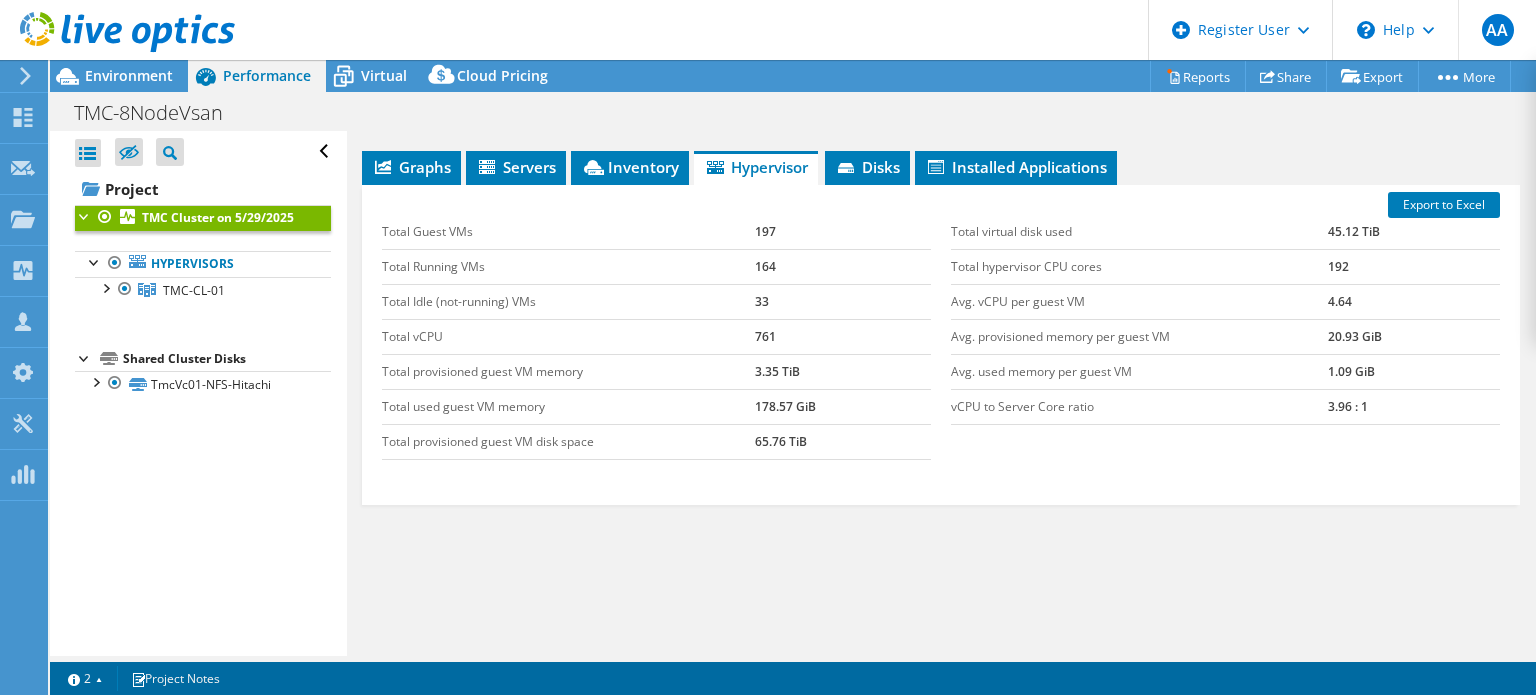 click on "Avg. vCPU per guest VM" at bounding box center (1139, 301) 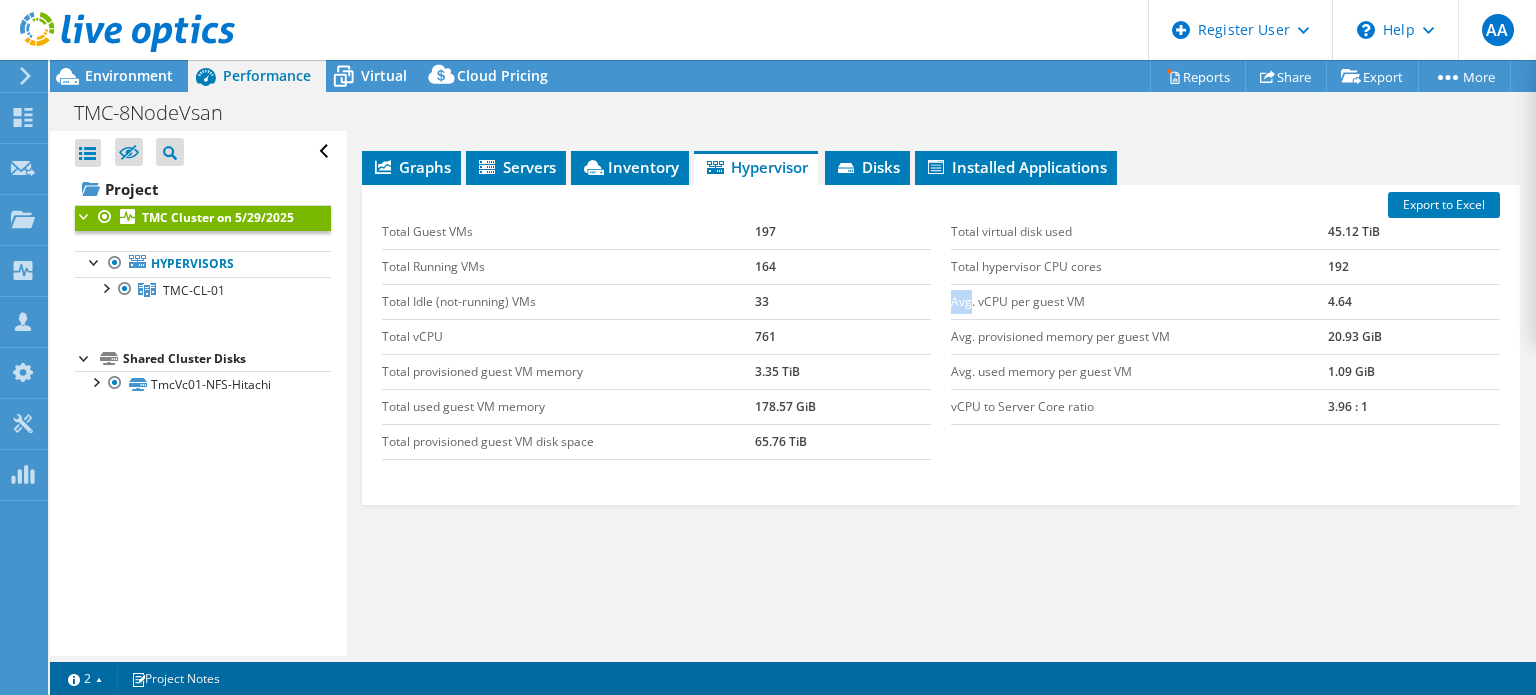 click on "Avg. vCPU per guest VM" at bounding box center [1139, 301] 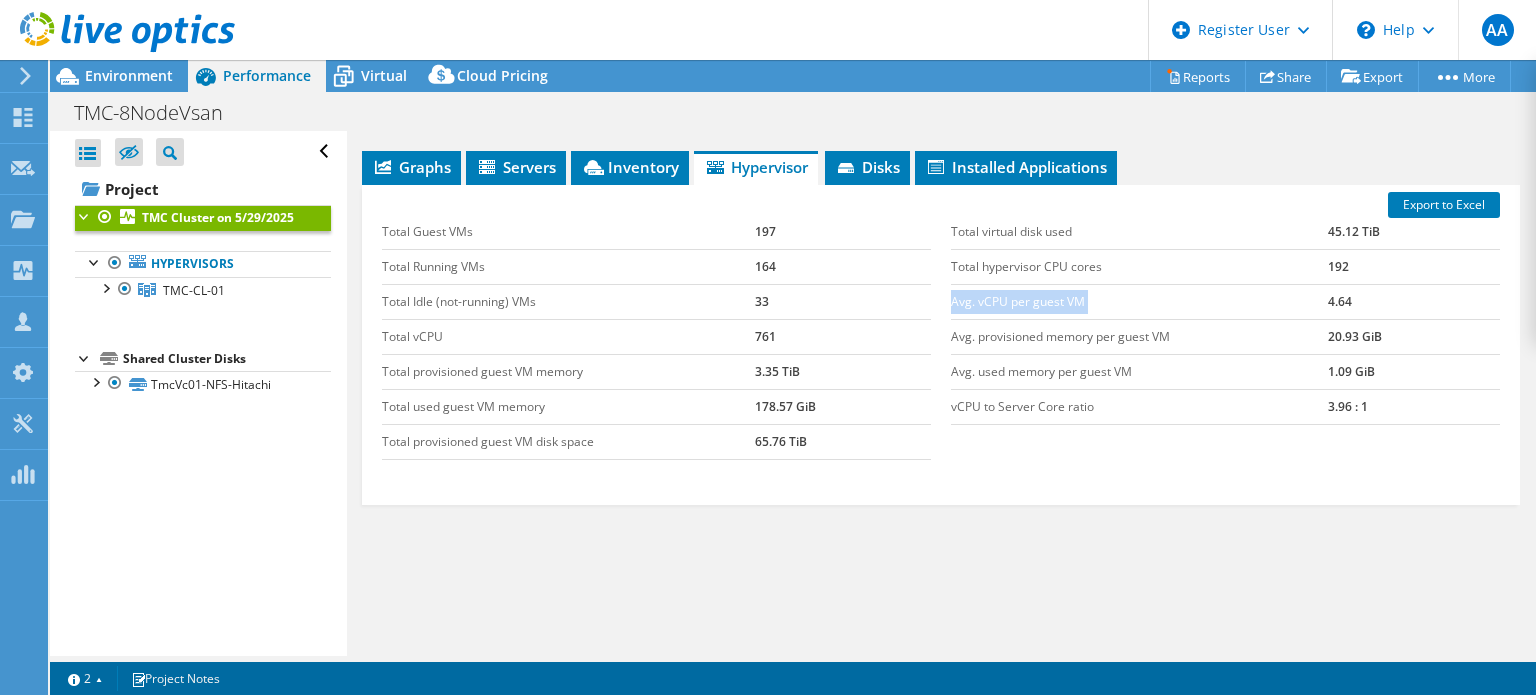 click on "Avg. vCPU per guest VM" at bounding box center [1139, 301] 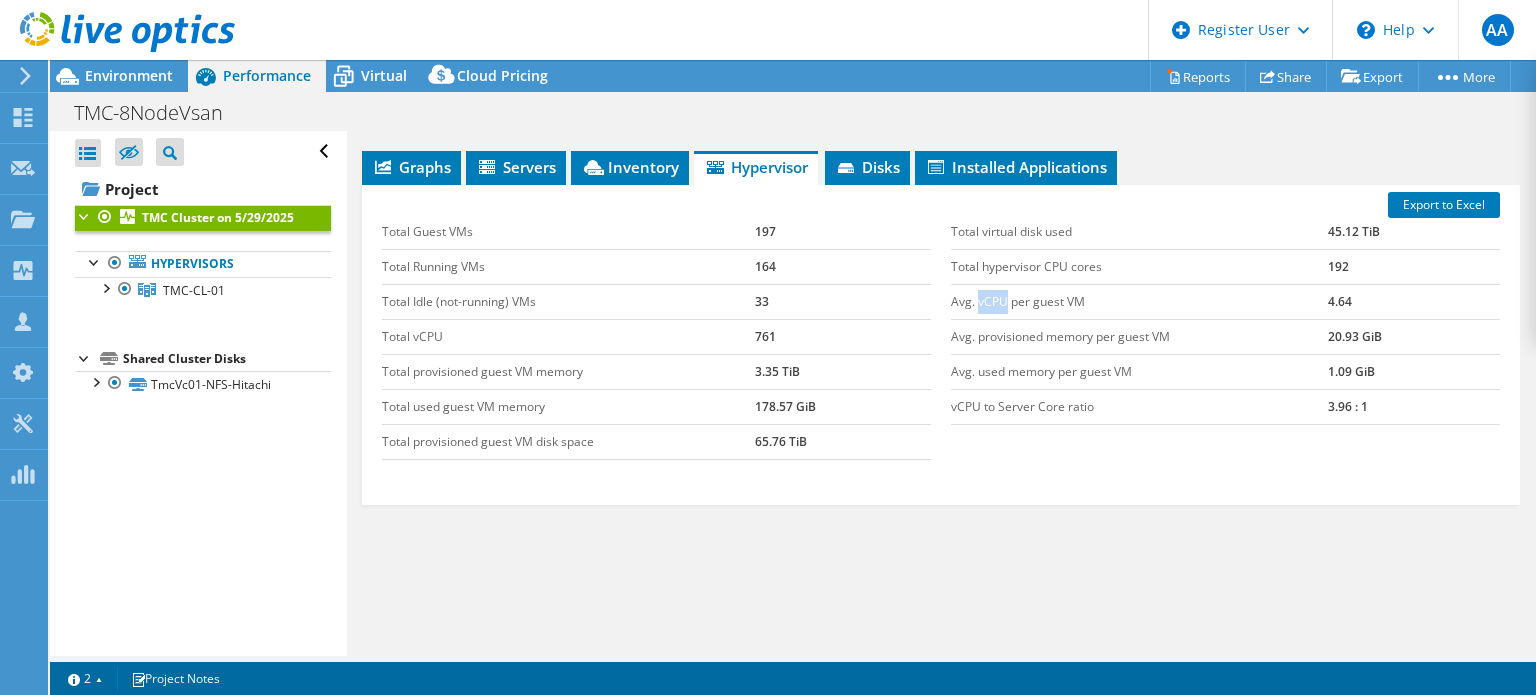 click on "Avg. vCPU per guest VM" at bounding box center [1139, 301] 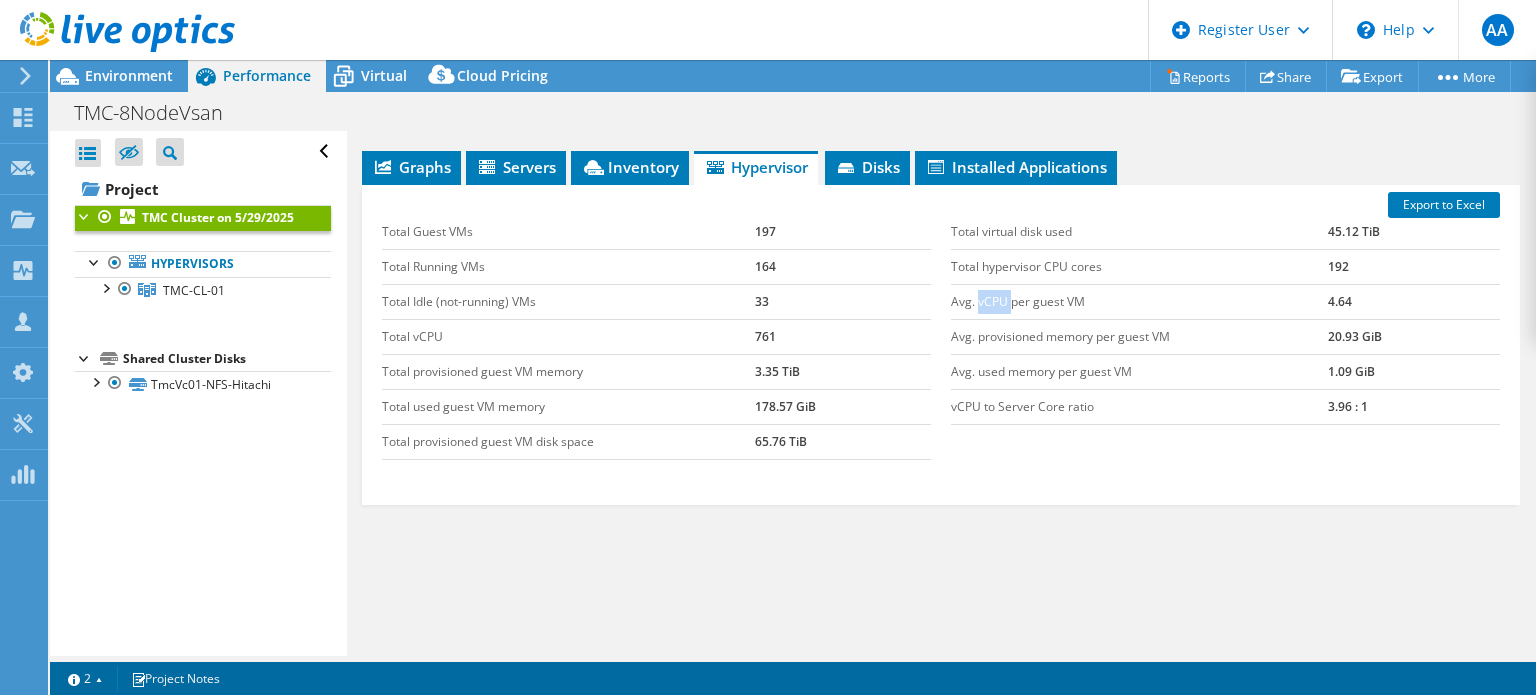 click on "Avg. vCPU per guest VM" at bounding box center [1139, 301] 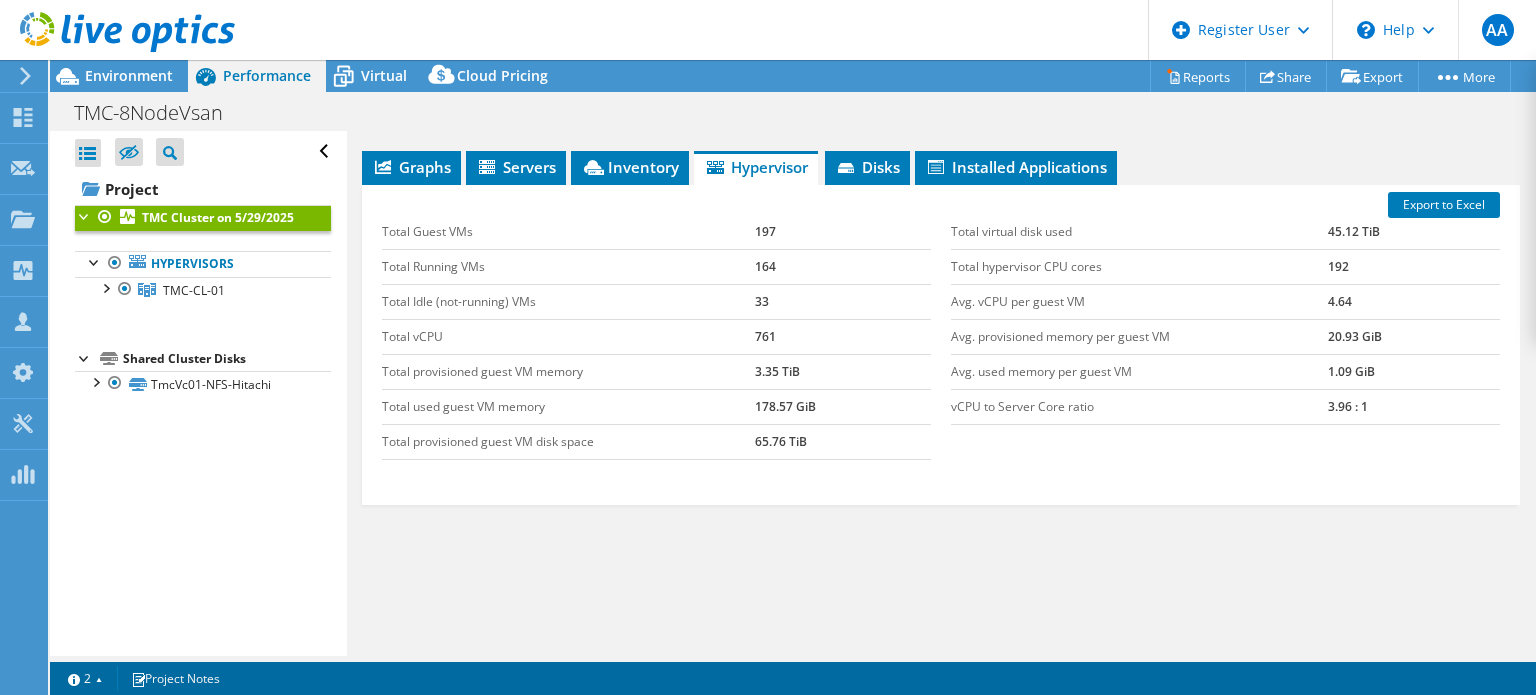 drag, startPoint x: 942, startPoint y: 297, endPoint x: 1172, endPoint y: 291, distance: 230.07825 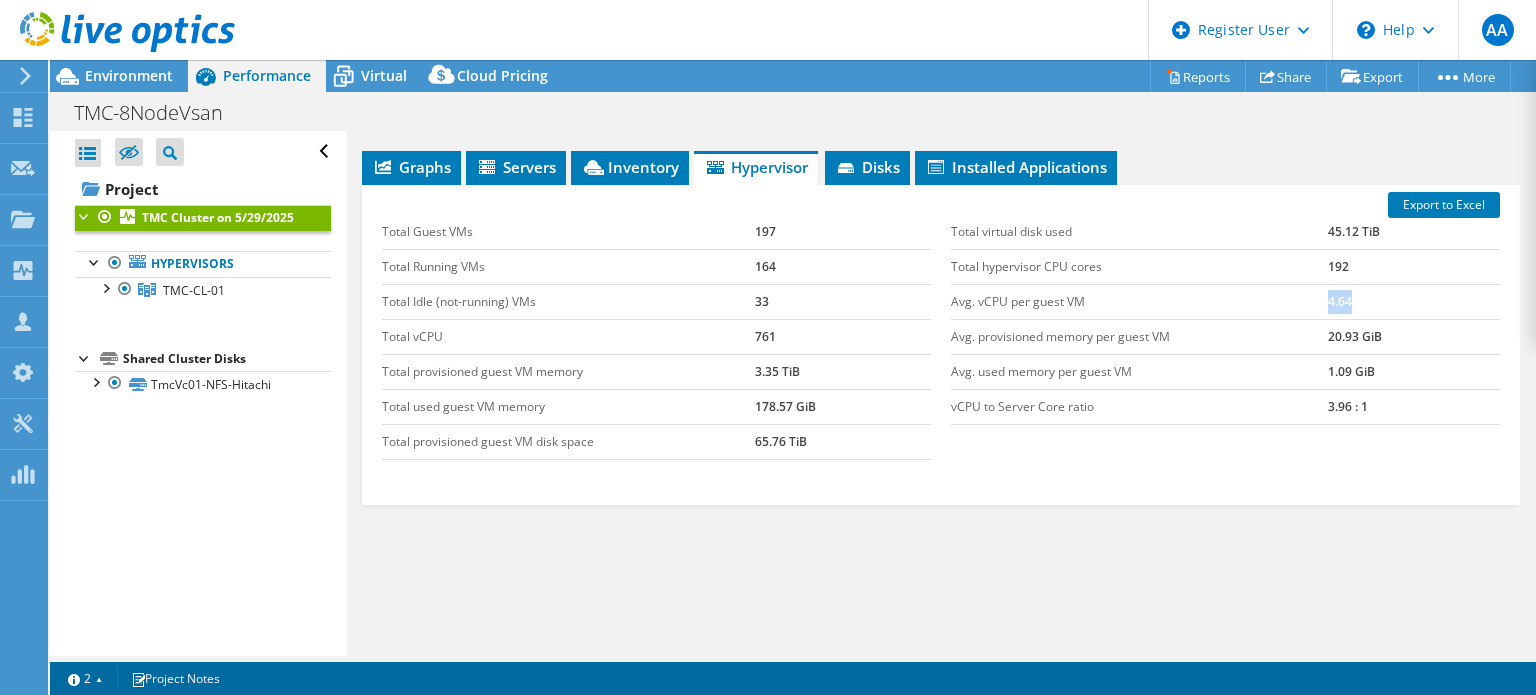 click on "4.64" at bounding box center (1414, 301) 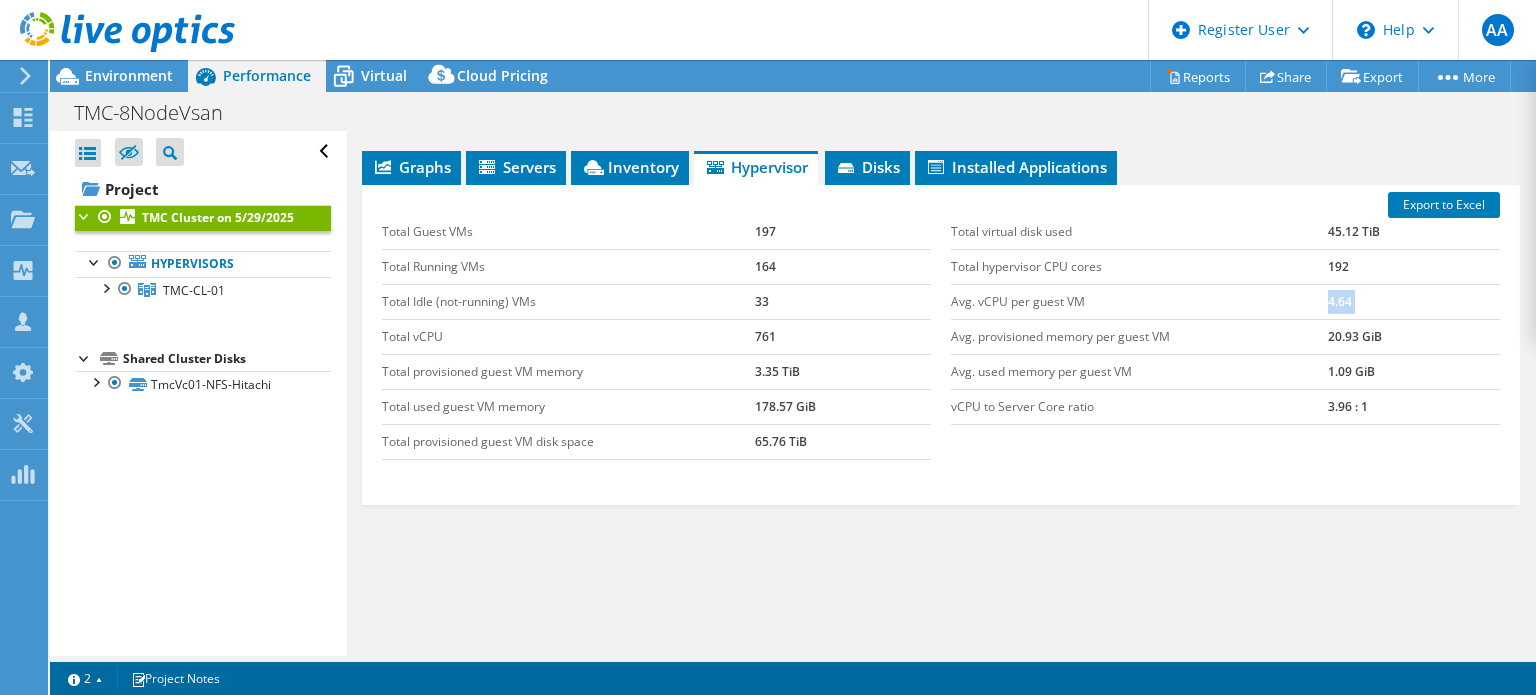 click on "4.64" at bounding box center [1414, 301] 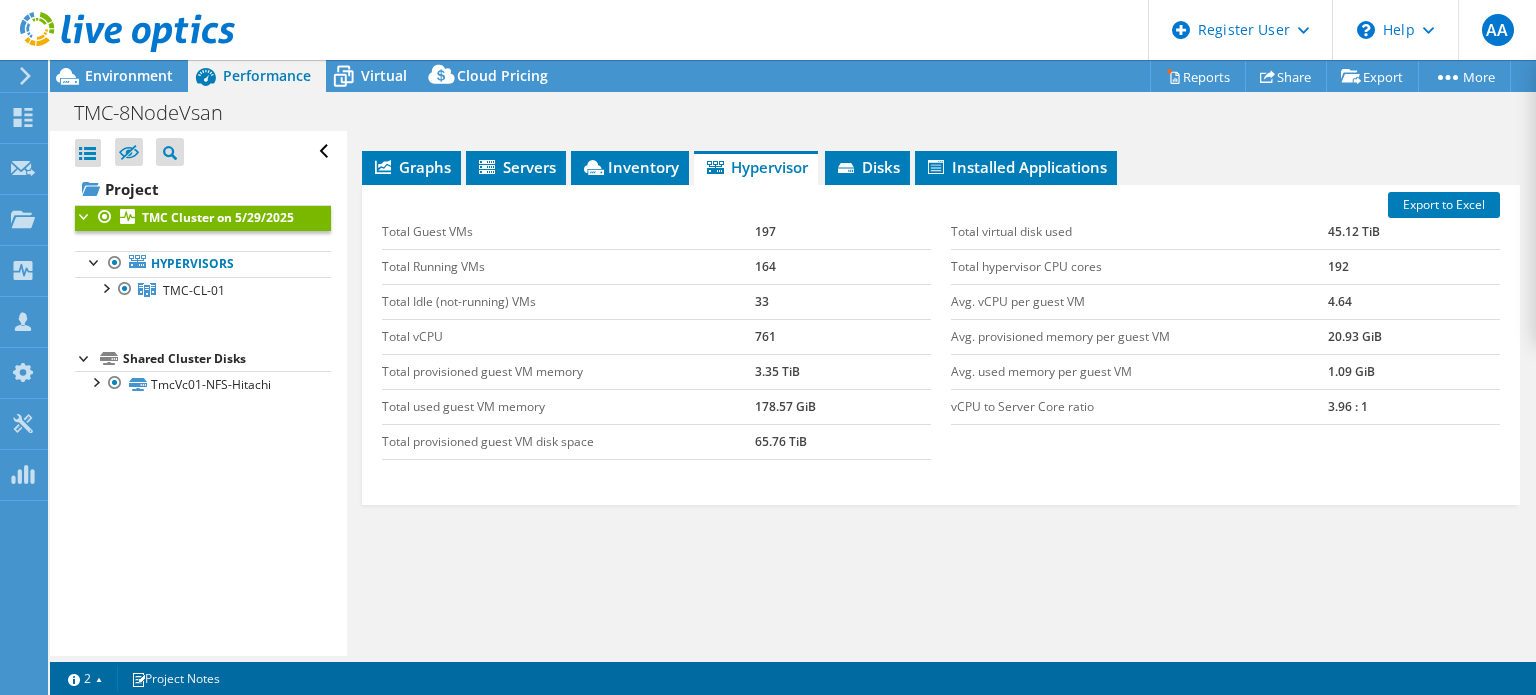 click on "3.96 : 1" at bounding box center (1414, 406) 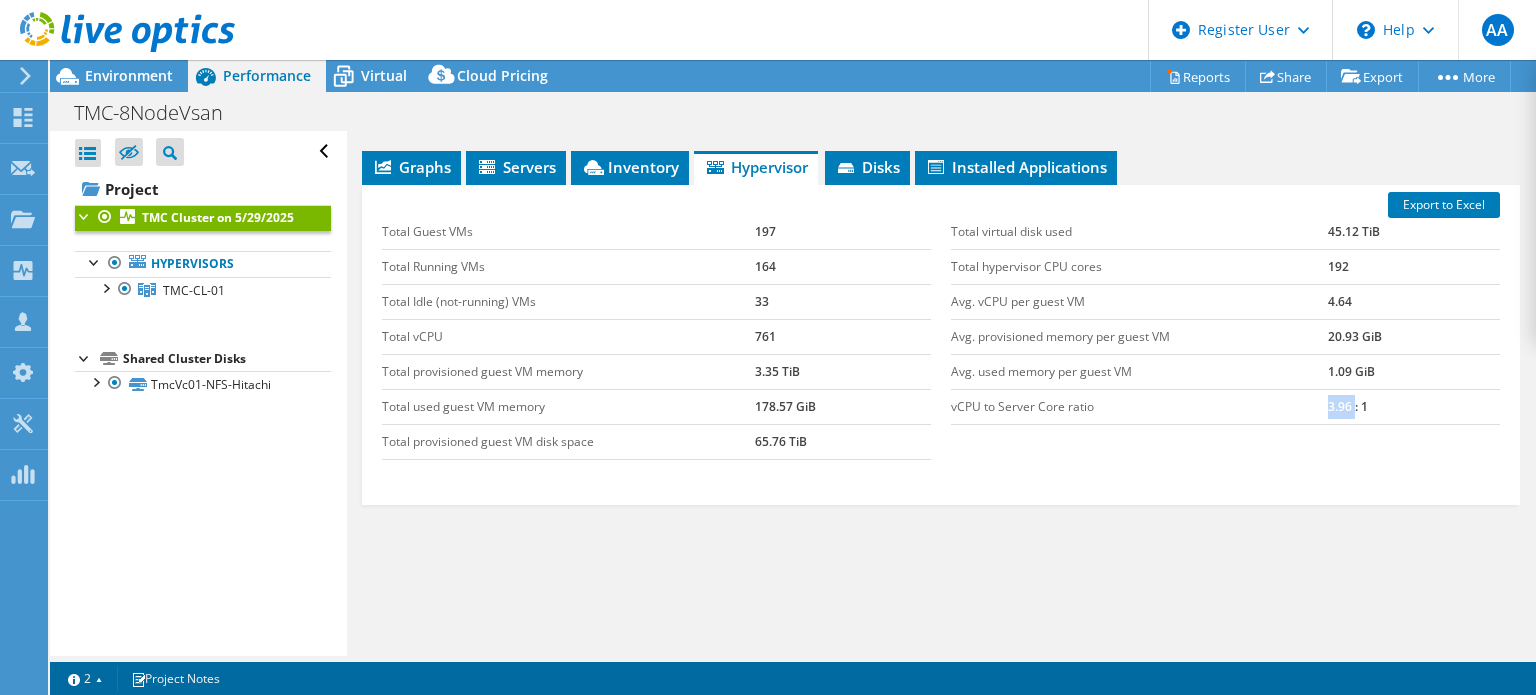click on "3.96 : 1" at bounding box center (1414, 406) 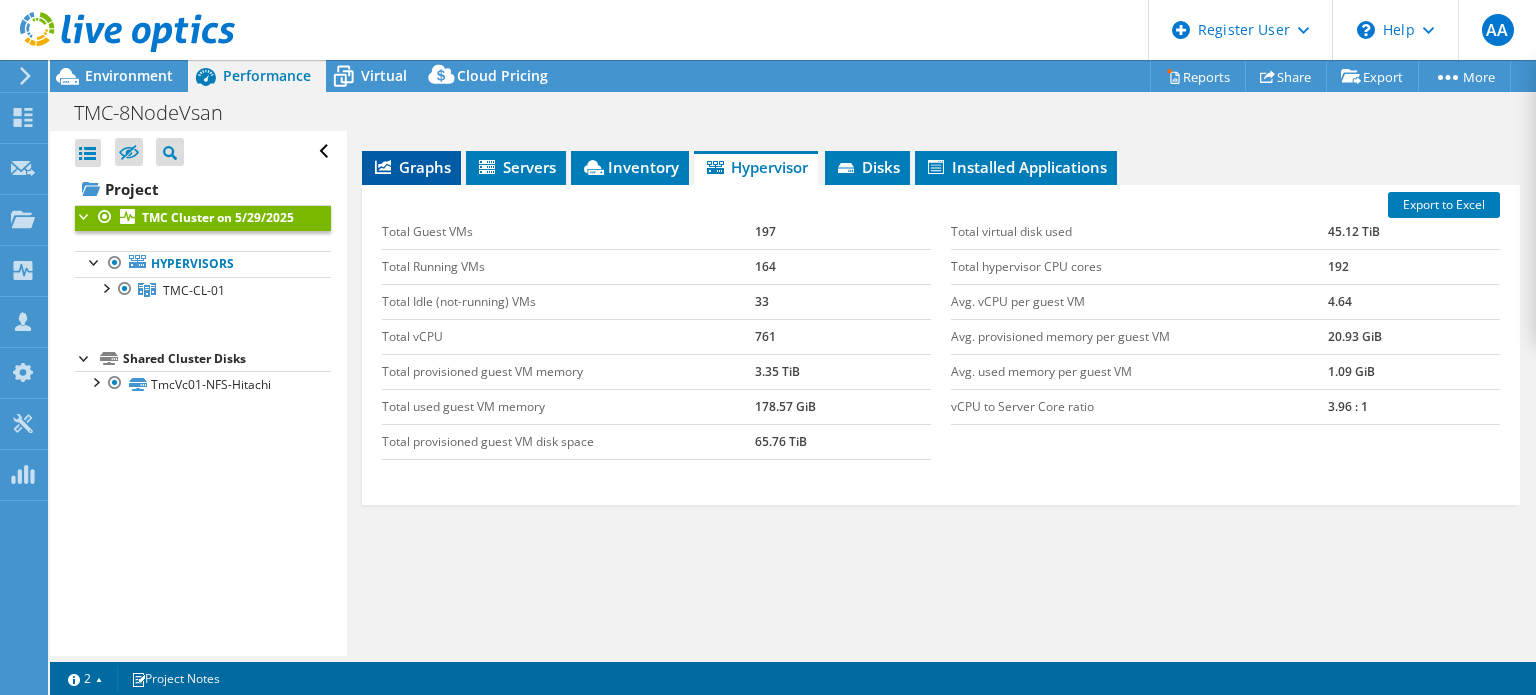 click on "Graphs" at bounding box center (411, 167) 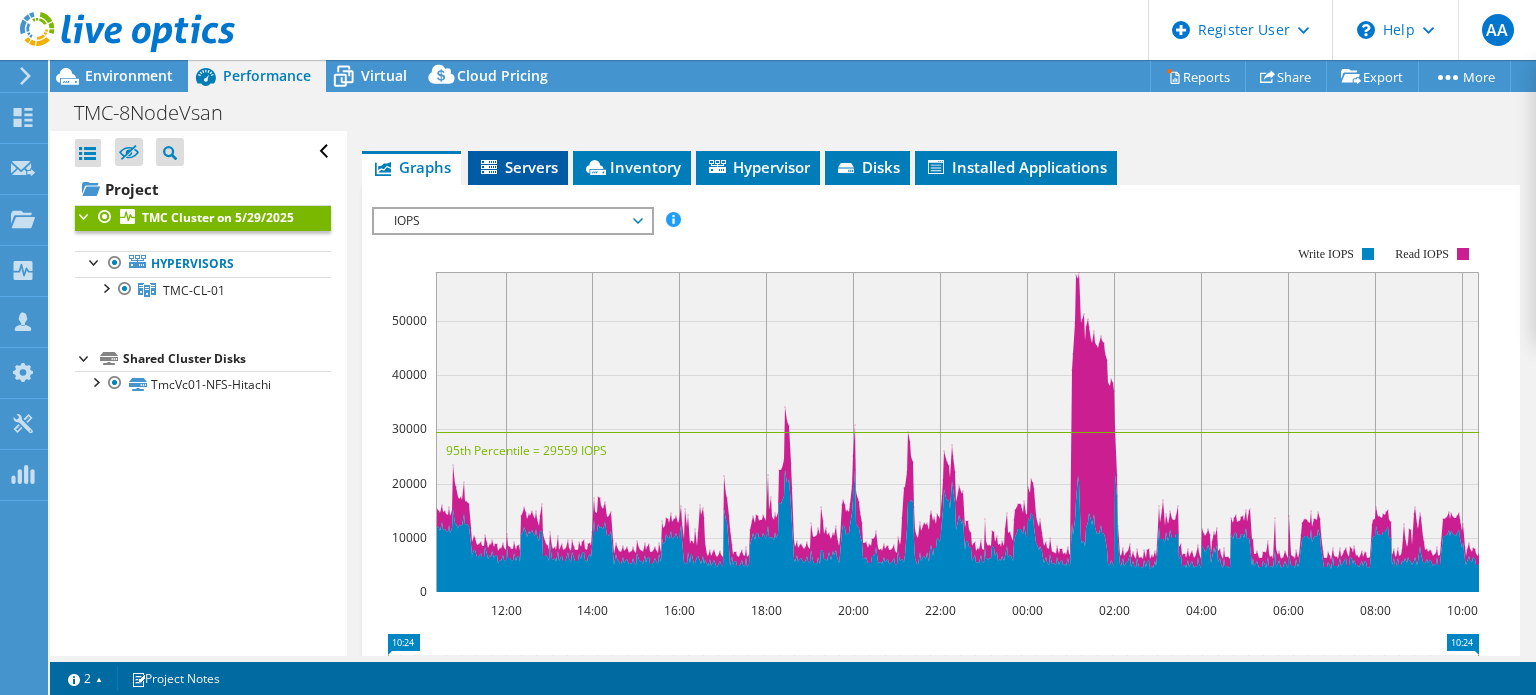 click on "Servers" at bounding box center [518, 167] 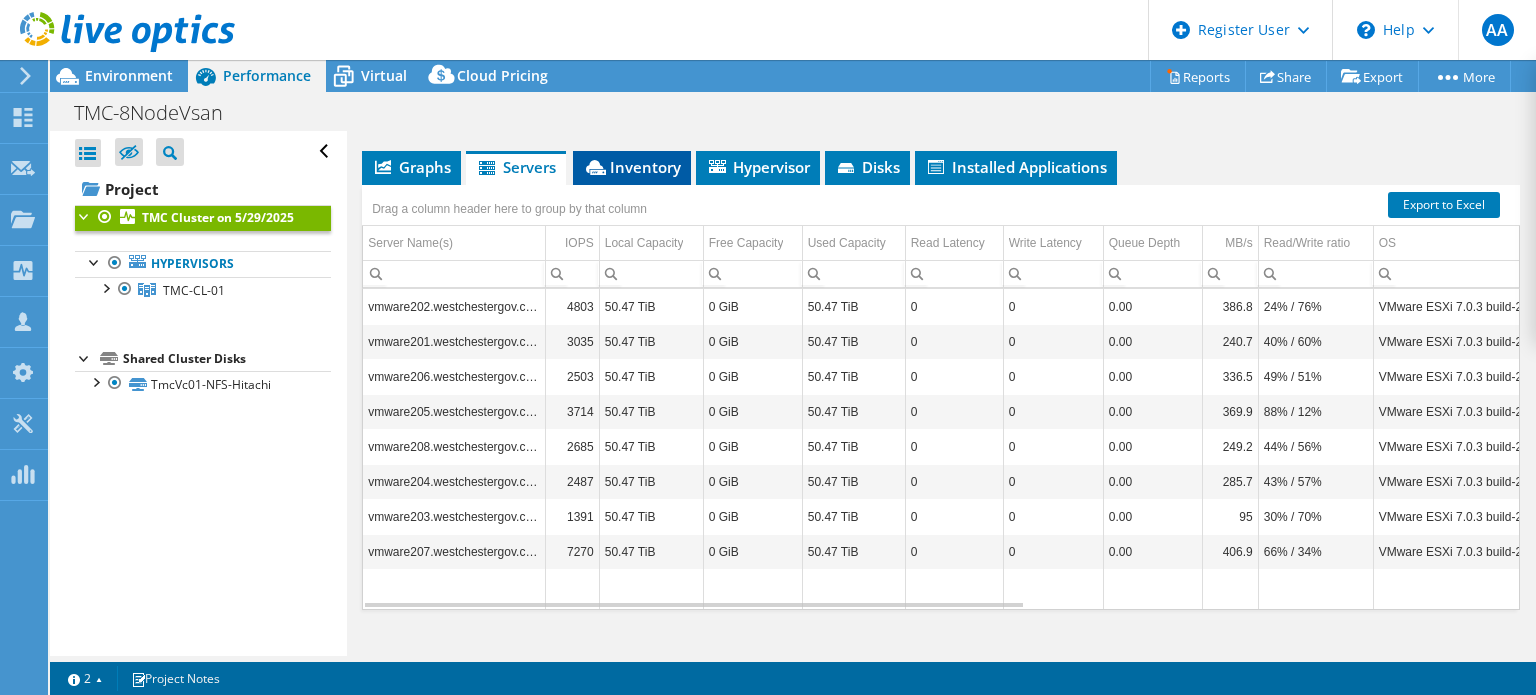 click on "Inventory" at bounding box center (632, 168) 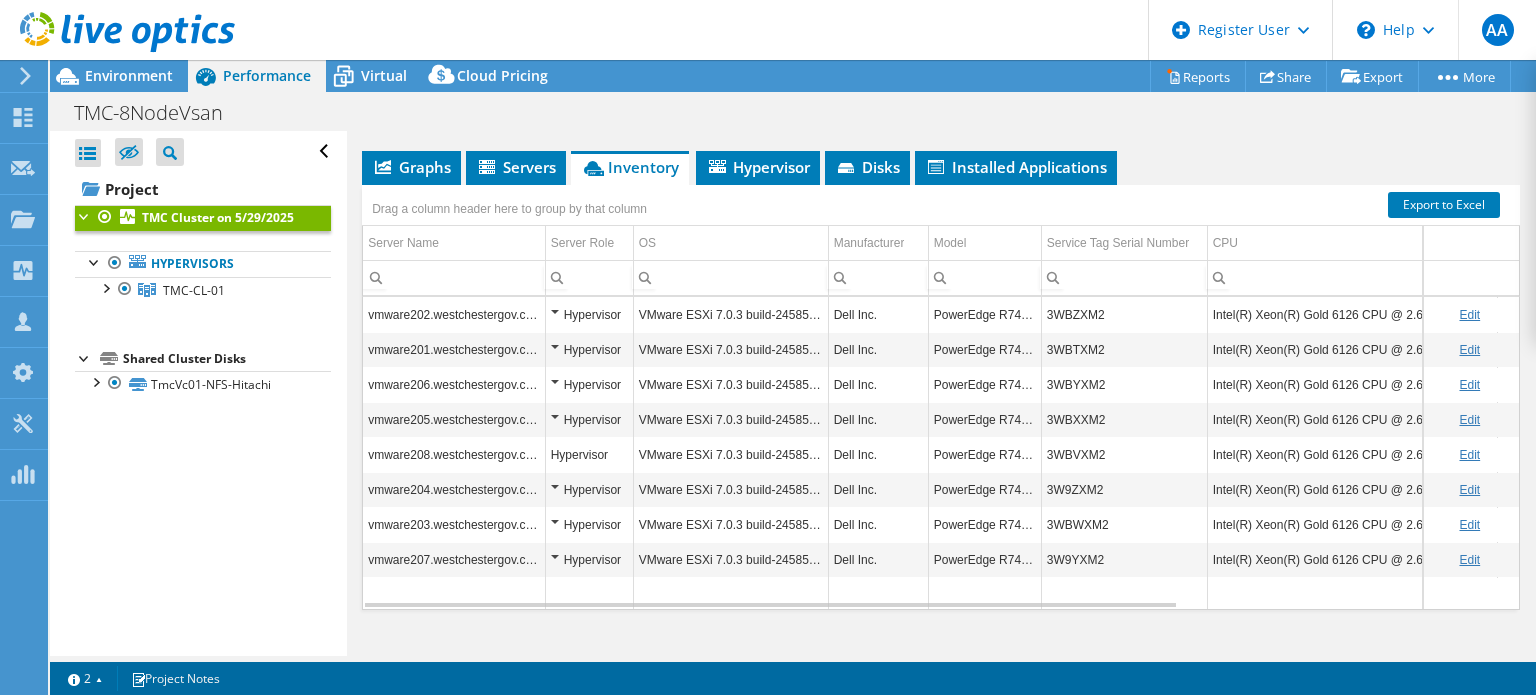 click on "3WBZXM2" at bounding box center [1124, 314] 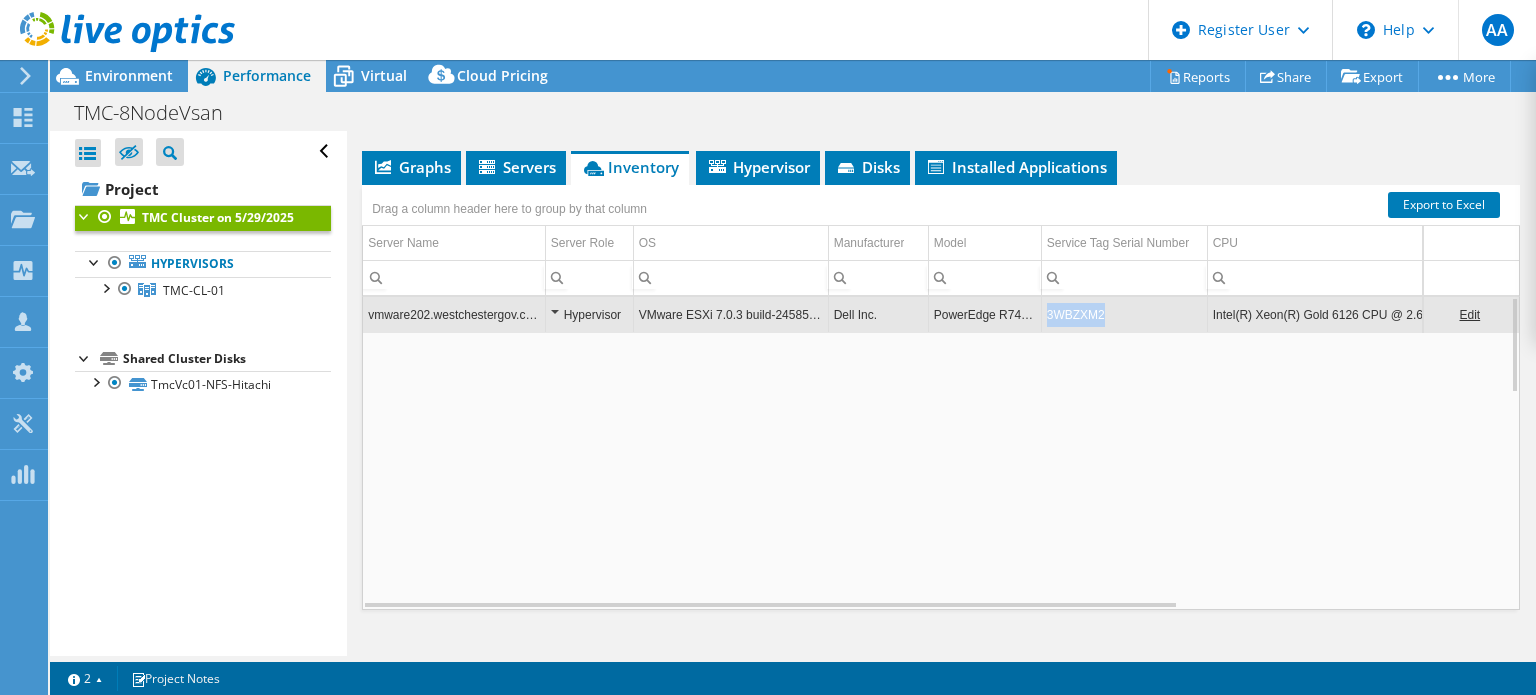 click on "3WBZXM2" at bounding box center (1124, 314) 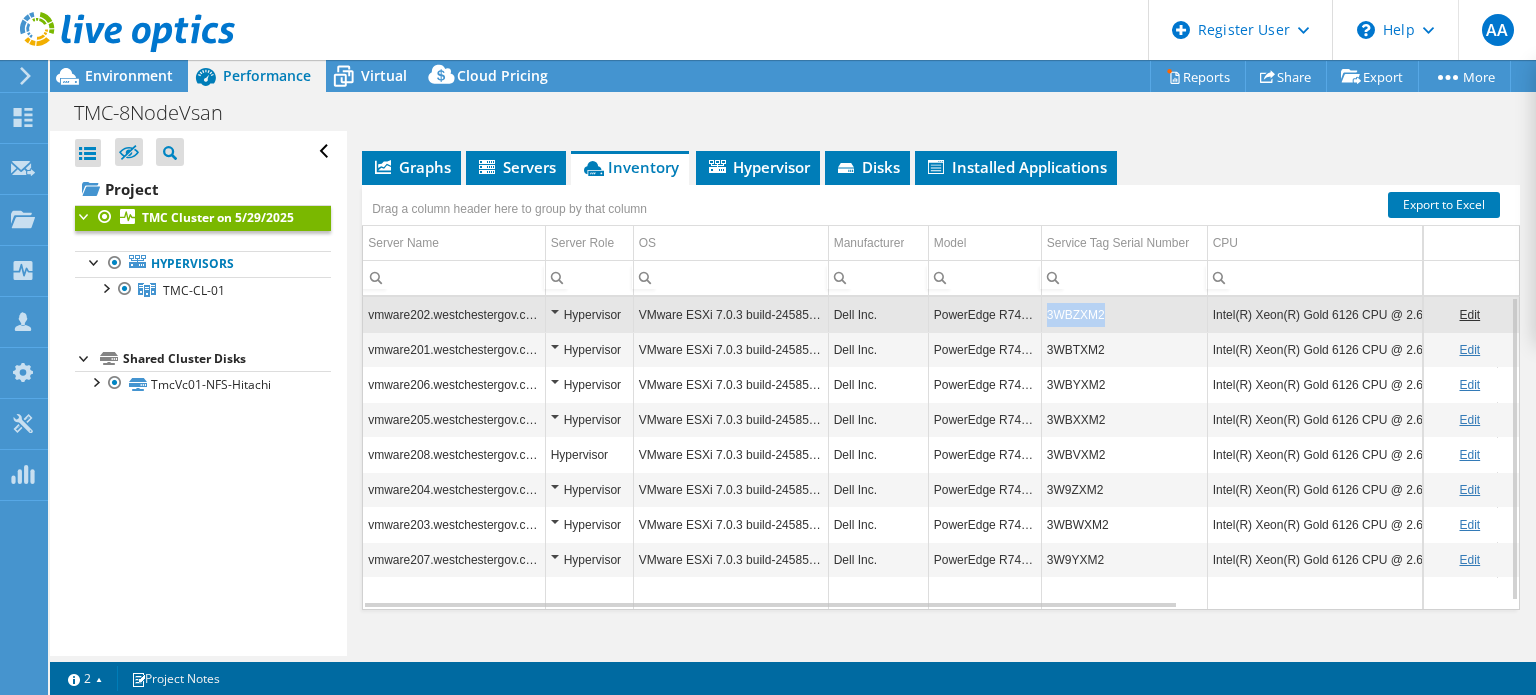 drag, startPoint x: 1110, startPoint y: 309, endPoint x: 1049, endPoint y: 312, distance: 61.073727 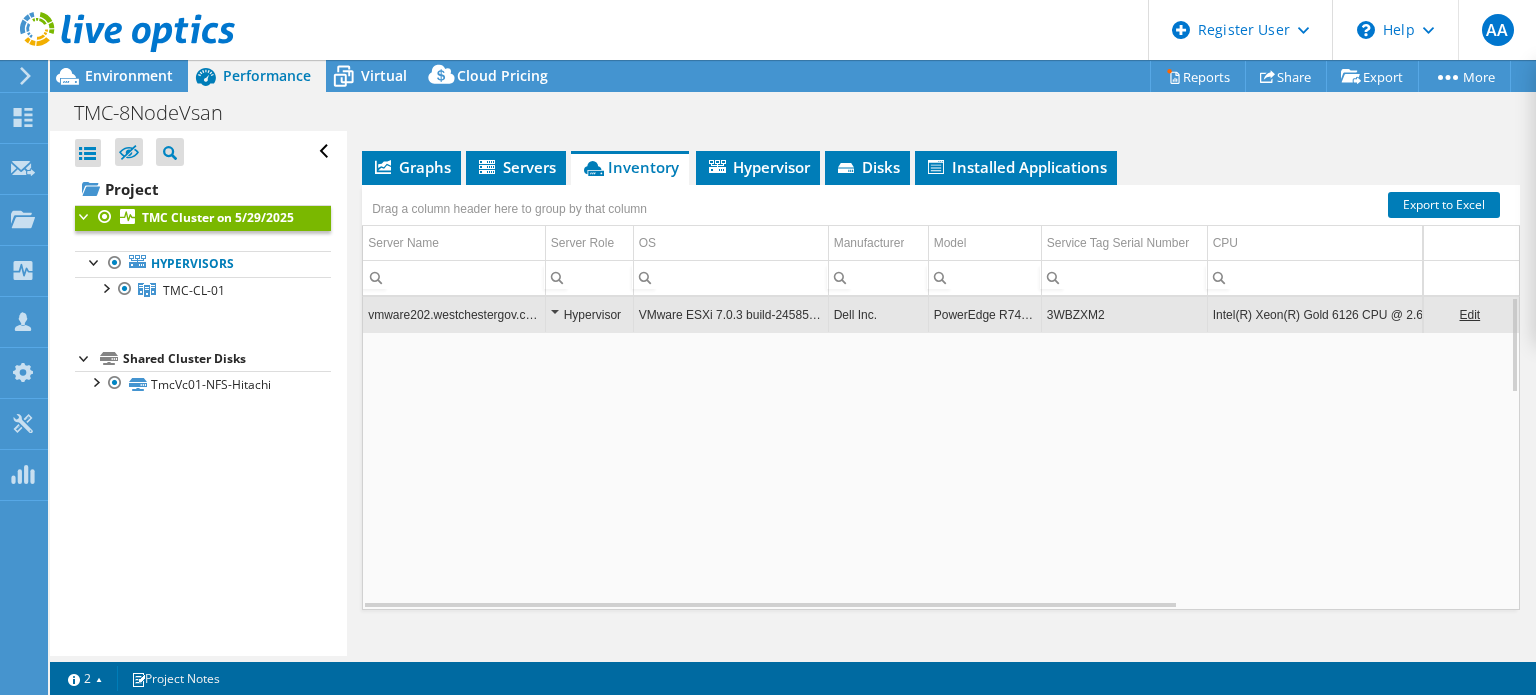 click on "3WBZXM2" at bounding box center [1124, 314] 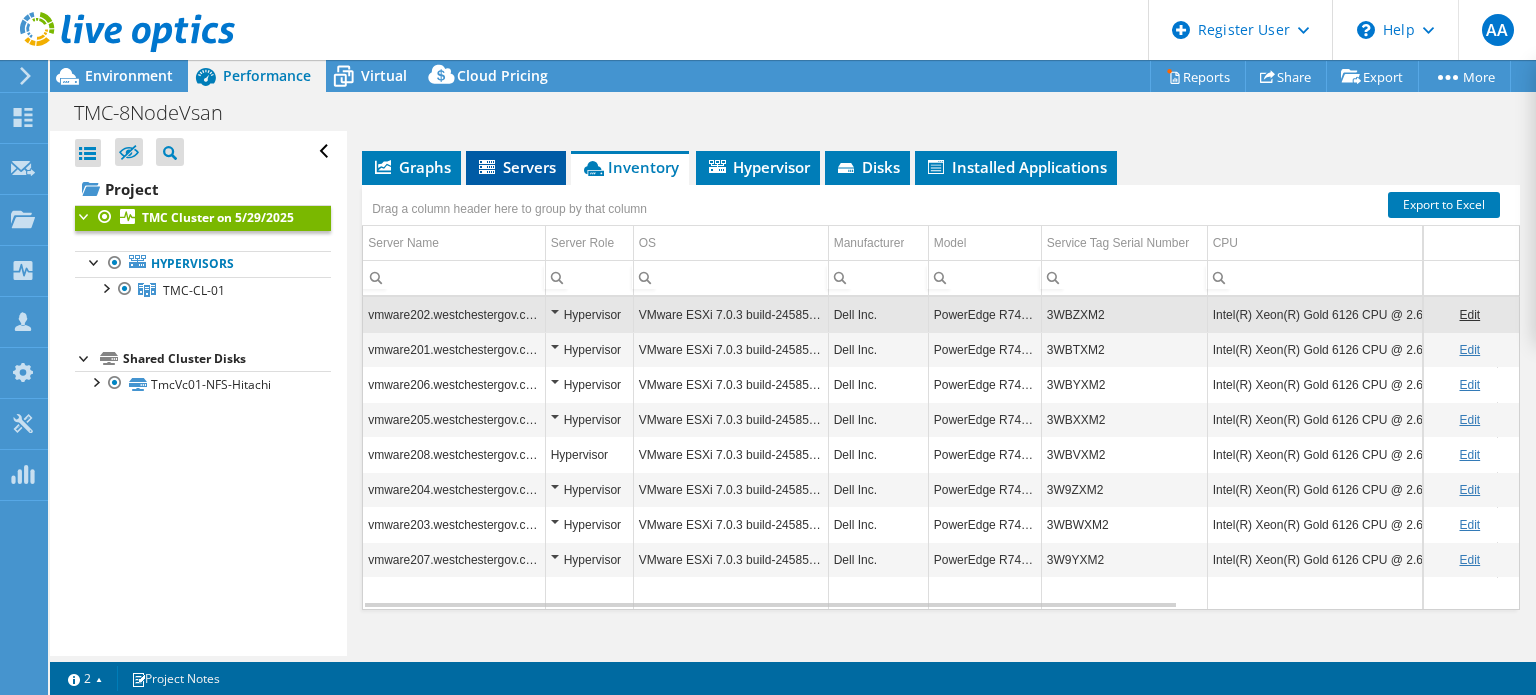 click on "Servers" at bounding box center [516, 167] 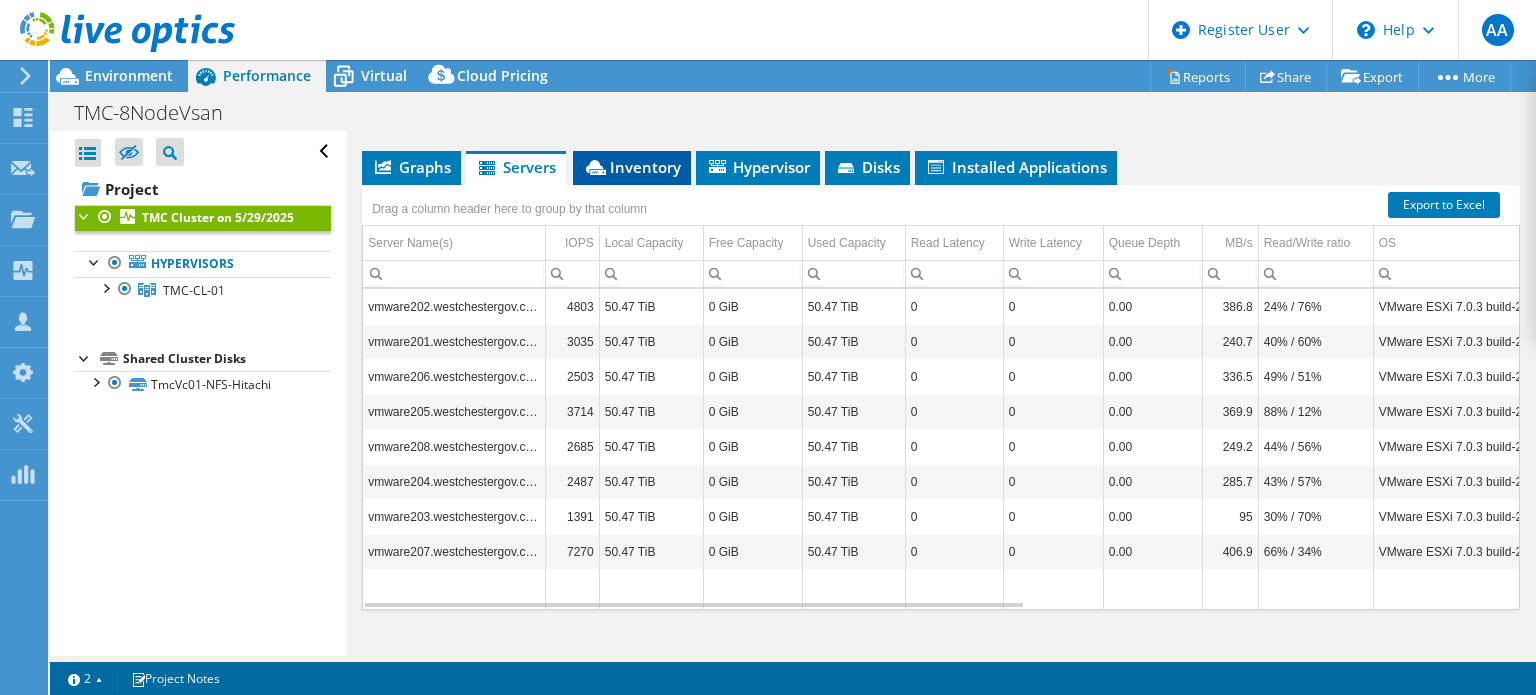 click on "Inventory" at bounding box center [632, 167] 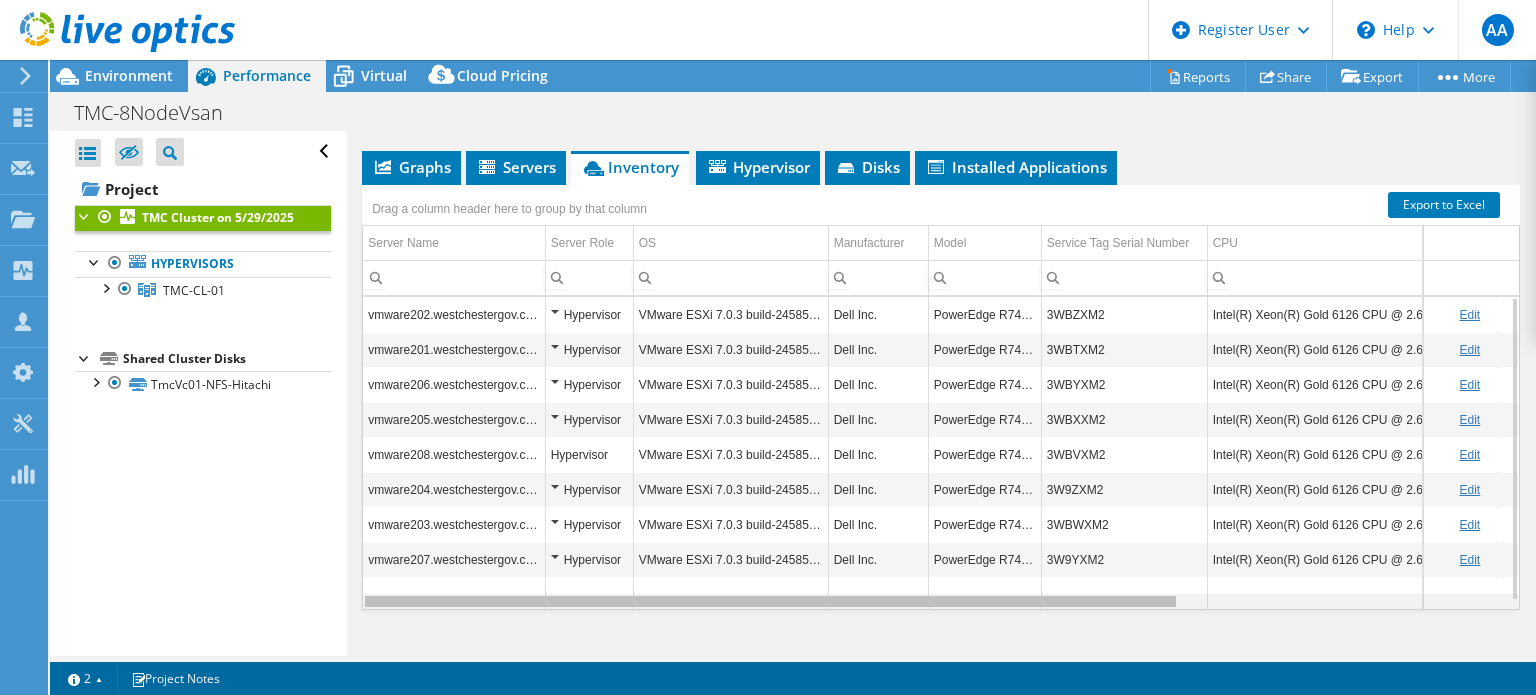 scroll, scrollTop: 0, scrollLeft: 40, axis: horizontal 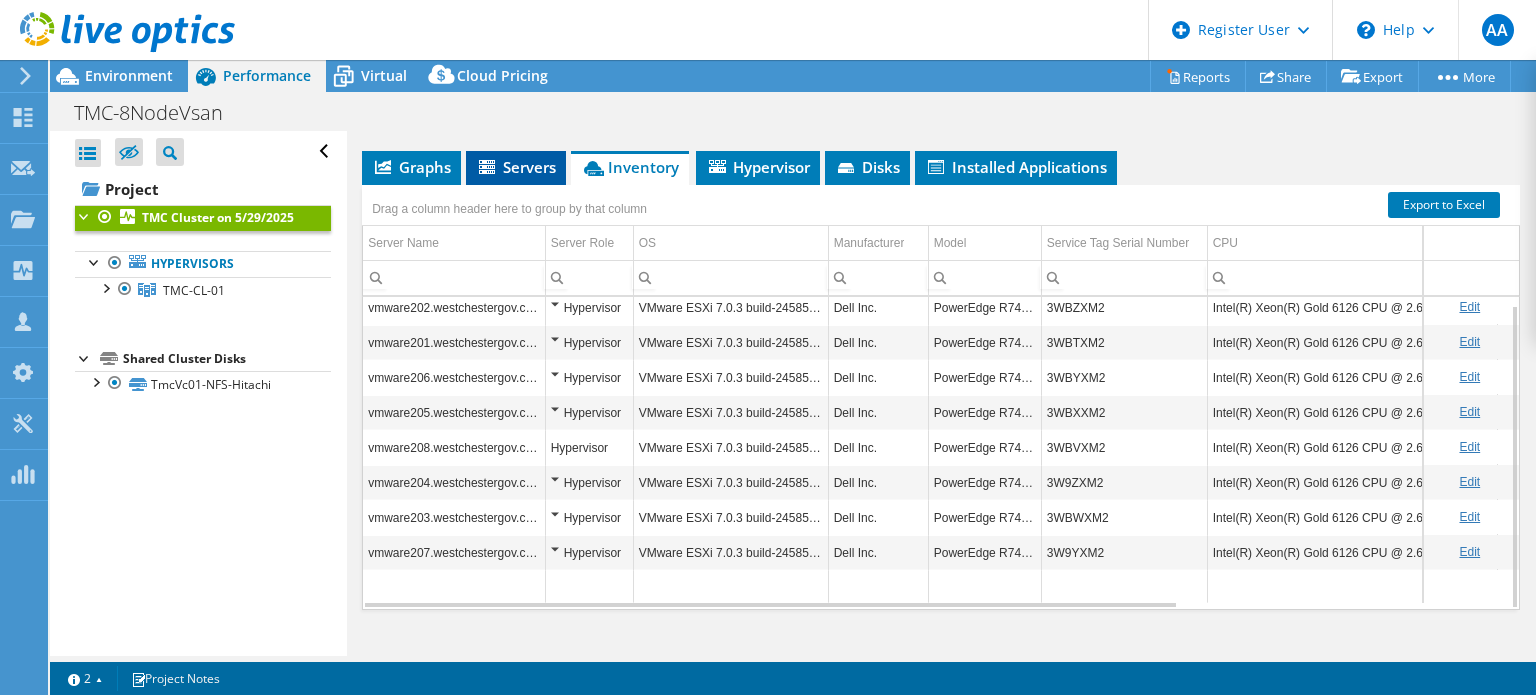click 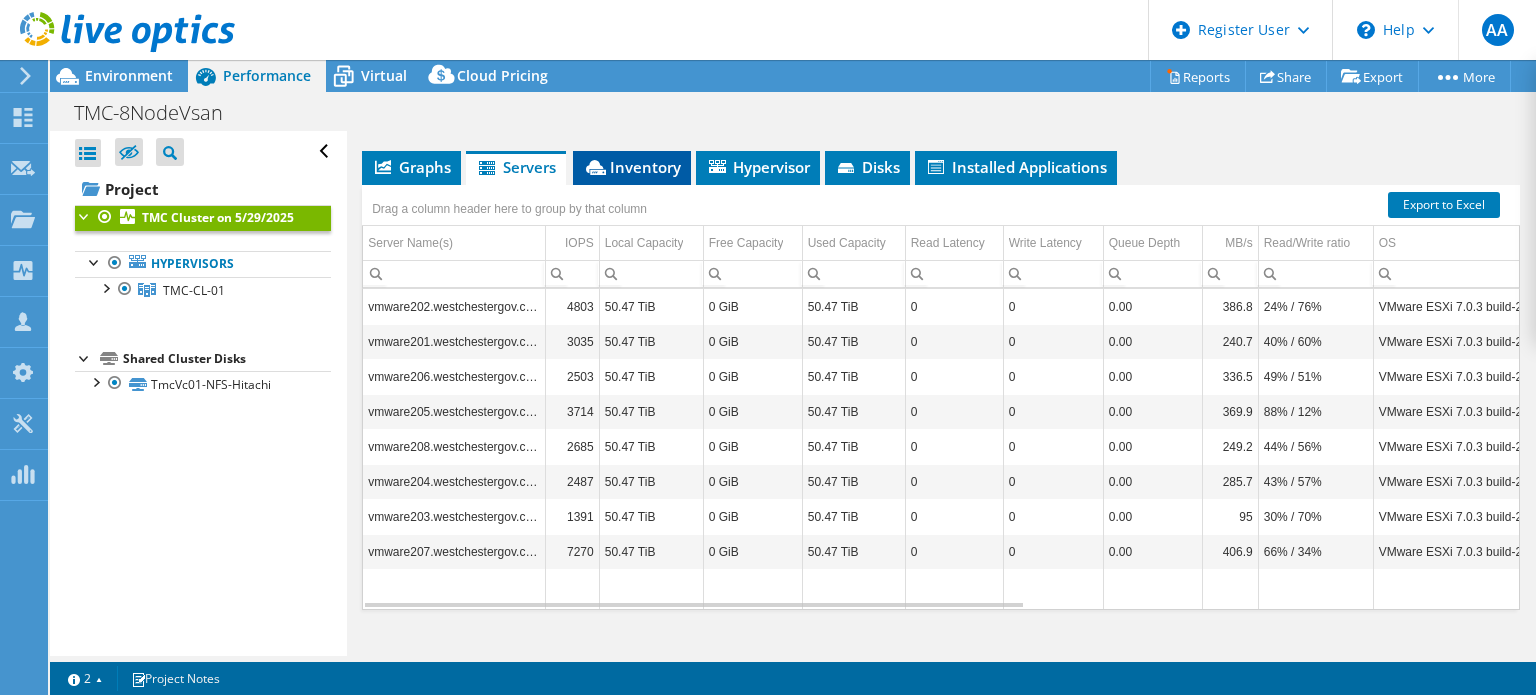 click on "Inventory" at bounding box center (632, 167) 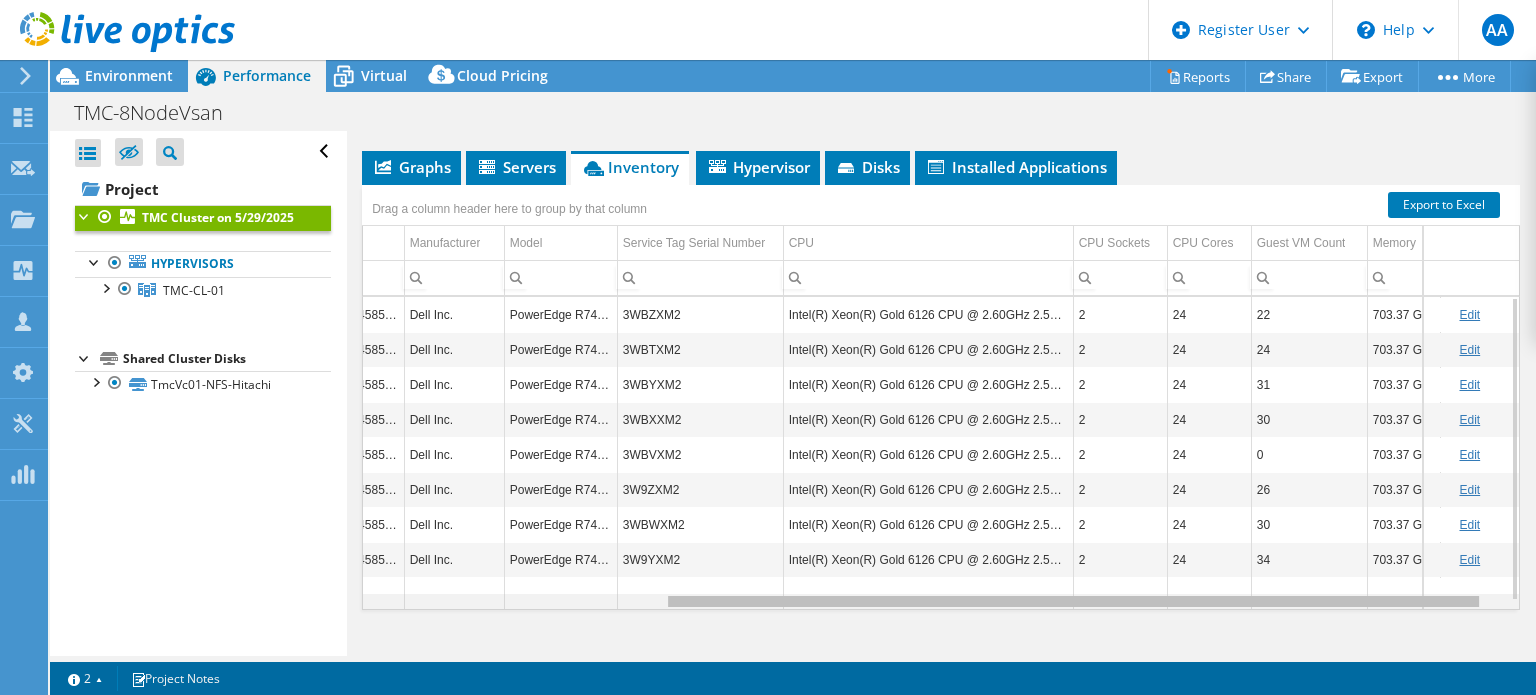 drag, startPoint x: 1131, startPoint y: 600, endPoint x: 1478, endPoint y: 604, distance: 347.02304 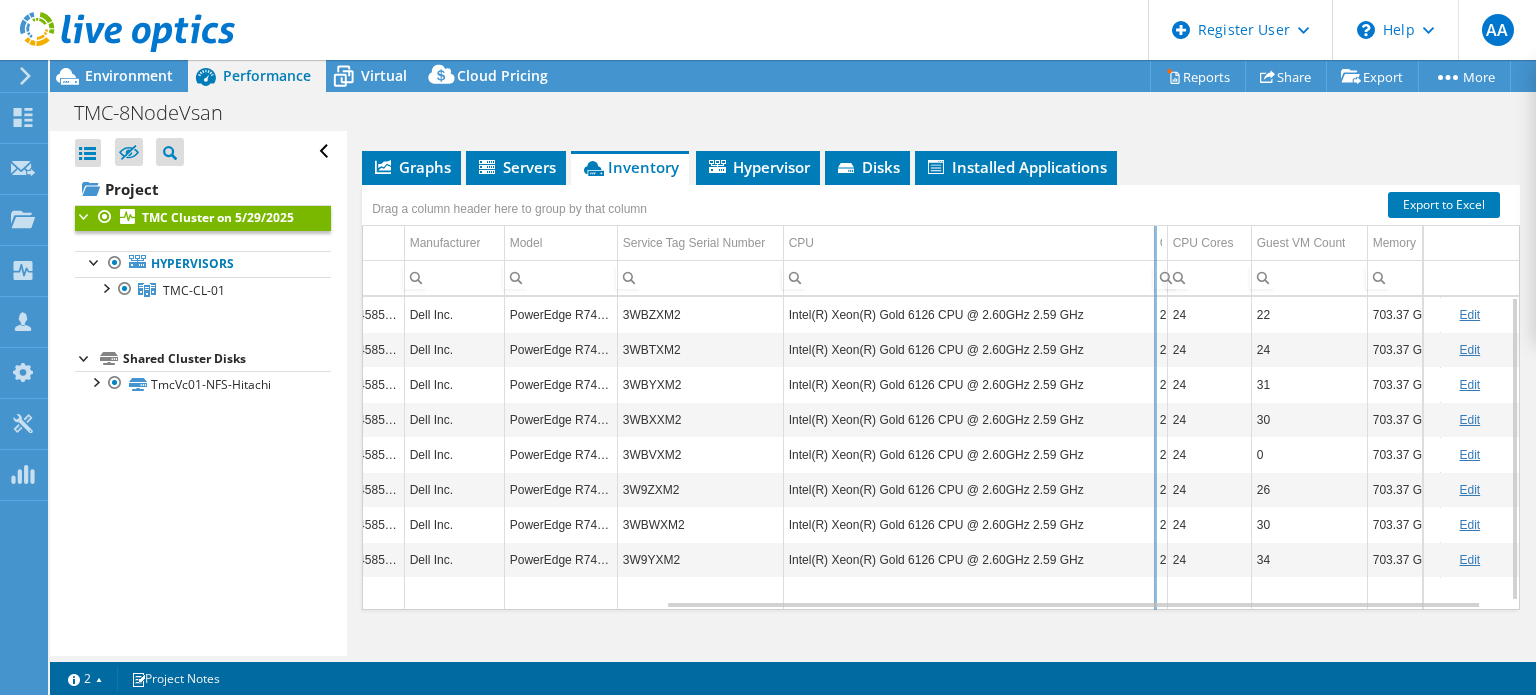 drag, startPoint x: 1071, startPoint y: 227, endPoint x: 1233, endPoint y: 236, distance: 162.2498 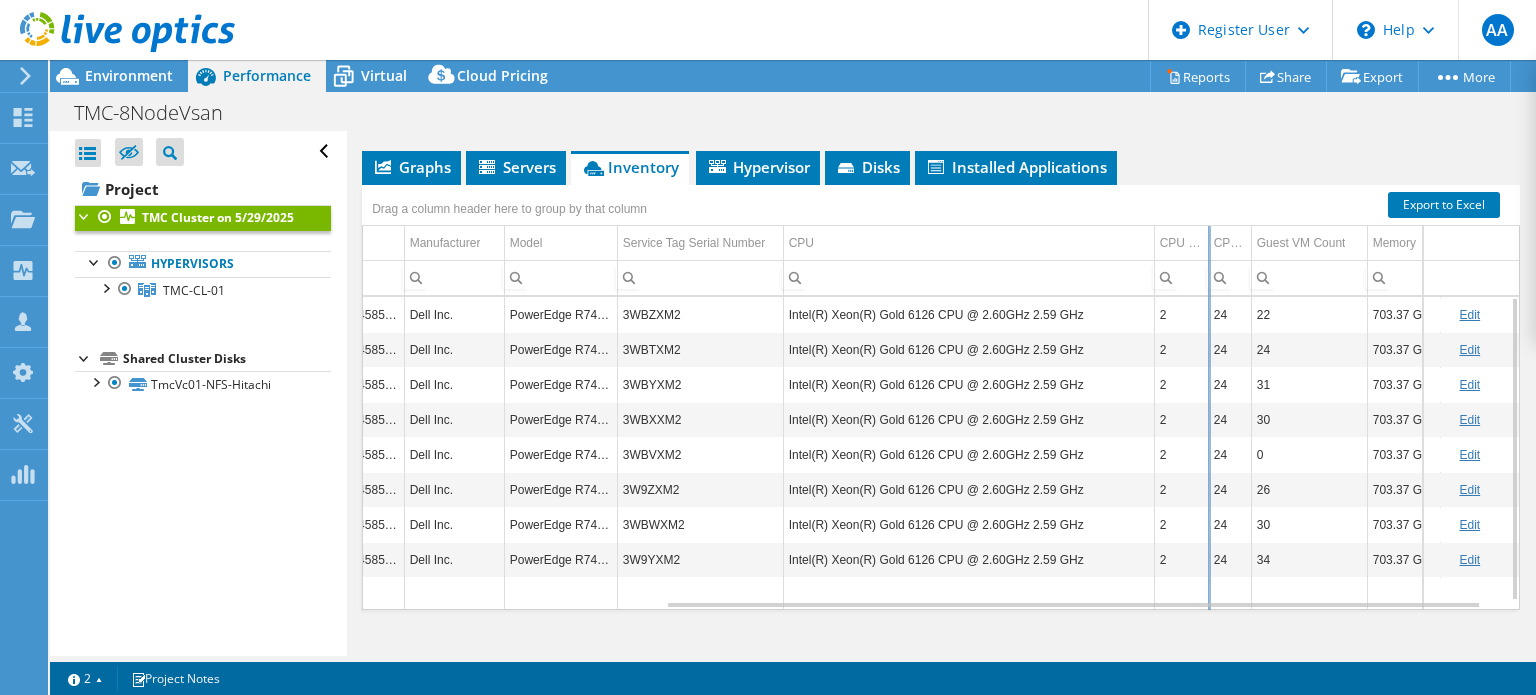 drag, startPoint x: 1167, startPoint y: 232, endPoint x: 1208, endPoint y: 237, distance: 41.303753 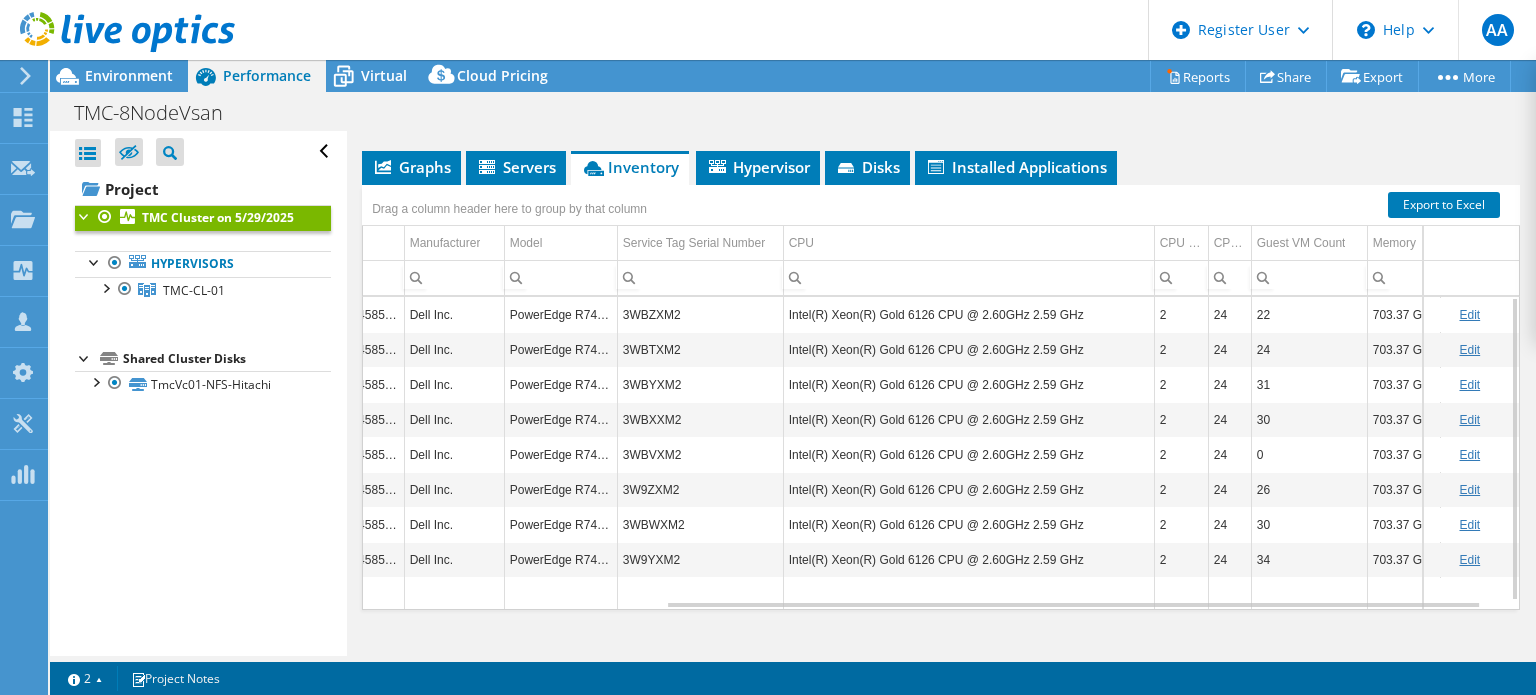 scroll, scrollTop: 7, scrollLeft: 424, axis: both 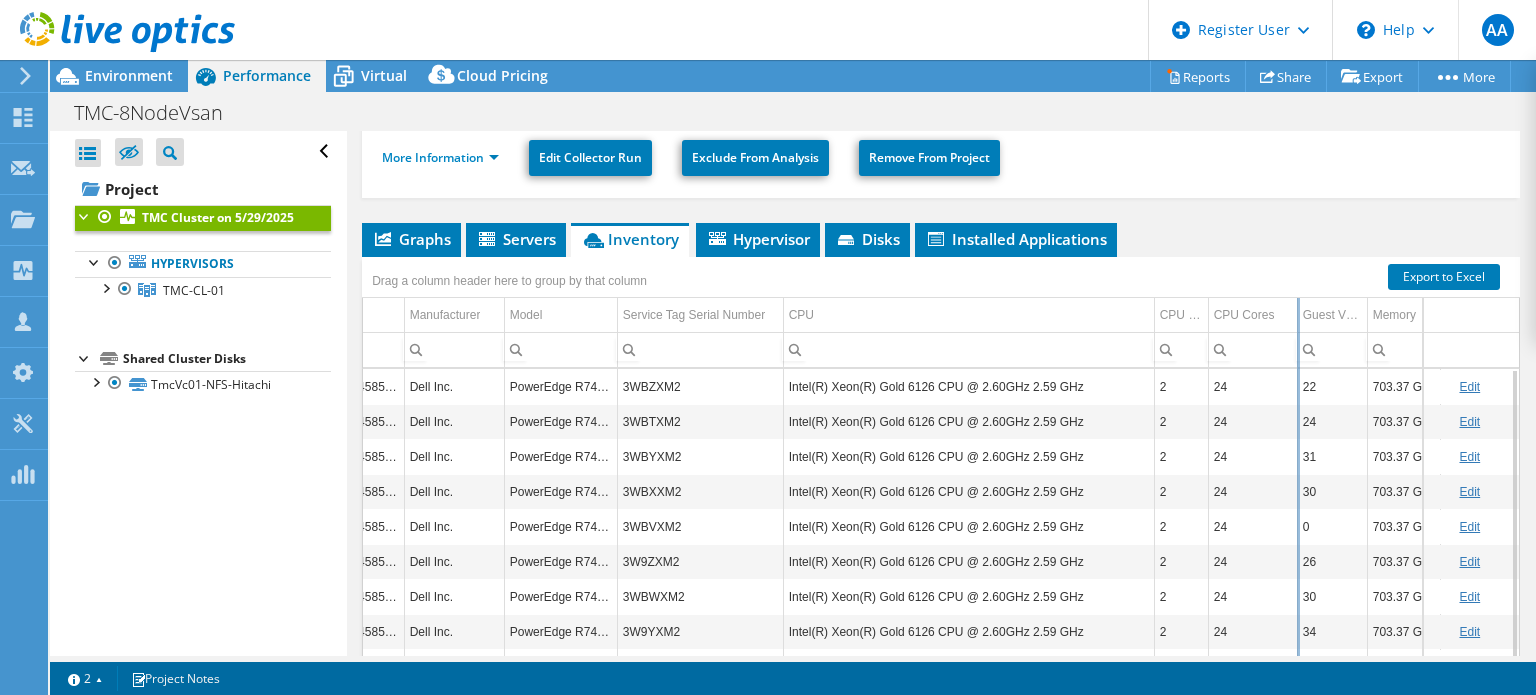 drag, startPoint x: 1248, startPoint y: 303, endPoint x: 1294, endPoint y: 307, distance: 46.173584 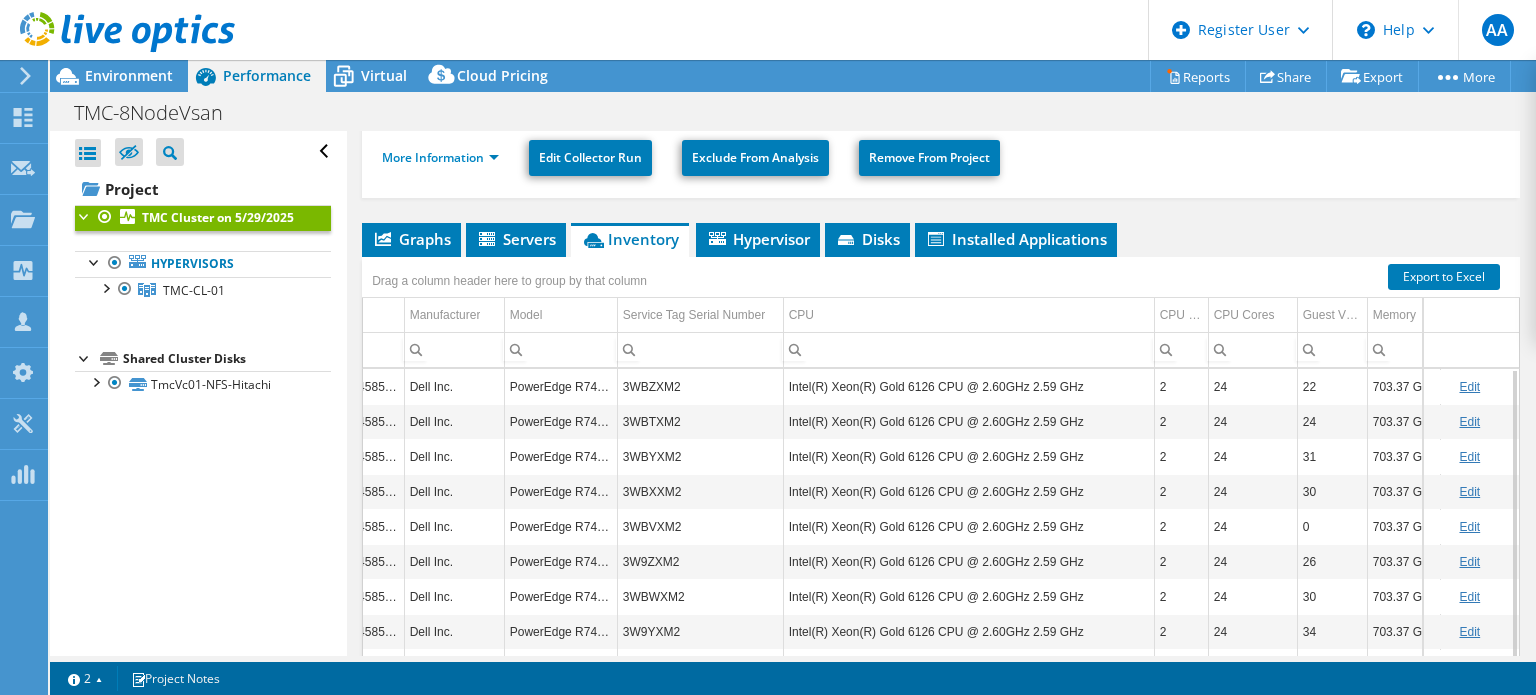scroll, scrollTop: 7, scrollLeft: 424, axis: both 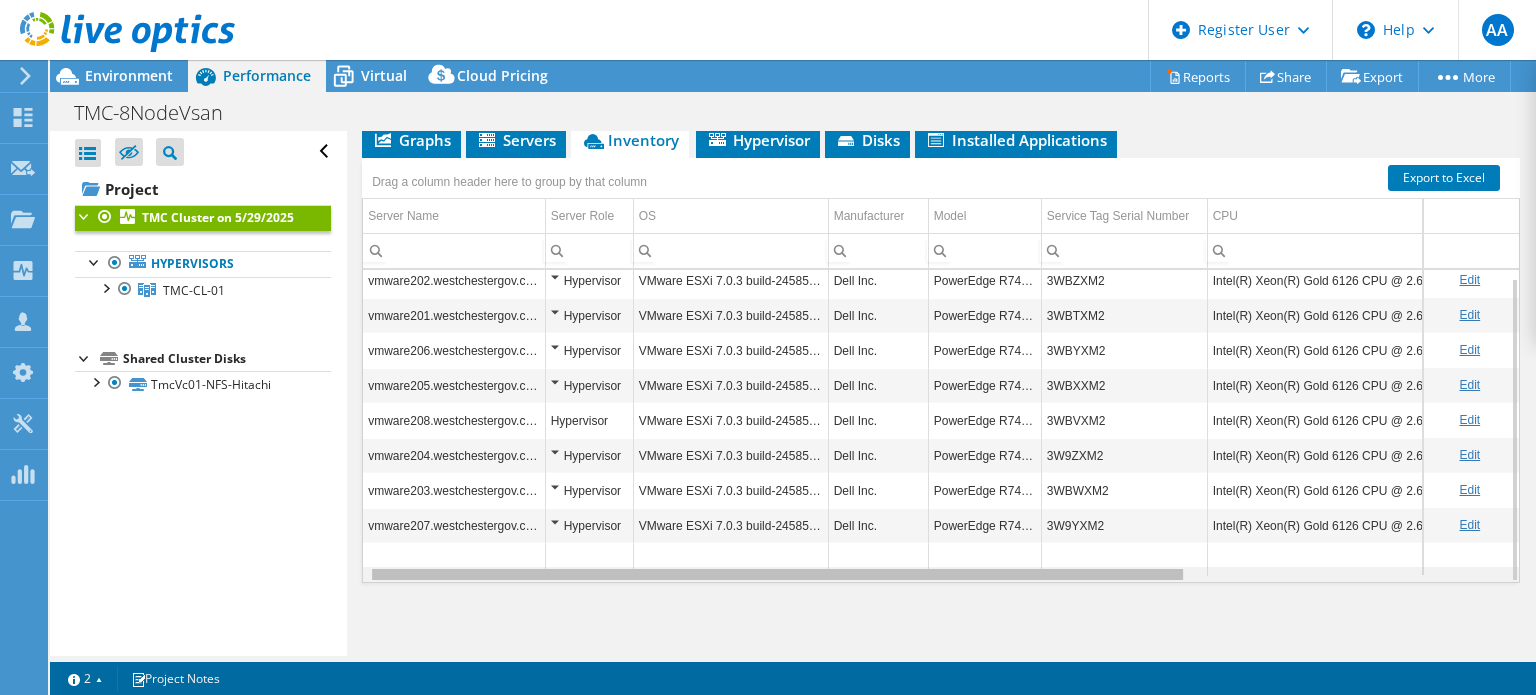 drag, startPoint x: 754, startPoint y: 574, endPoint x: 440, endPoint y: 563, distance: 314.19263 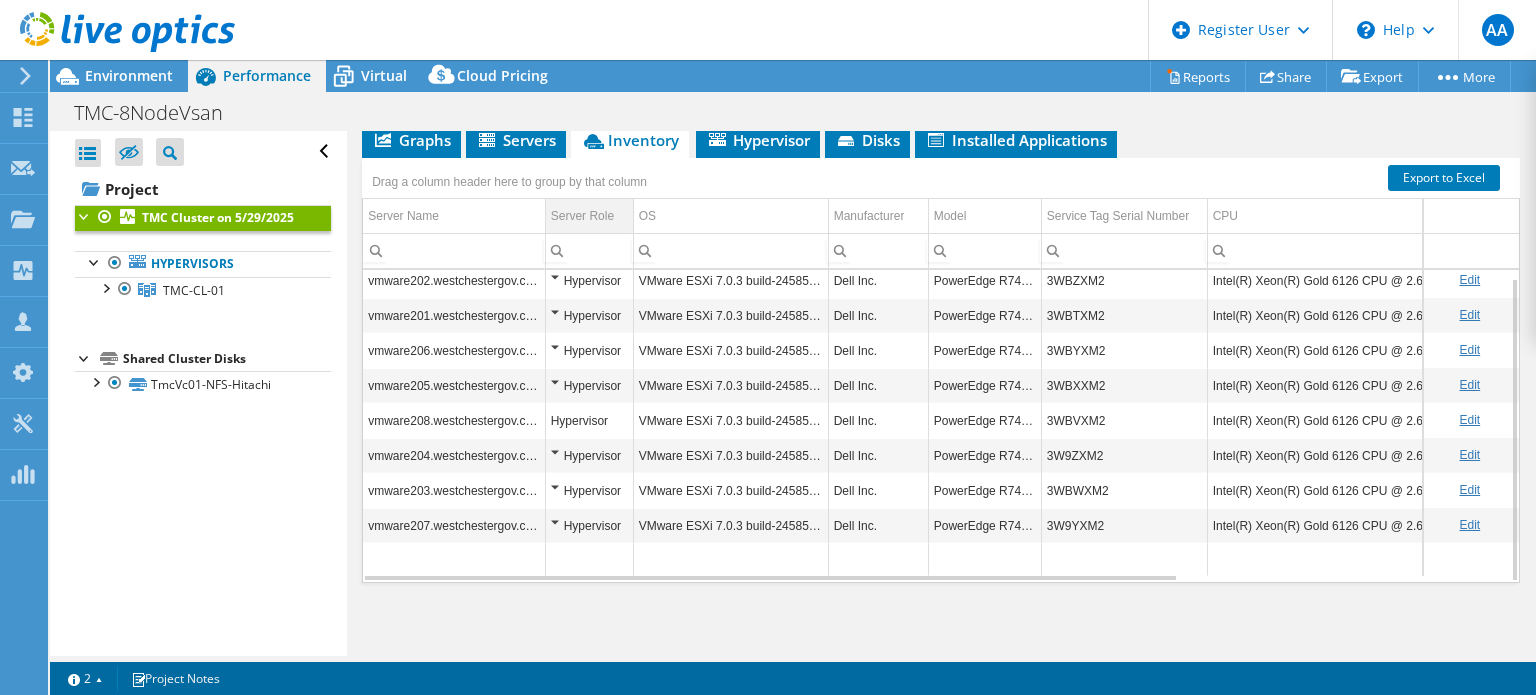 scroll, scrollTop: 0, scrollLeft: 0, axis: both 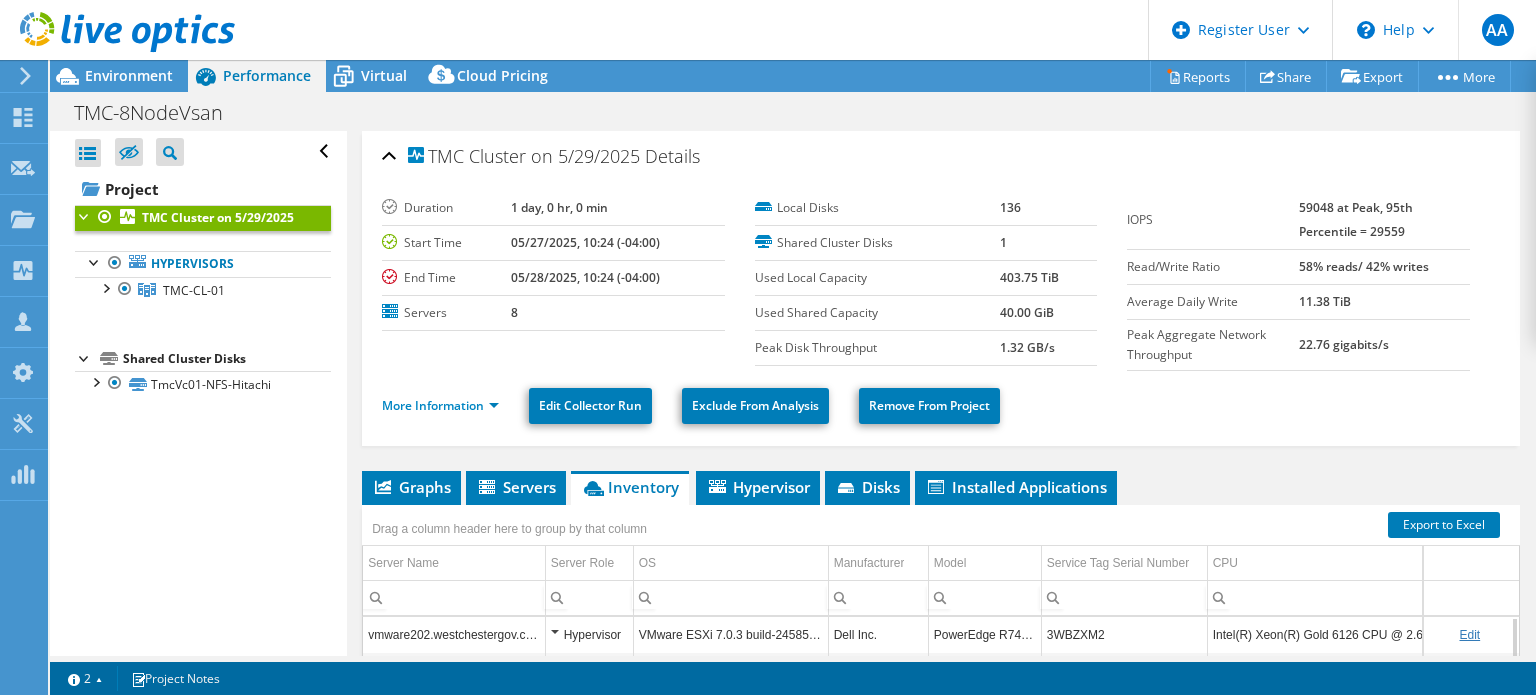 click 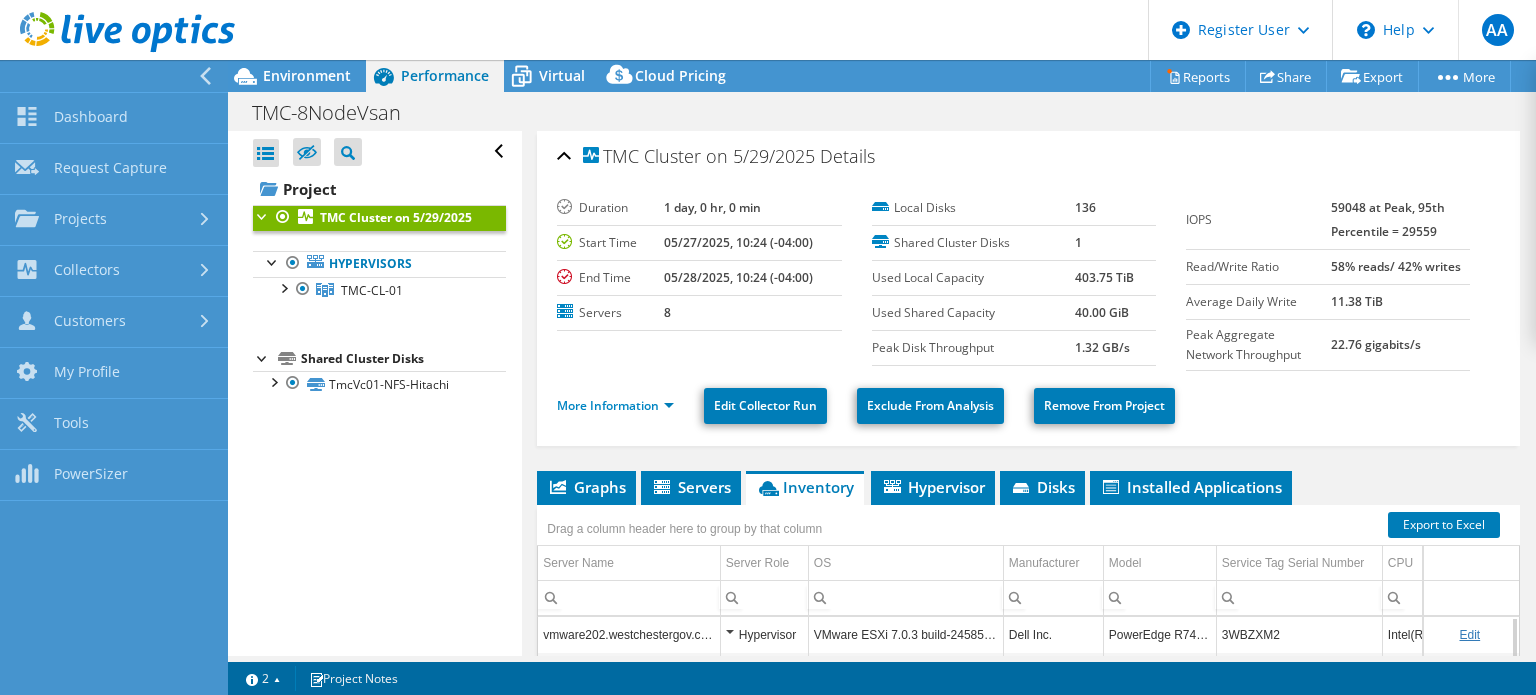 click 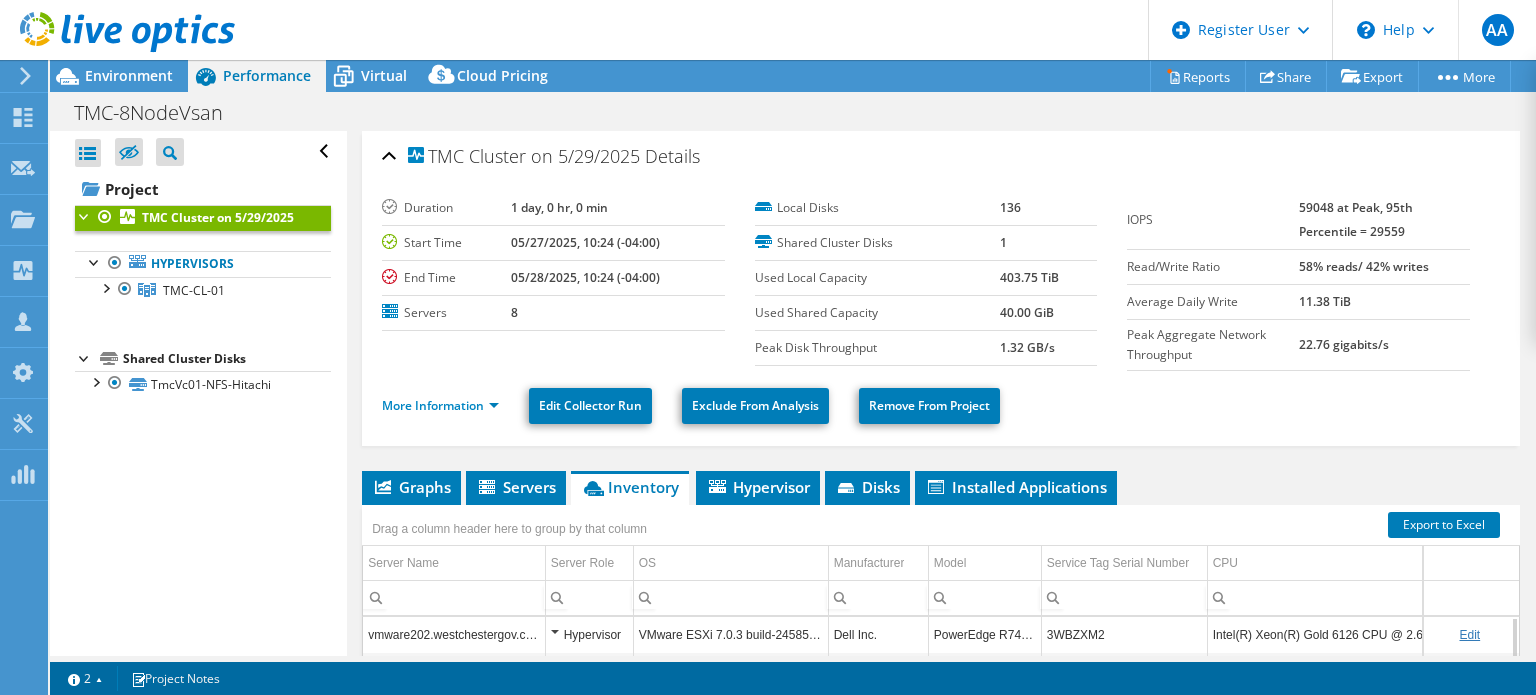 click on "TMC Cluster on 5/29/2025" at bounding box center [218, 217] 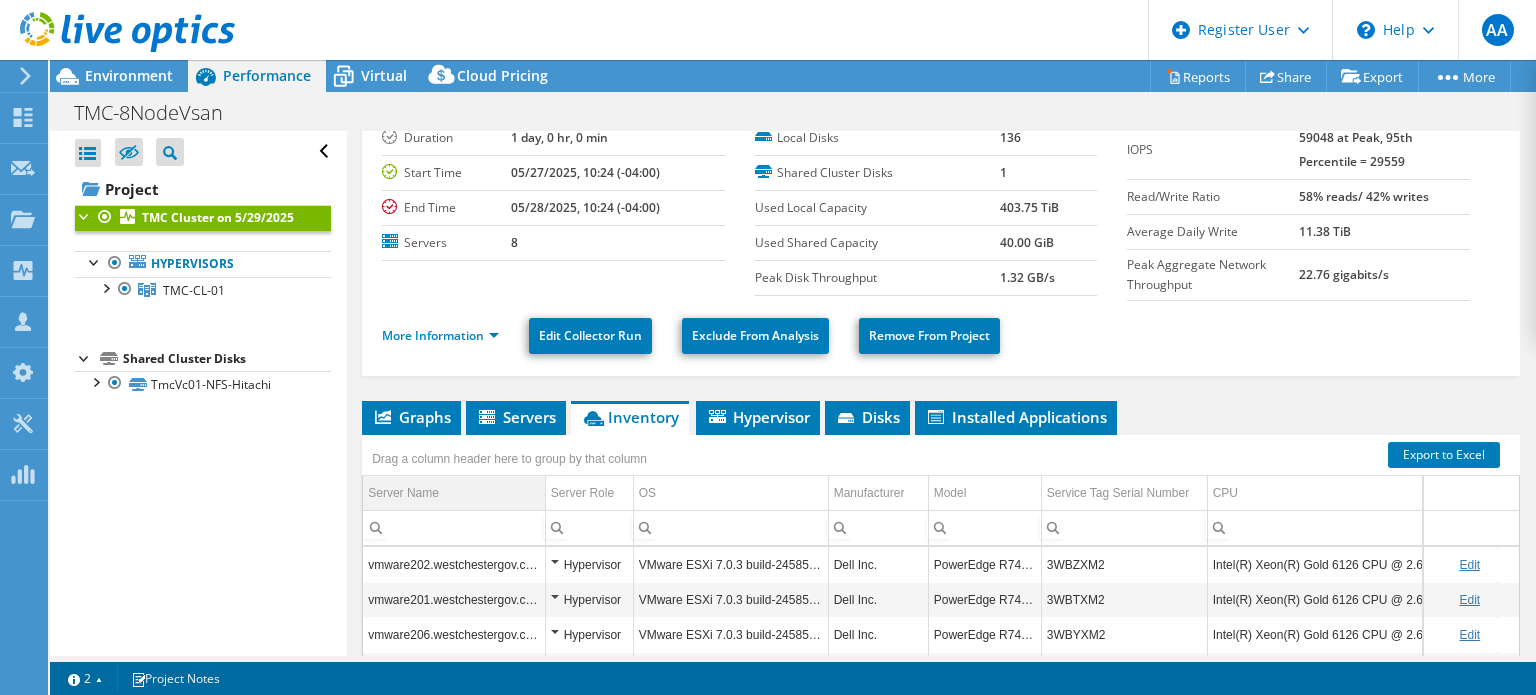 scroll, scrollTop: 100, scrollLeft: 0, axis: vertical 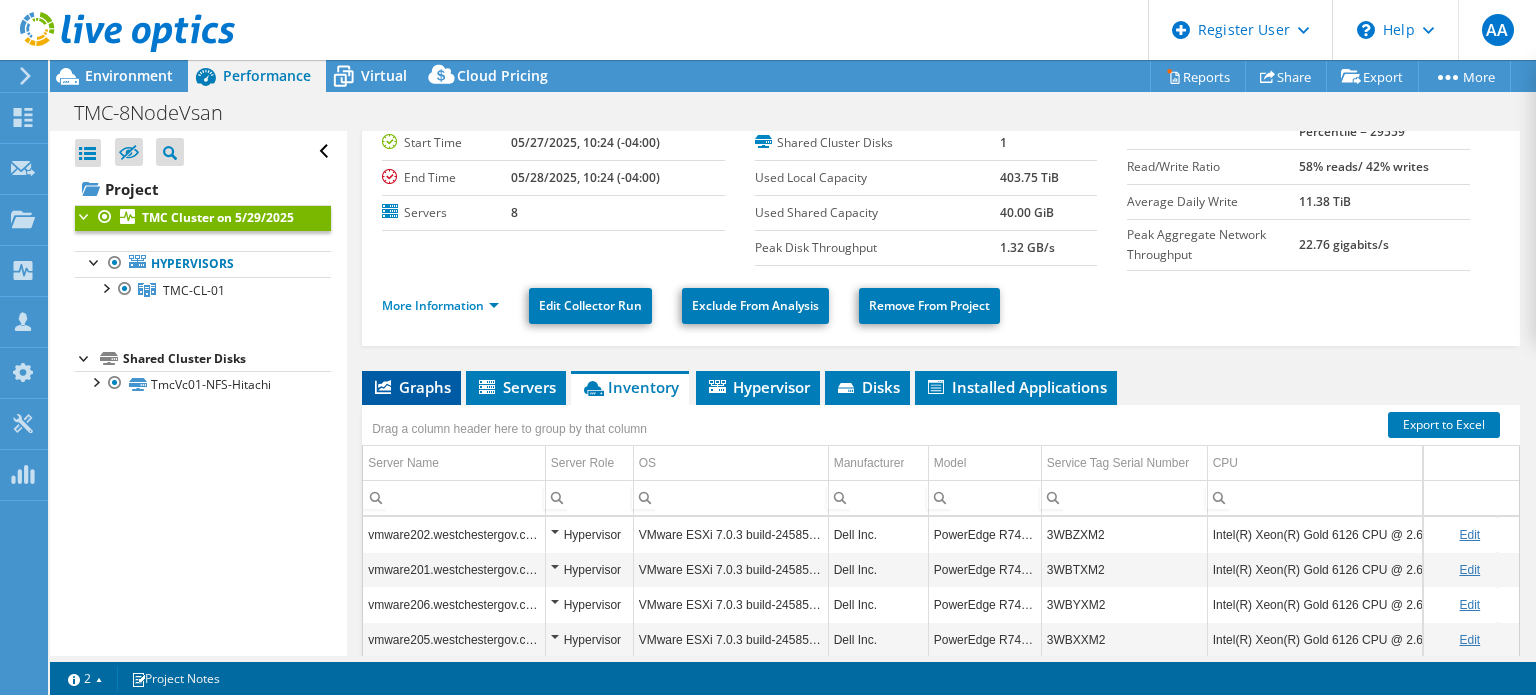 click on "Graphs" at bounding box center (411, 387) 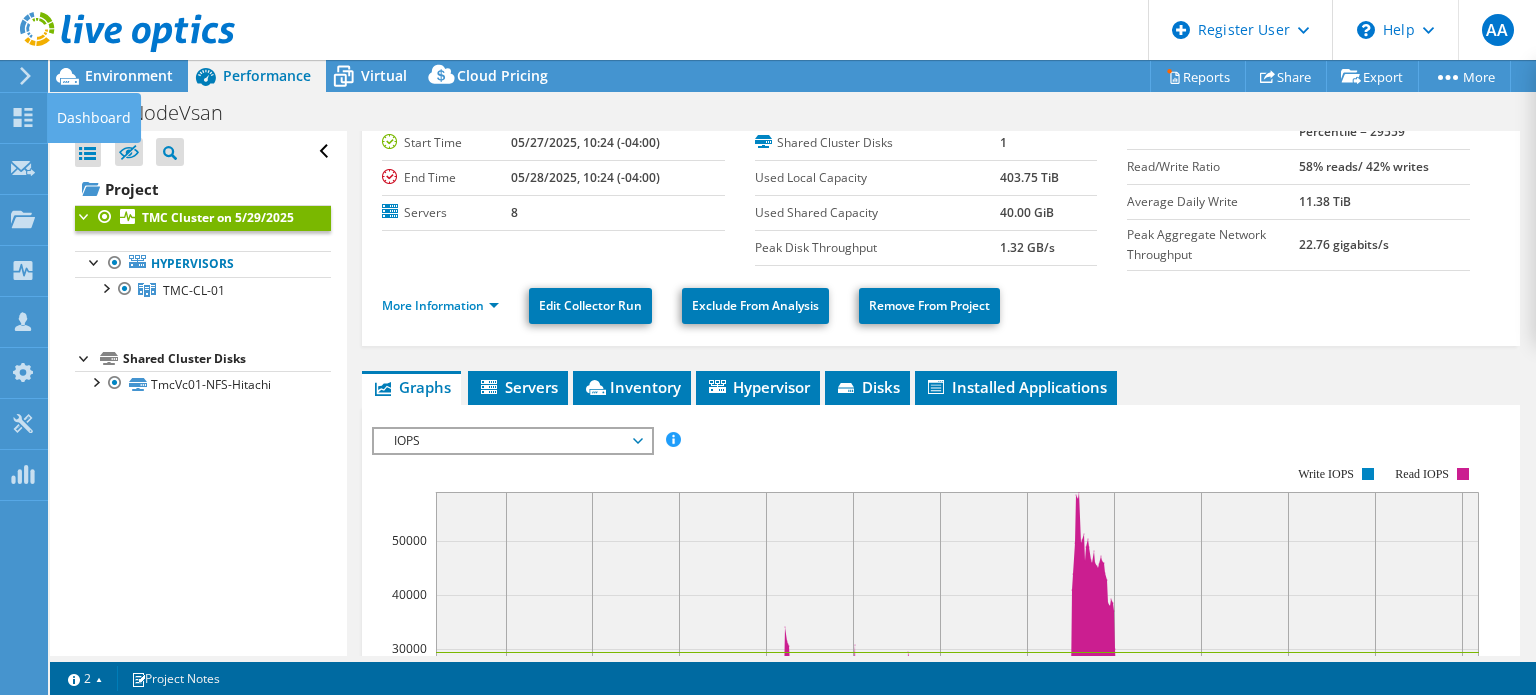 click at bounding box center (-78, 76) 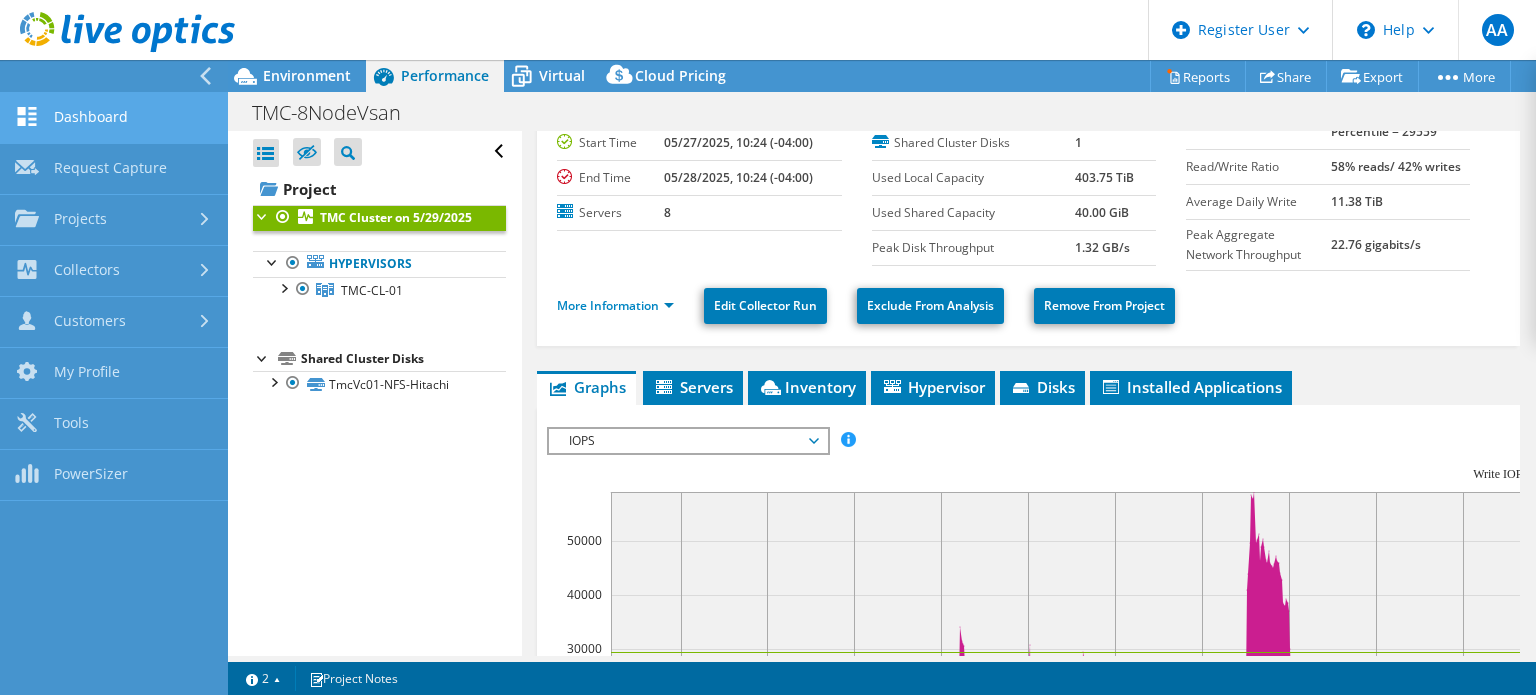 click on "Dashboard" at bounding box center [114, 118] 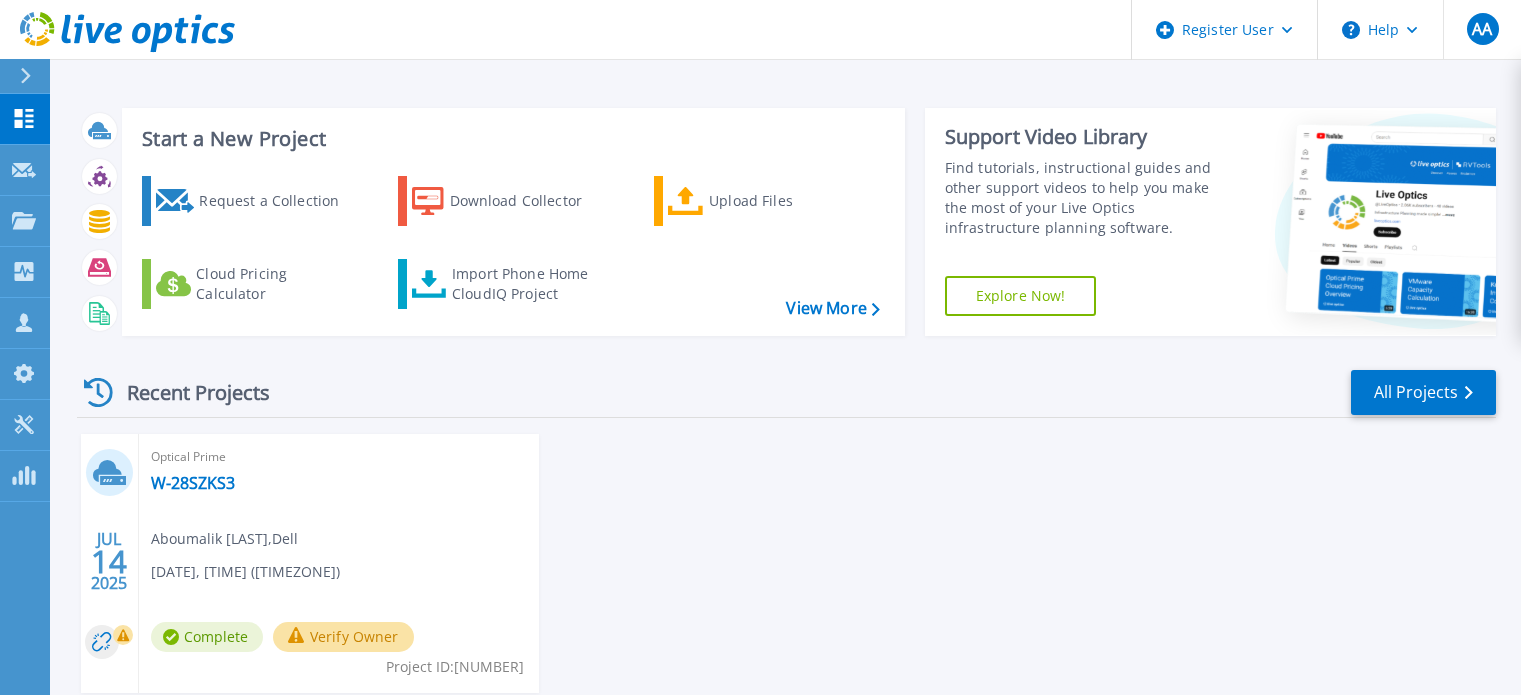 scroll, scrollTop: 0, scrollLeft: 0, axis: both 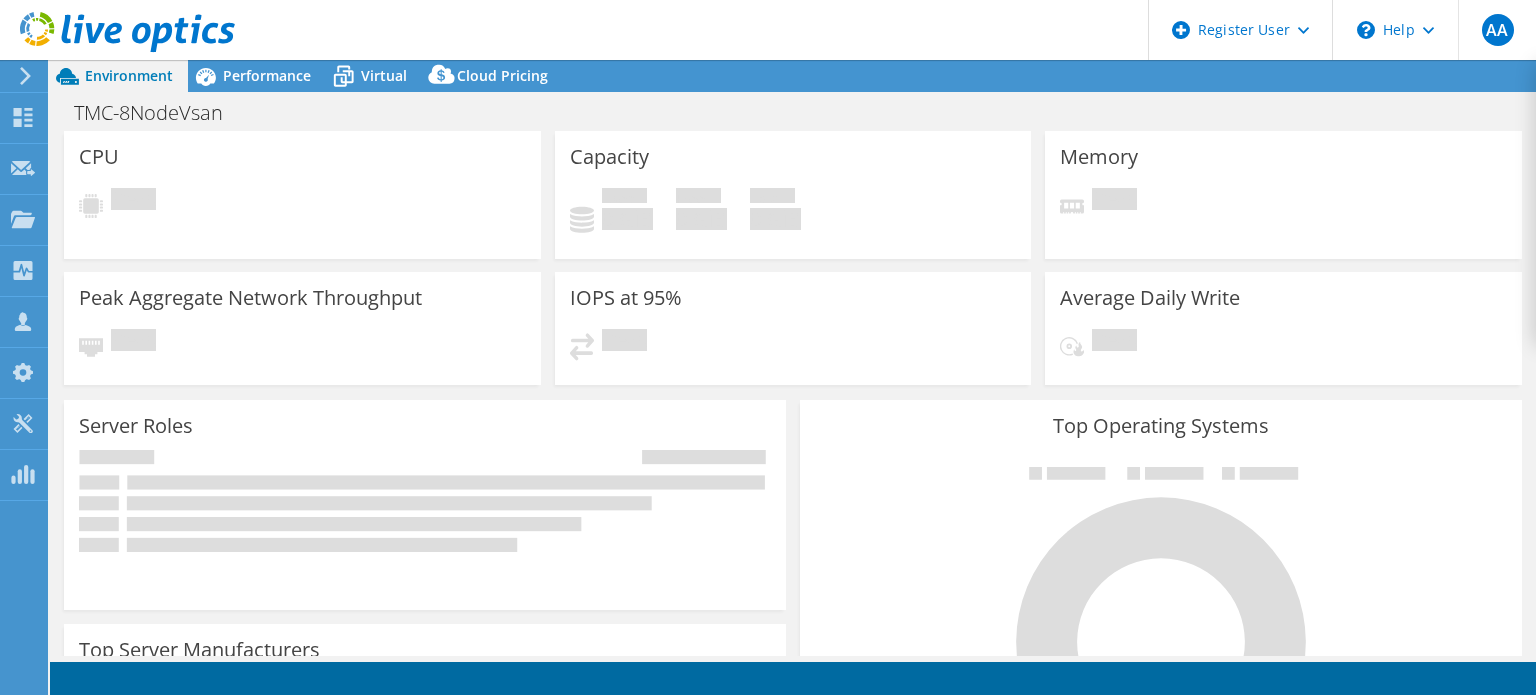 select on "USD" 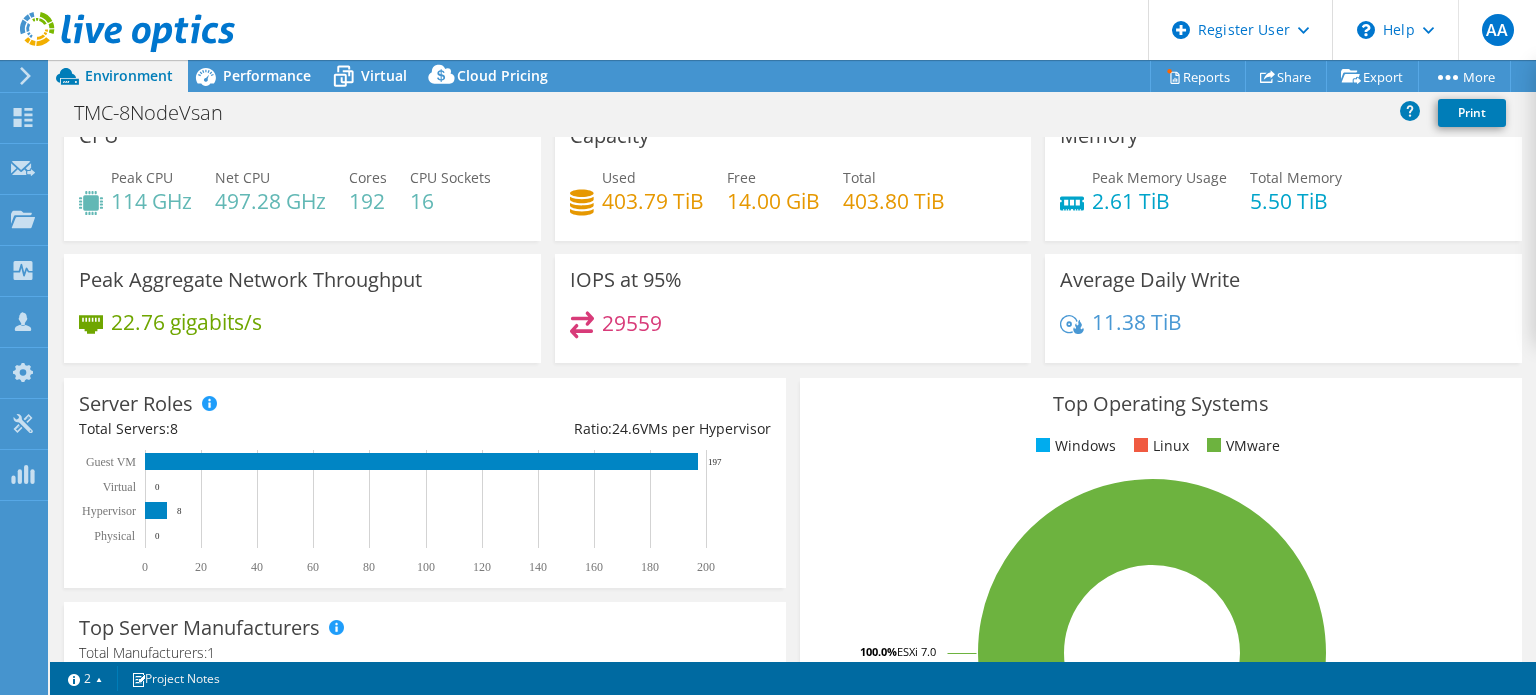 scroll, scrollTop: 0, scrollLeft: 0, axis: both 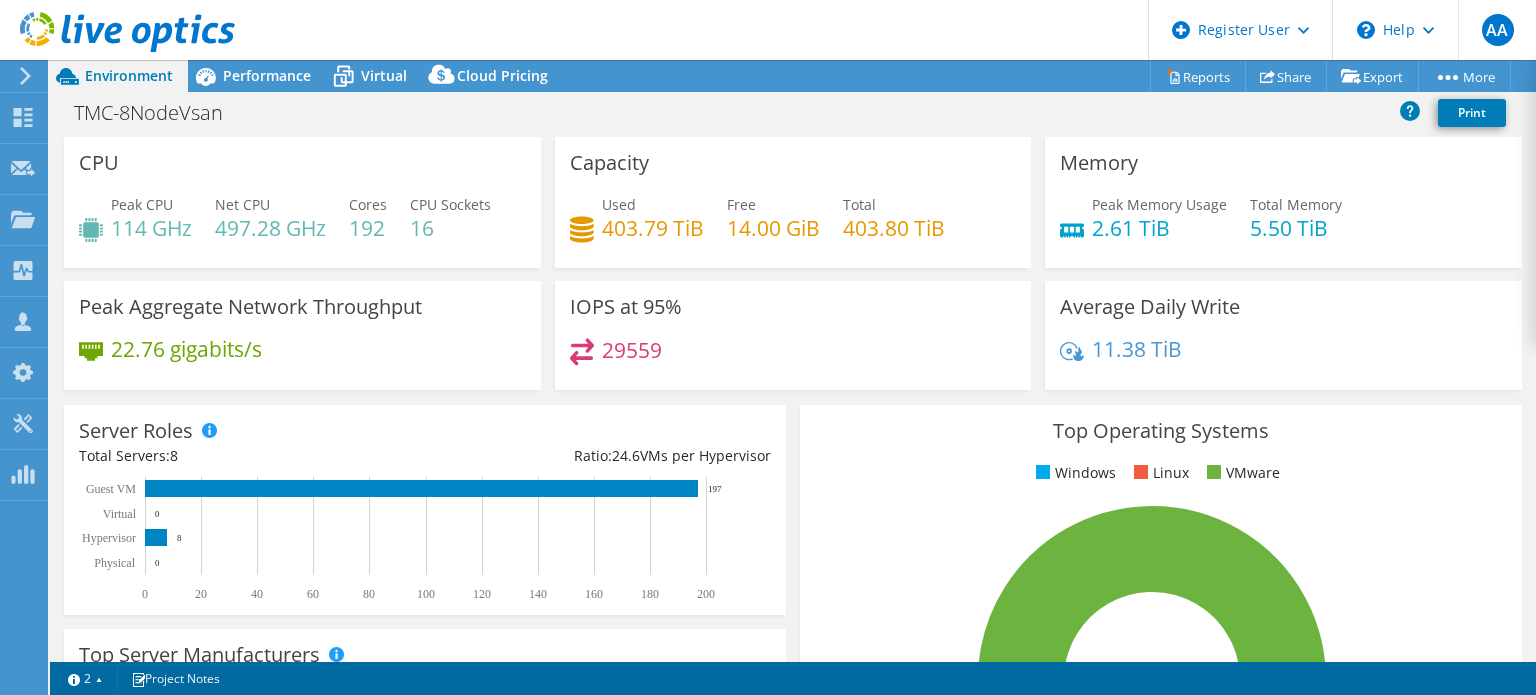 click 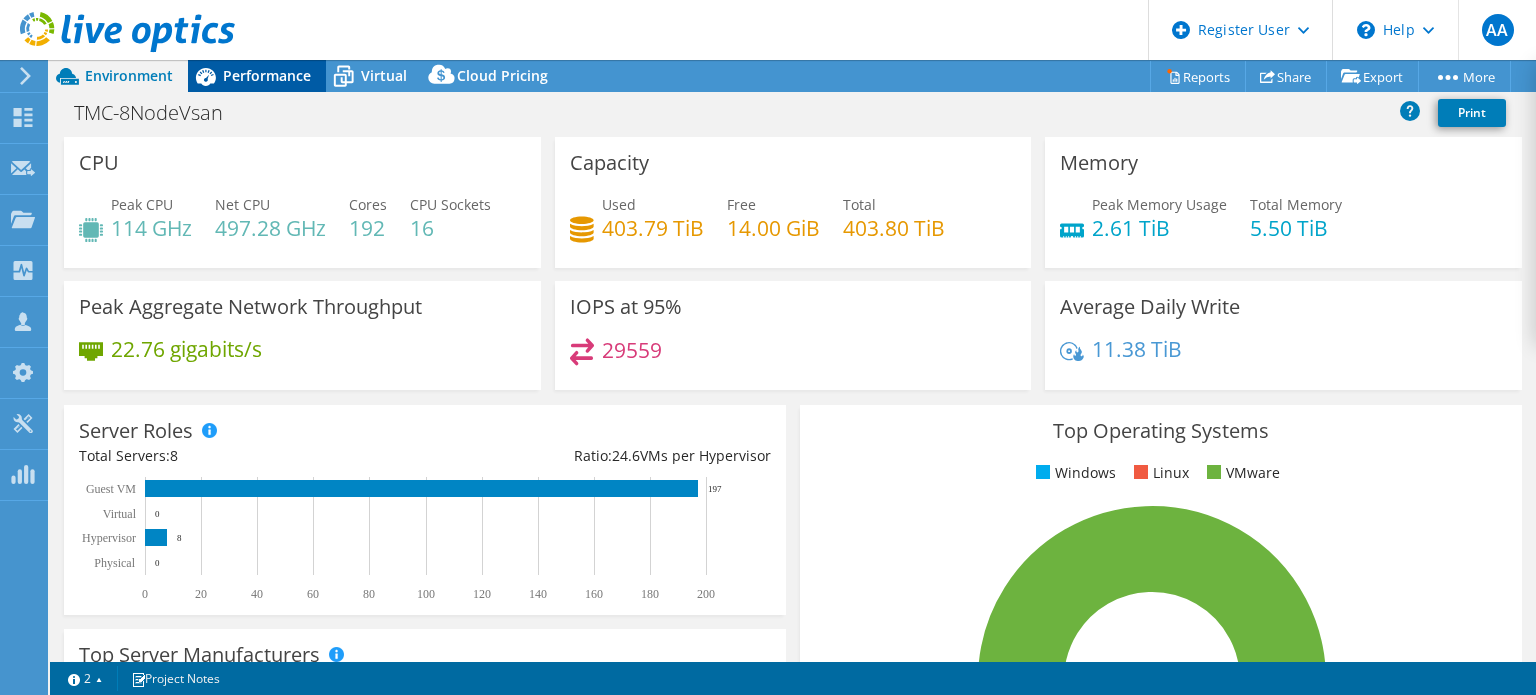click on "Performance" at bounding box center (267, 75) 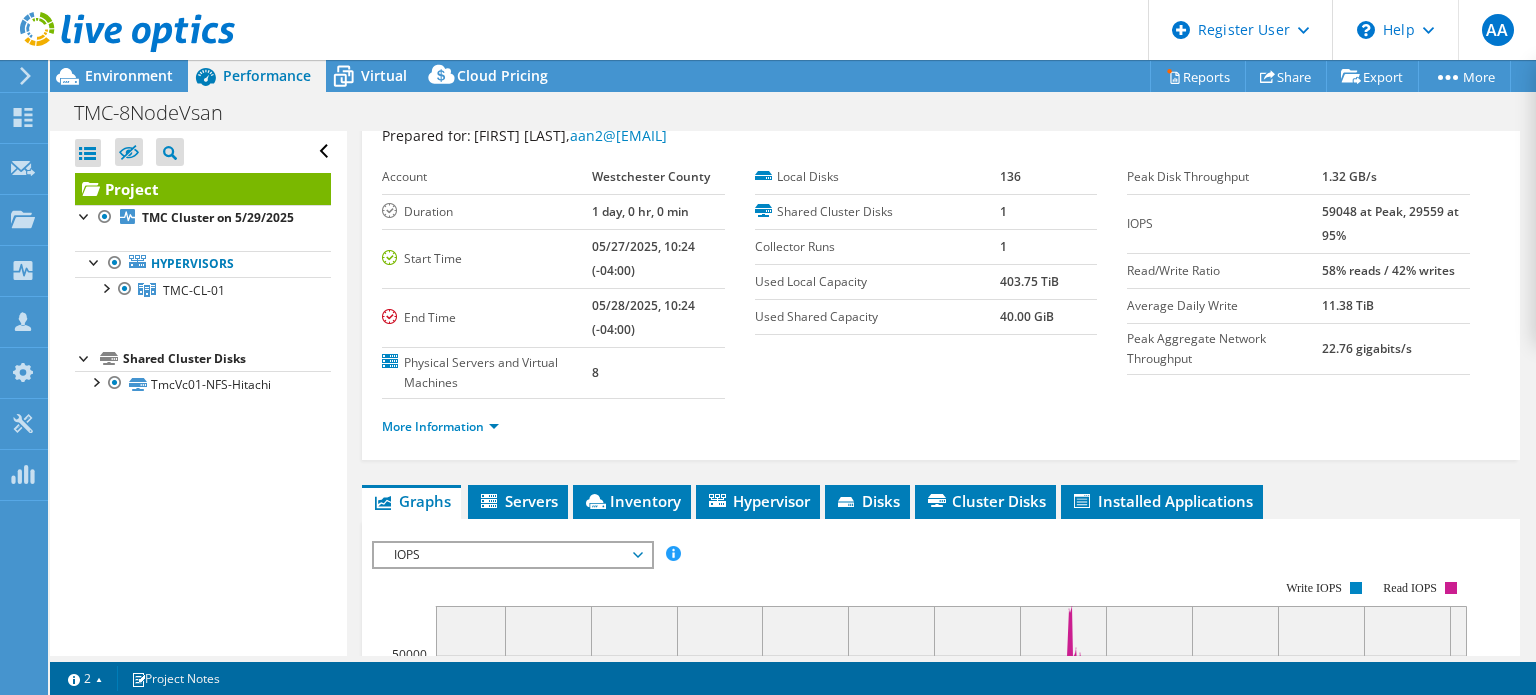 scroll, scrollTop: 100, scrollLeft: 0, axis: vertical 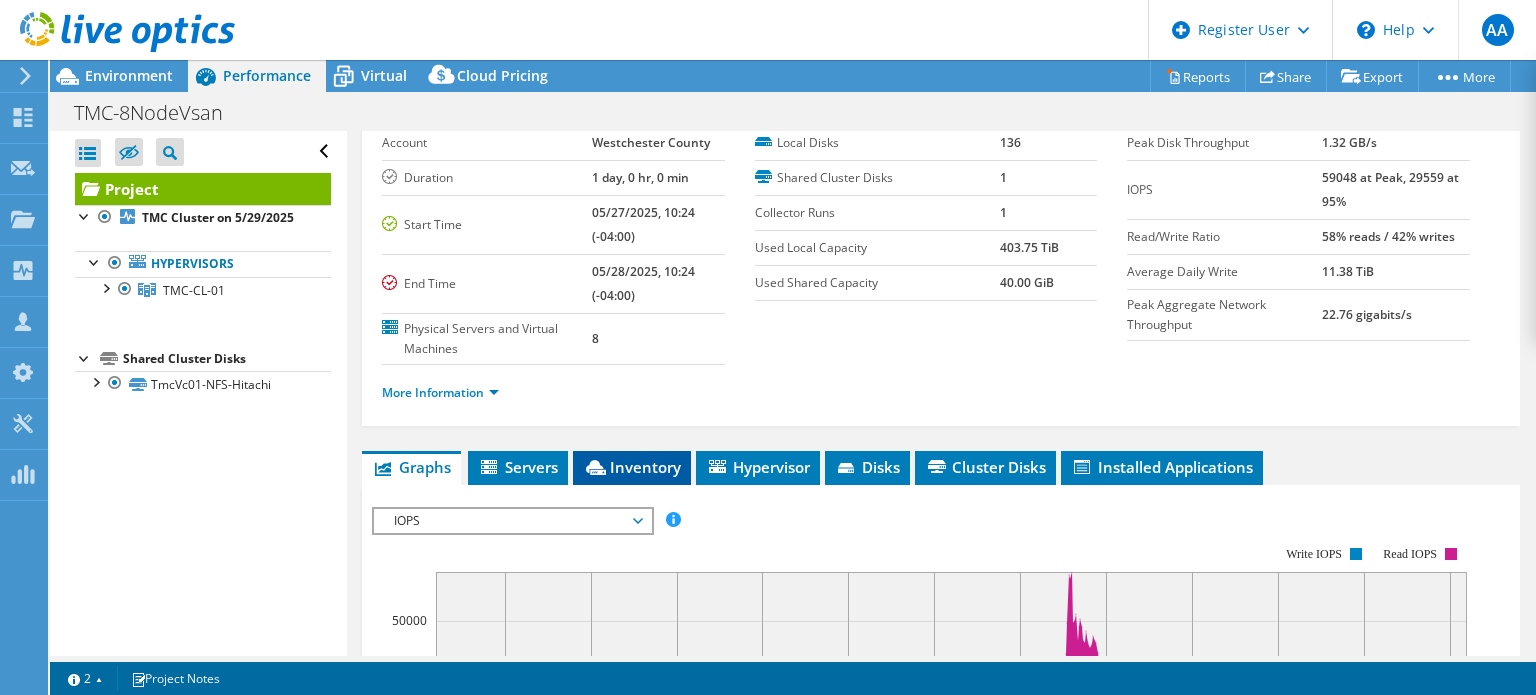 click 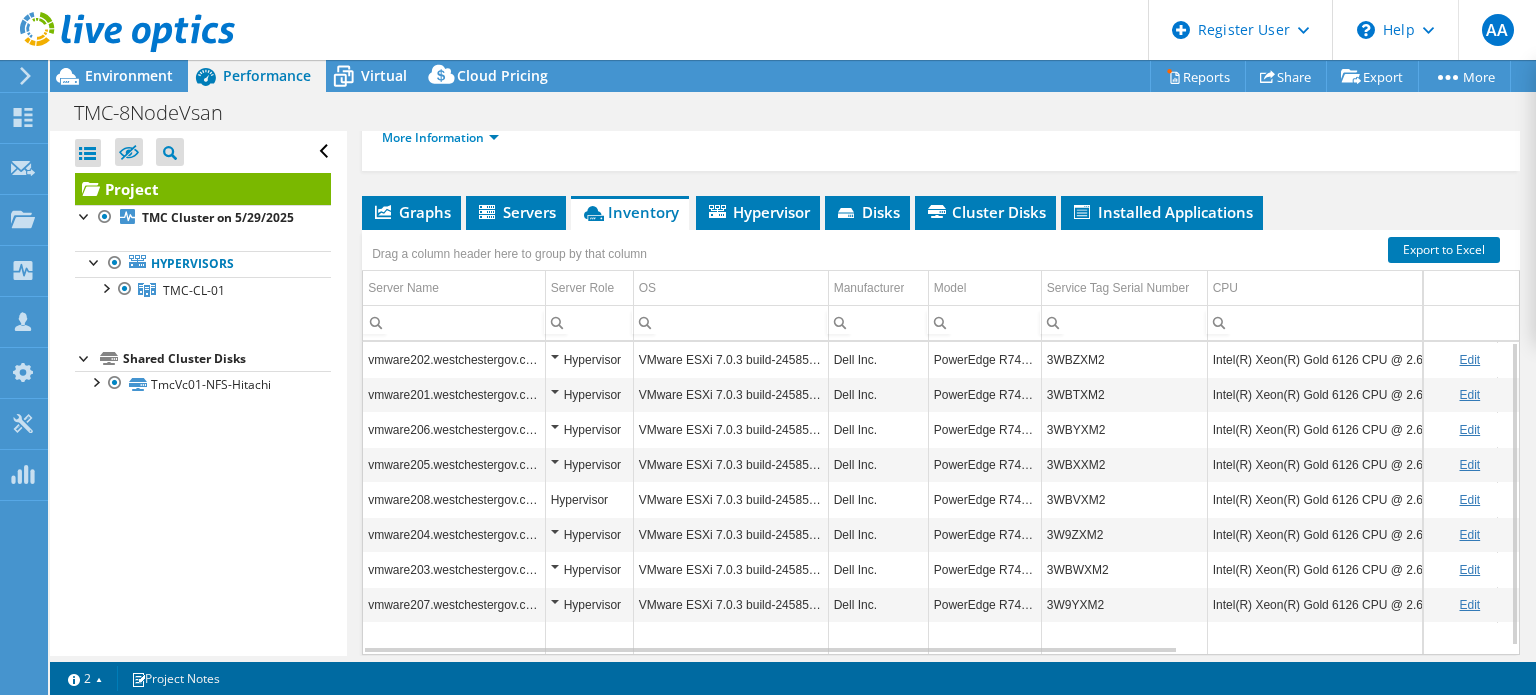 scroll, scrollTop: 327, scrollLeft: 0, axis: vertical 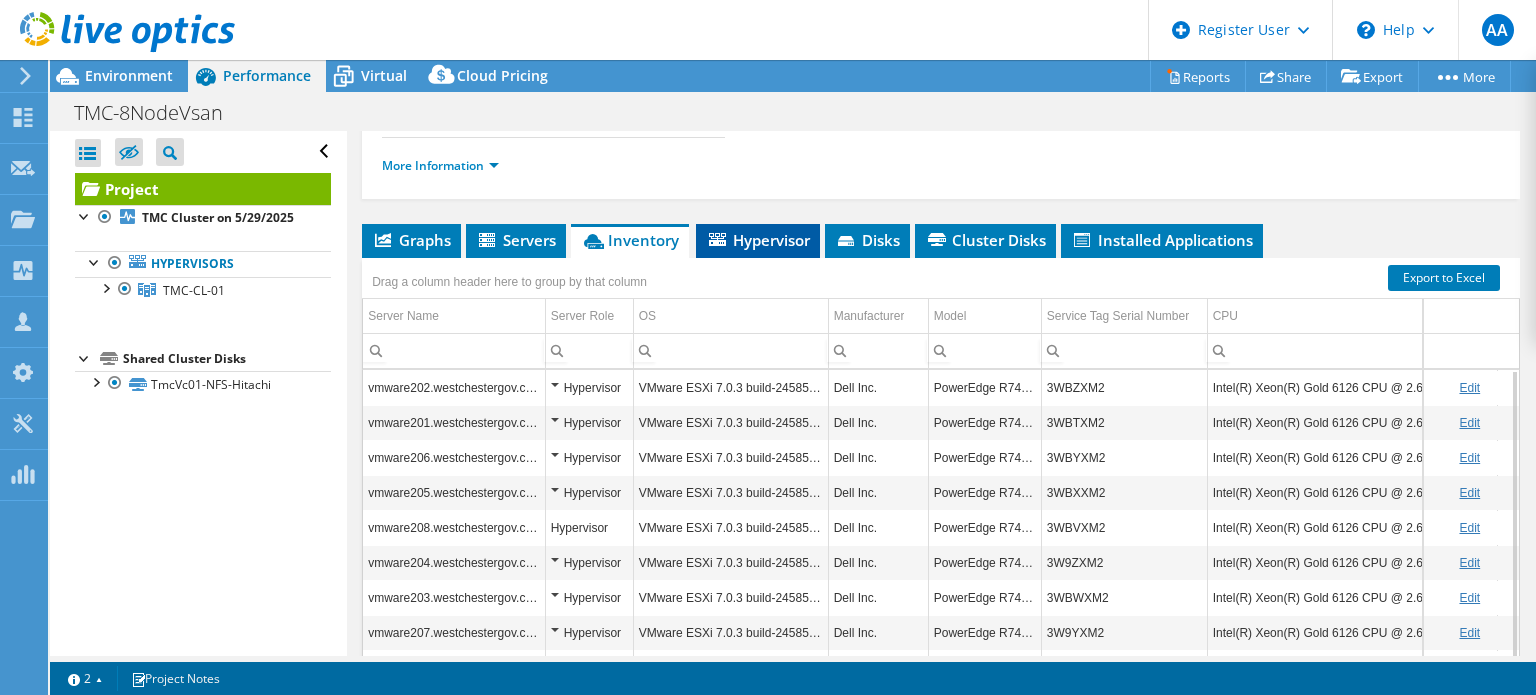 click on "Hypervisor" at bounding box center [758, 240] 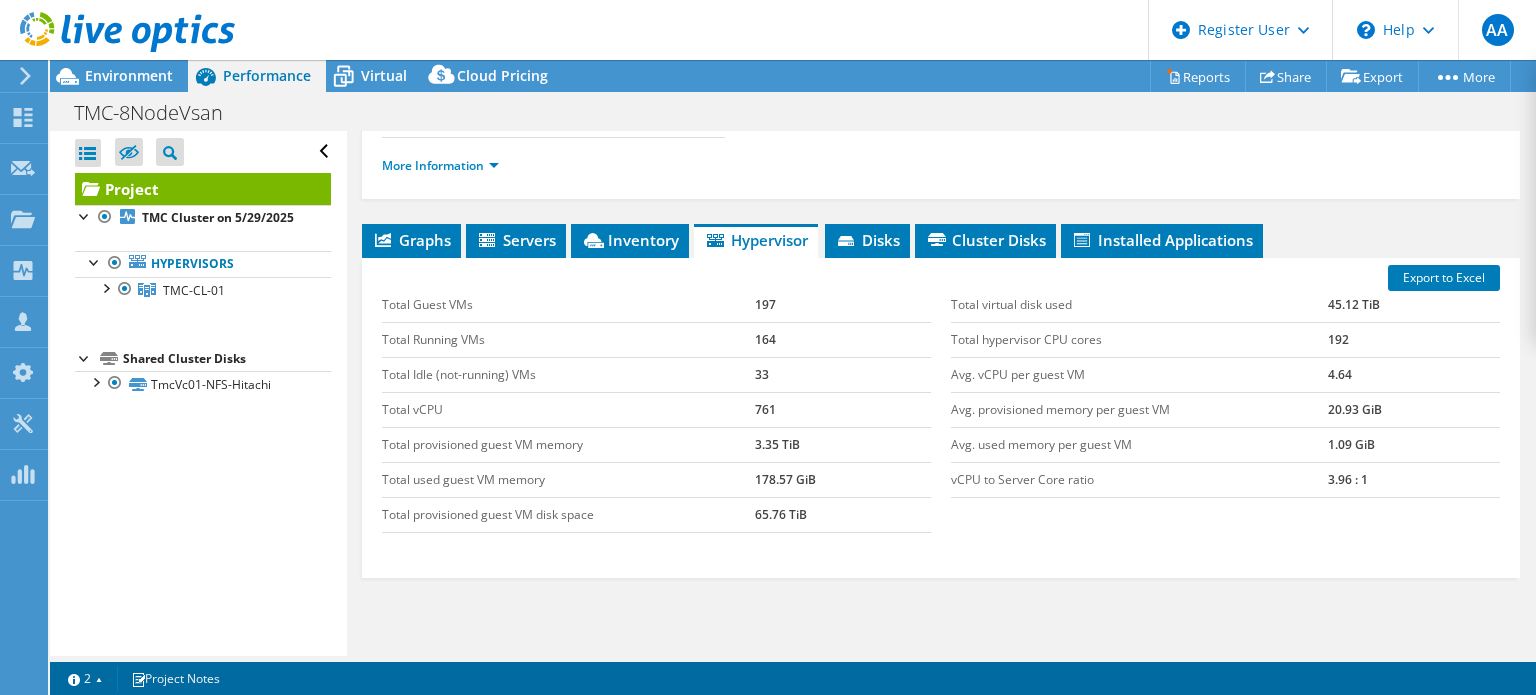 click on "192" at bounding box center (1414, 339) 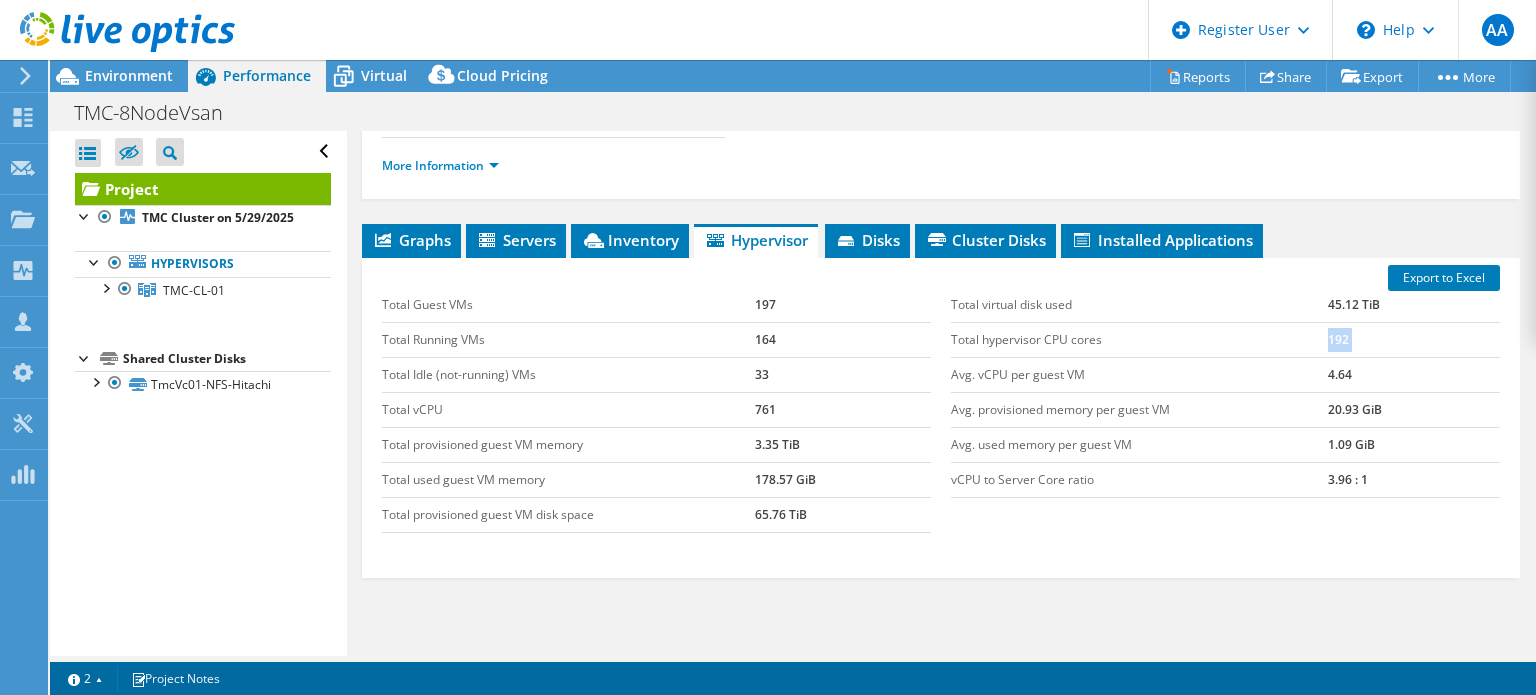 click on "192" at bounding box center (1414, 339) 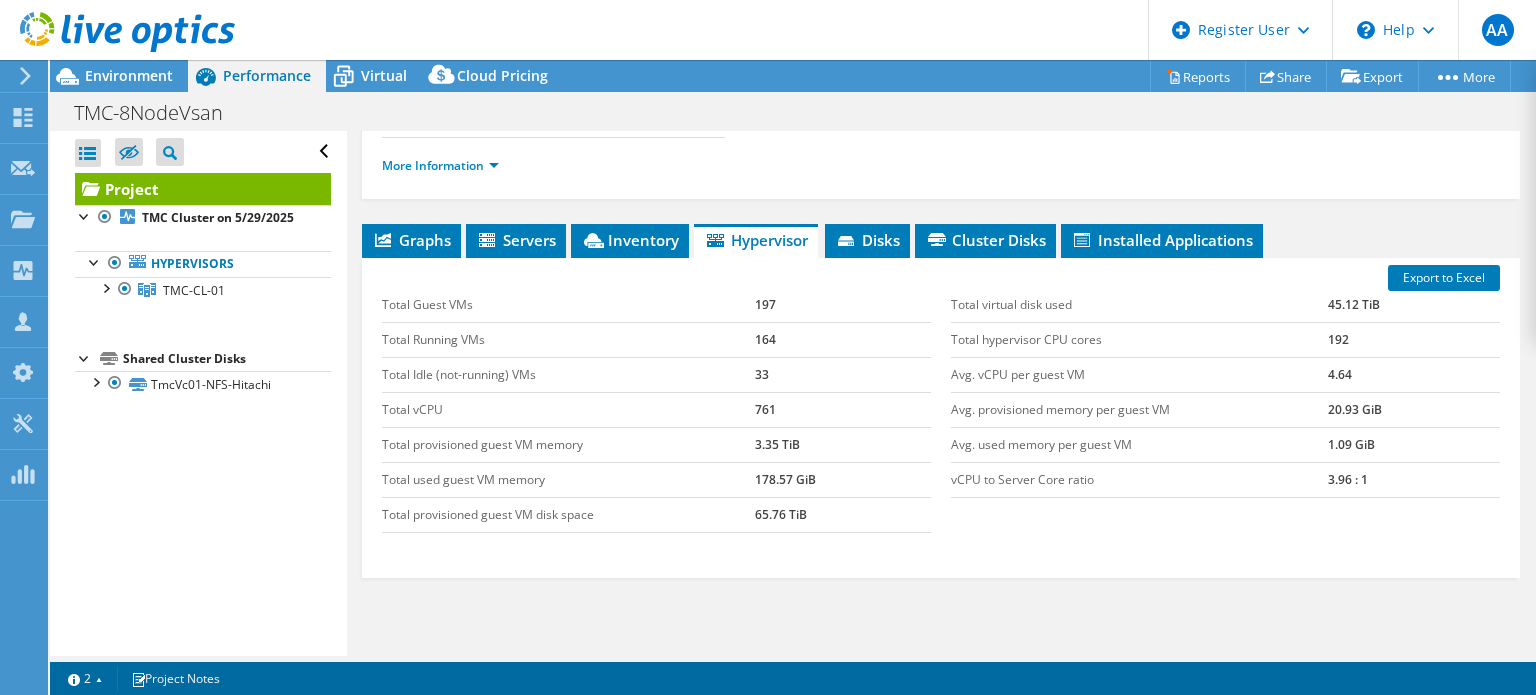 click on "Total hypervisor CPU cores" at bounding box center (1139, 339) 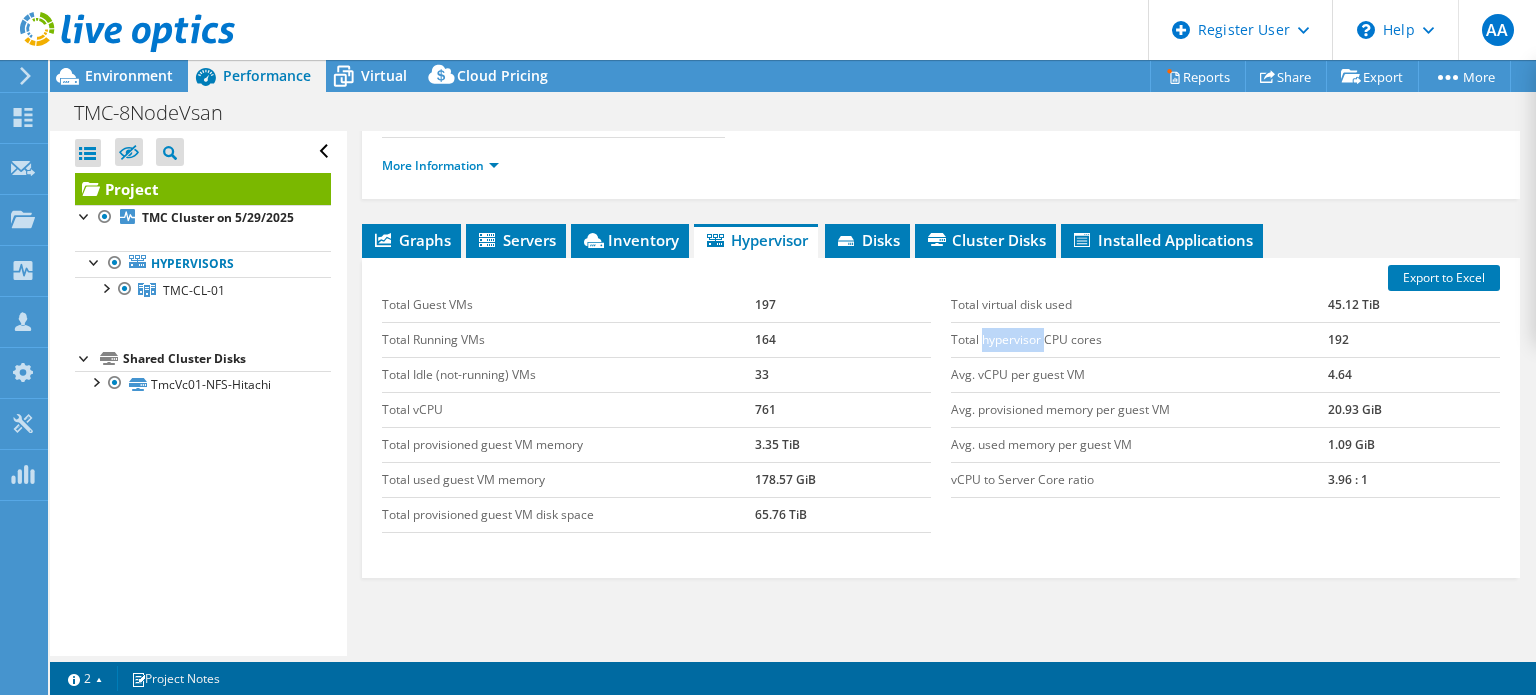 click on "Total hypervisor CPU cores" at bounding box center (1139, 339) 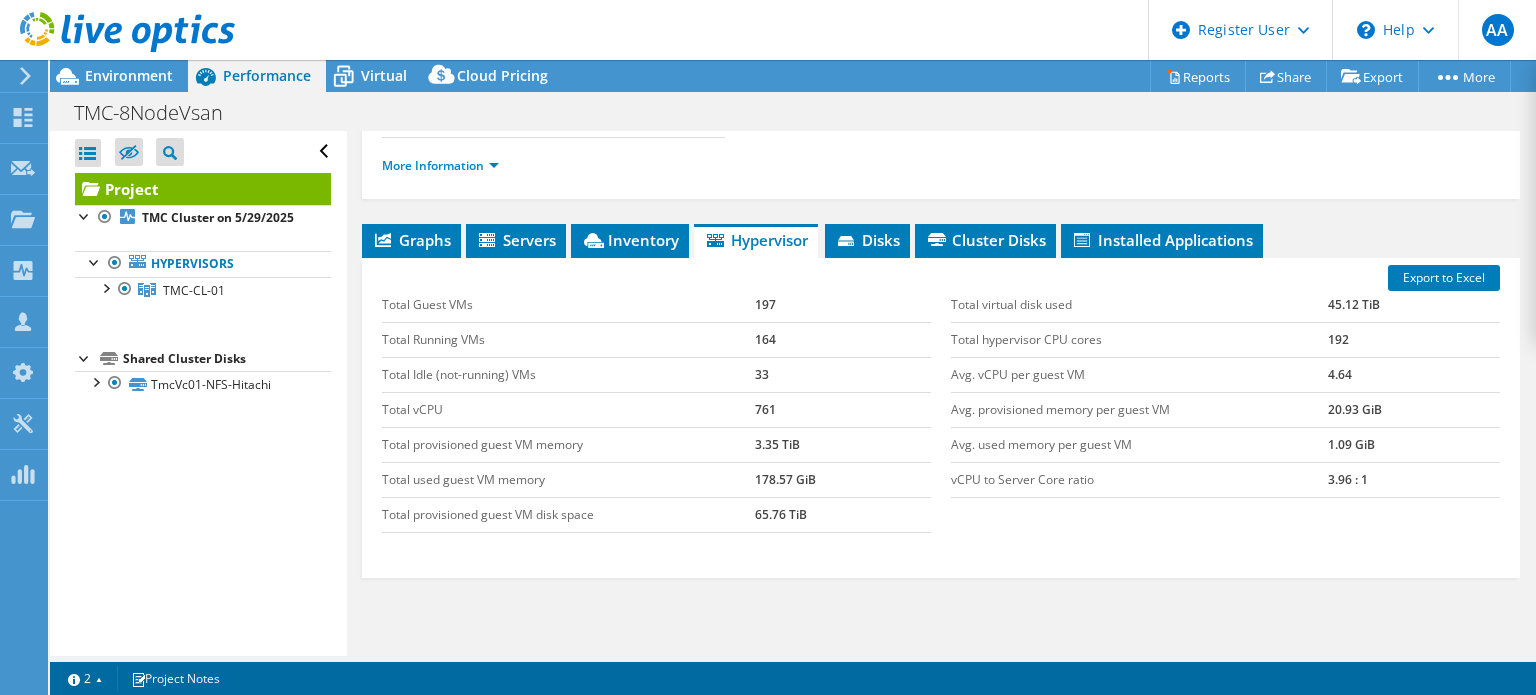 click on "Total hypervisor CPU cores" at bounding box center (1139, 339) 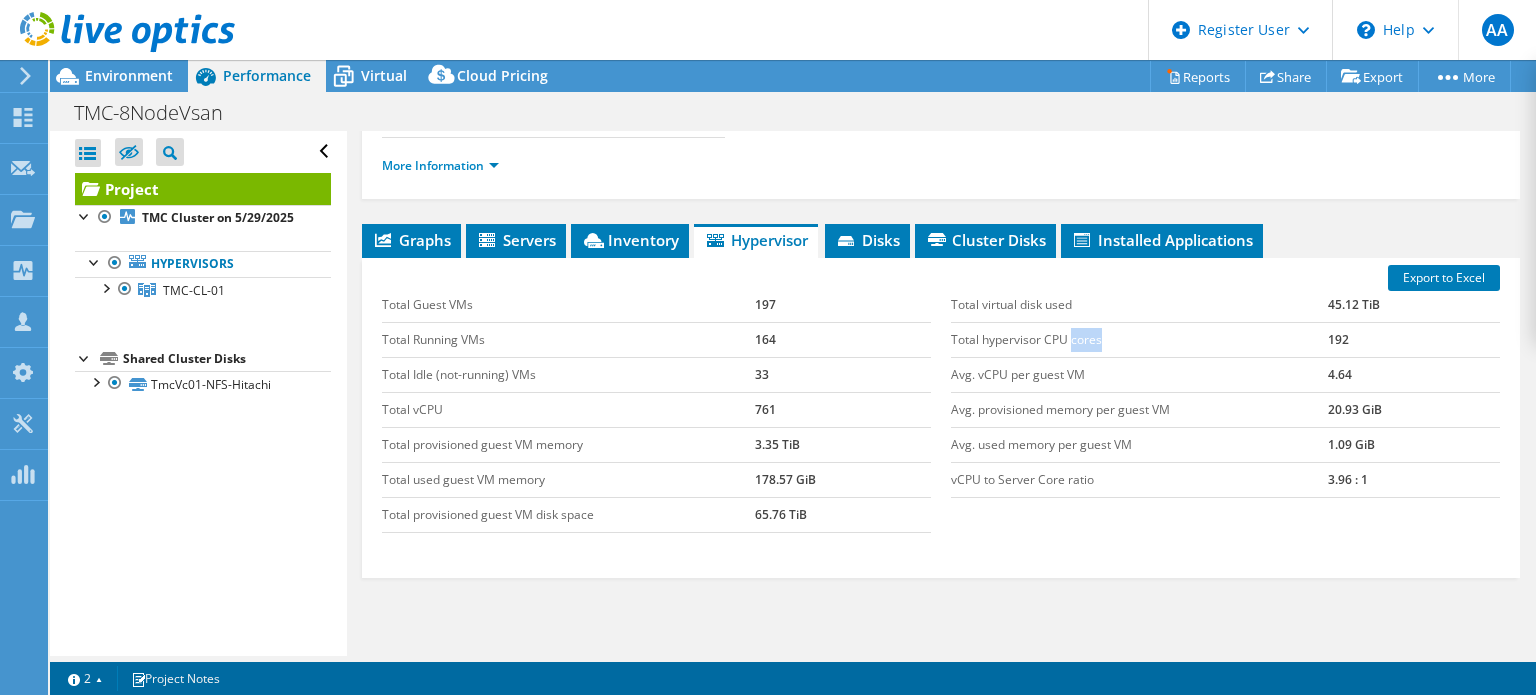 click on "Total hypervisor CPU cores" at bounding box center [1139, 339] 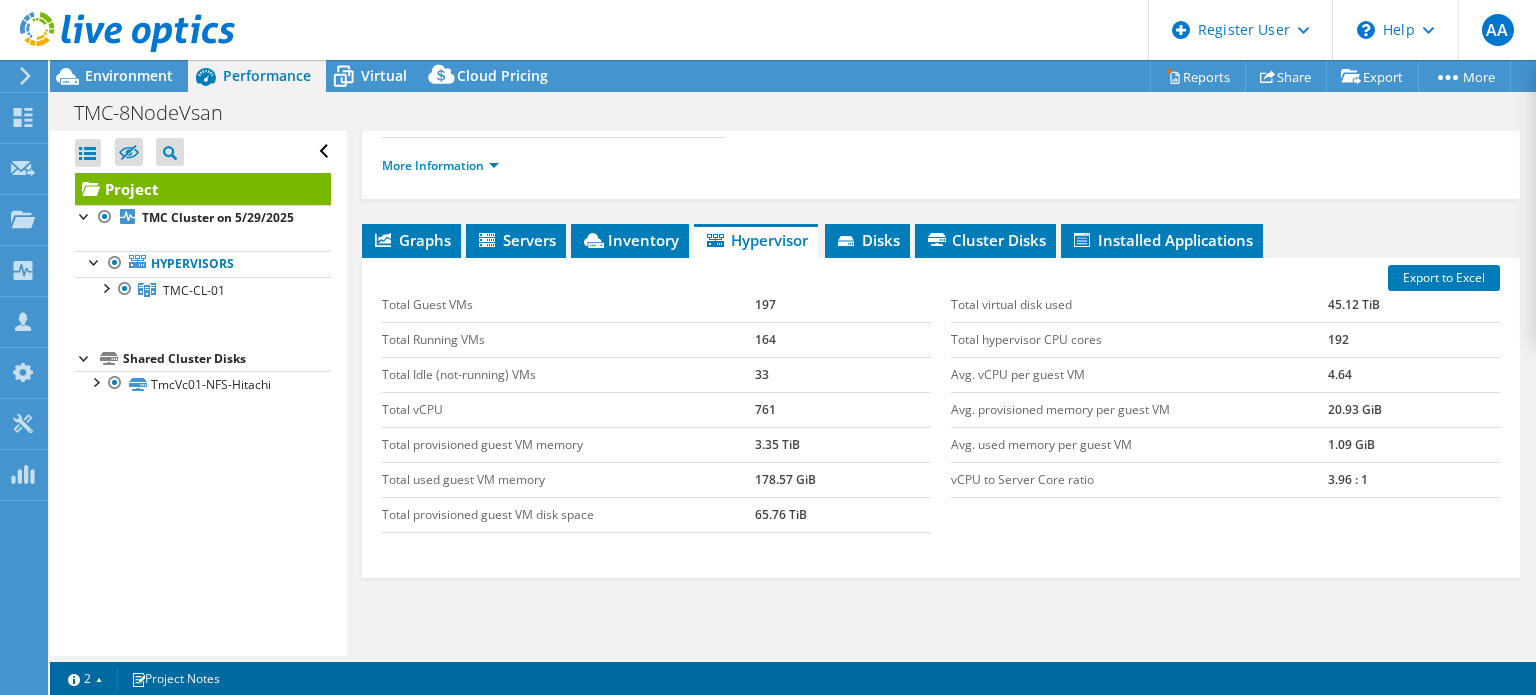 click on "Total Guest VMs" at bounding box center (568, 305) 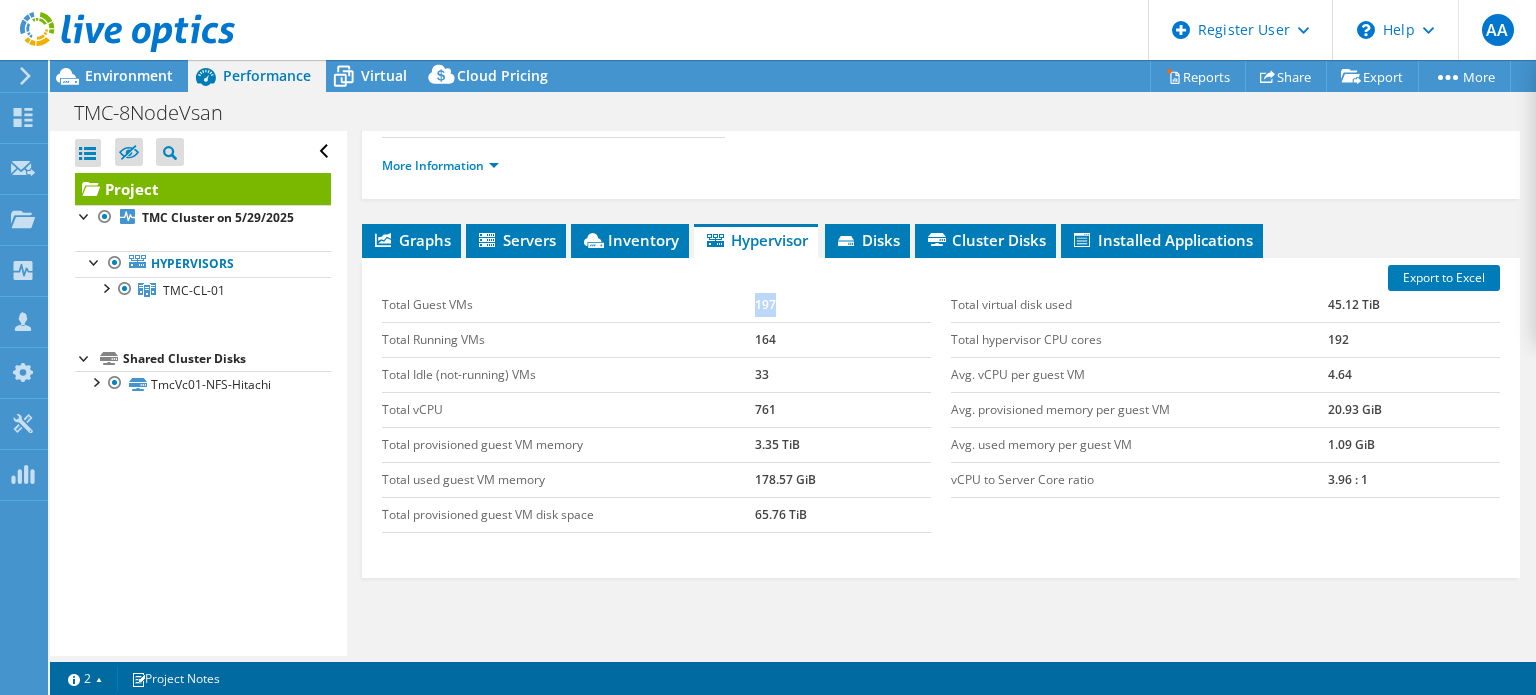 click on "197" at bounding box center [843, 305] 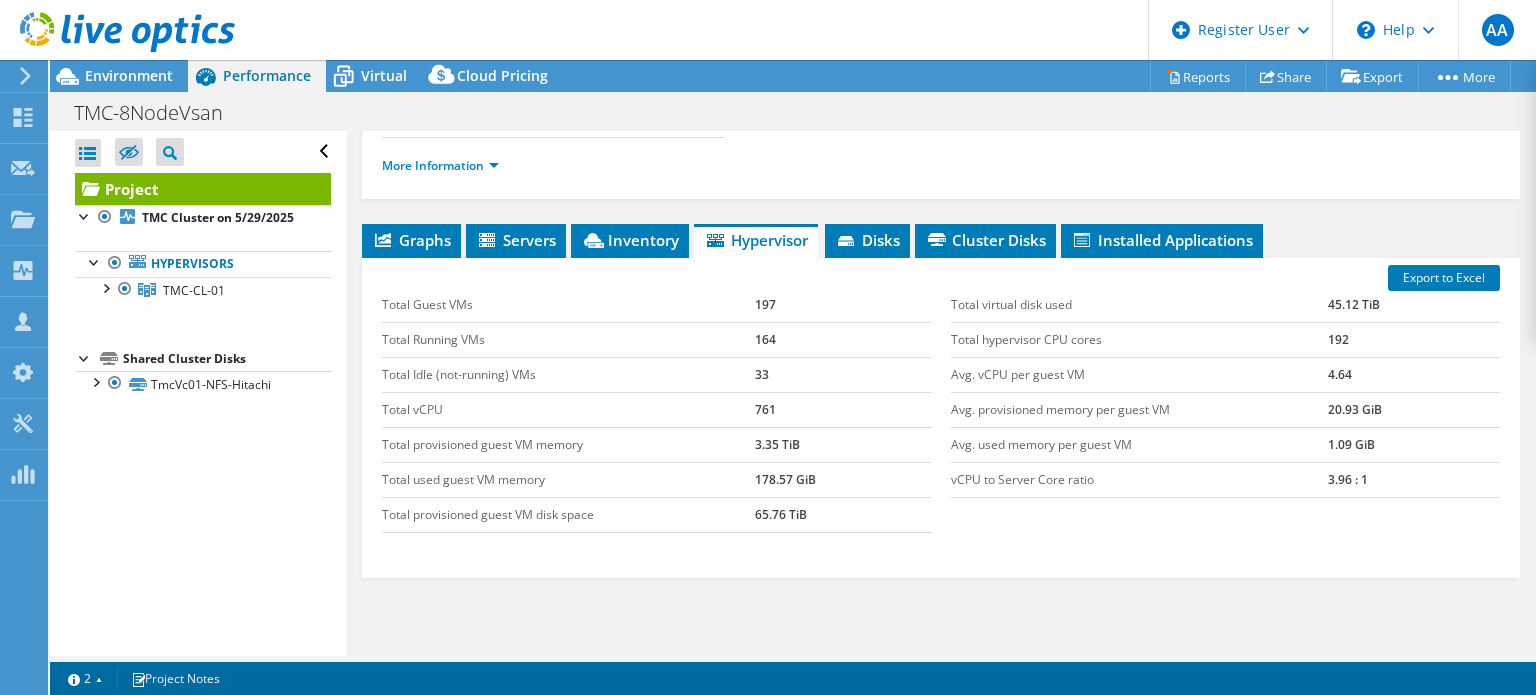 click on "Total vCPU" at bounding box center [568, 409] 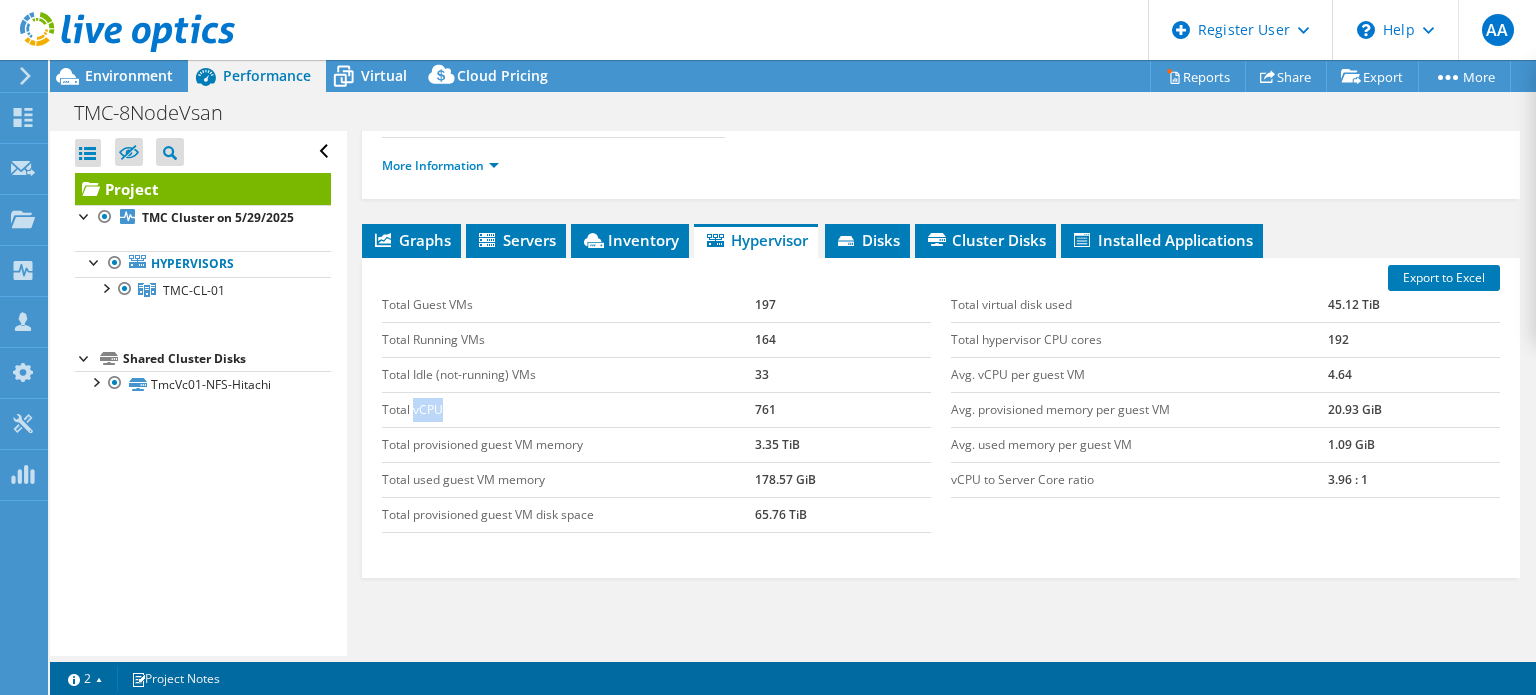 click on "Total vCPU" at bounding box center [568, 409] 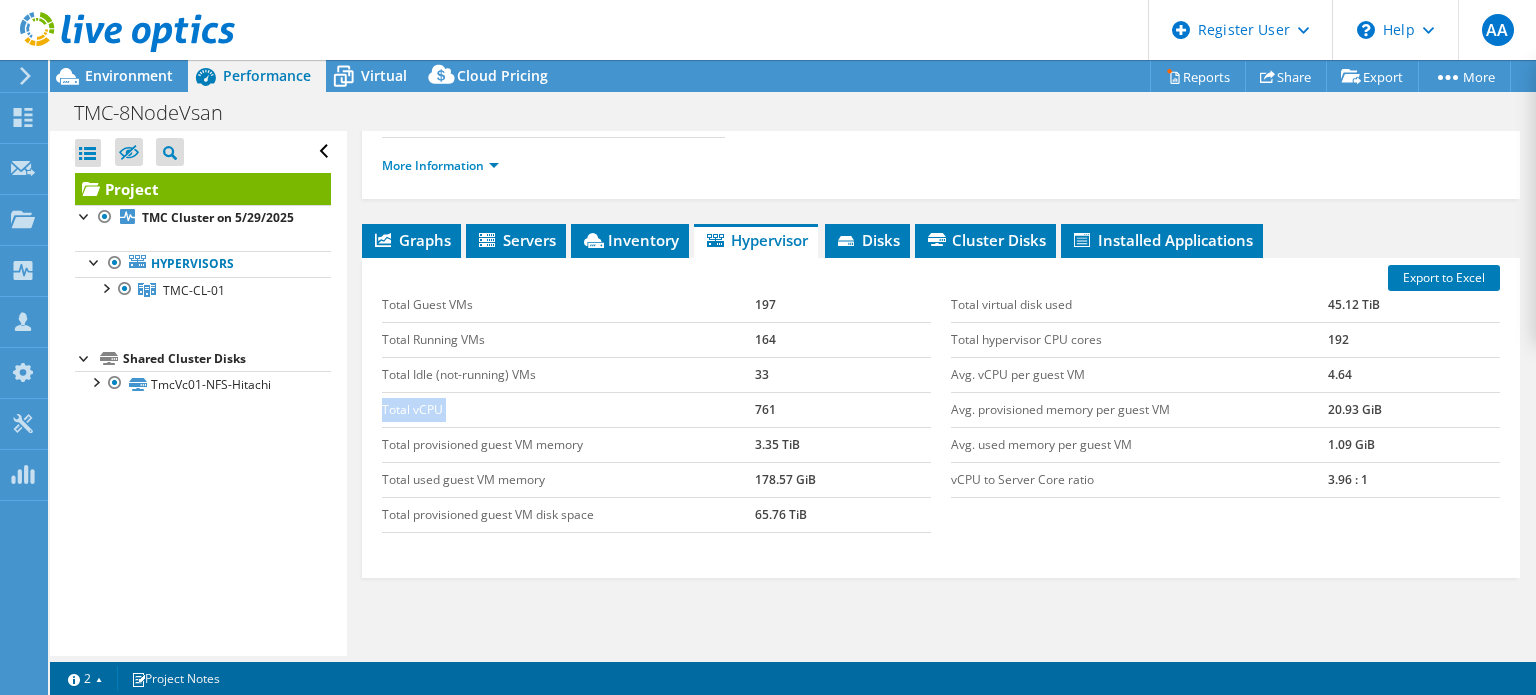 click on "Total vCPU" at bounding box center (568, 409) 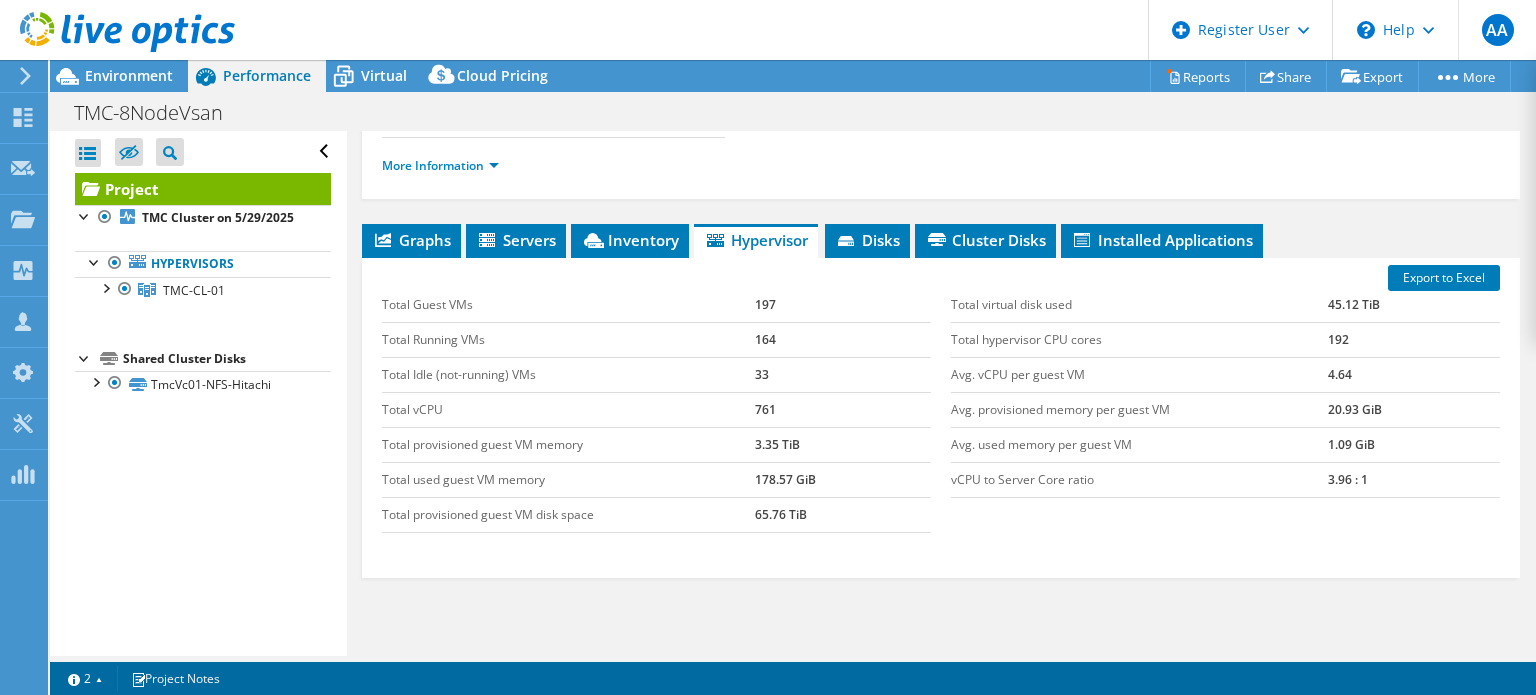 click on "761" at bounding box center [843, 409] 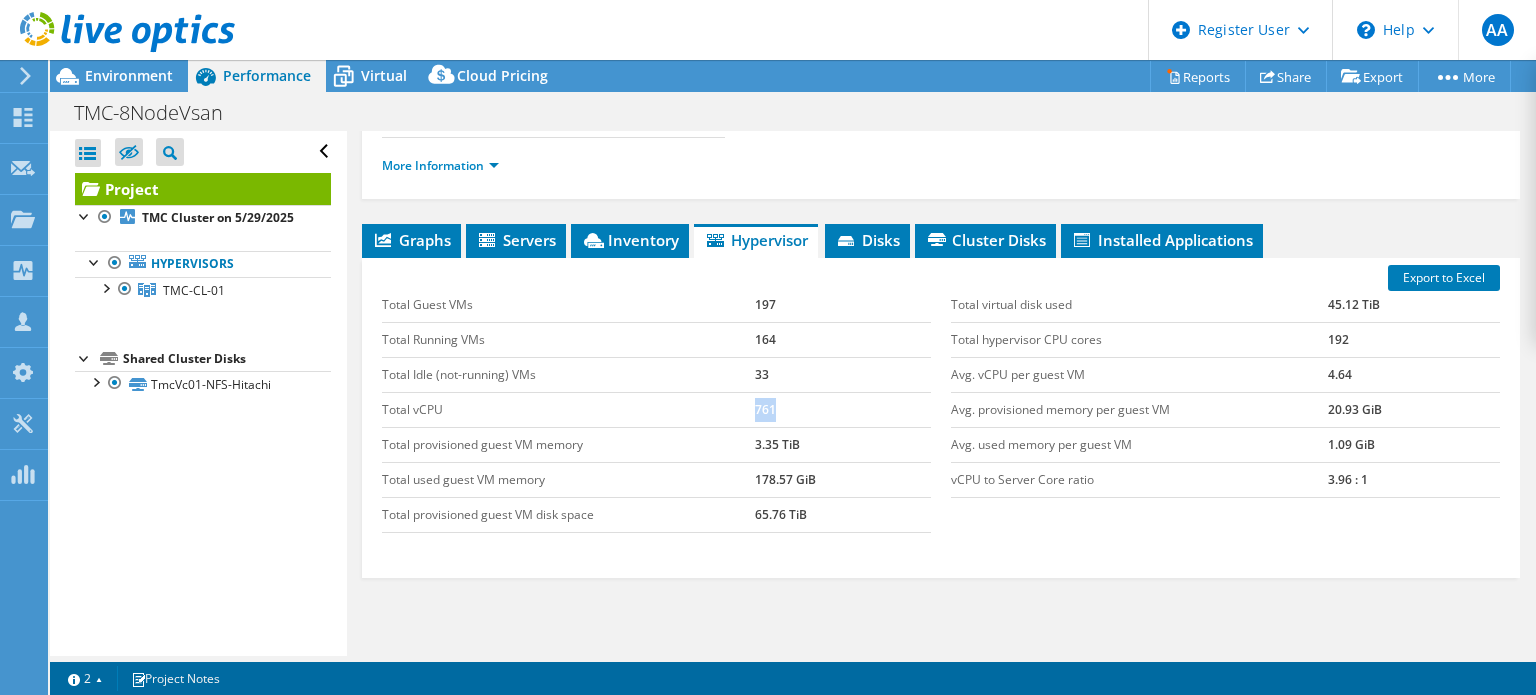 click on "761" at bounding box center [843, 409] 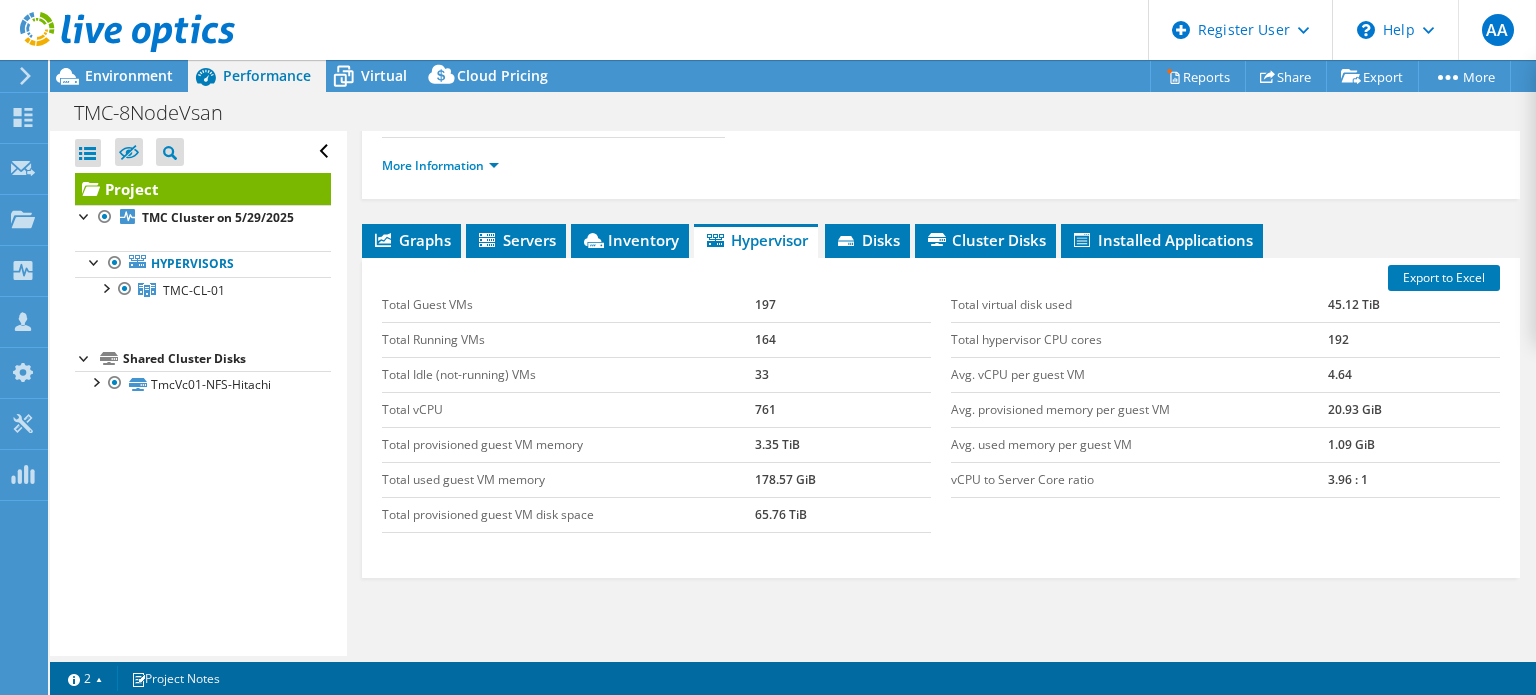 click on "Total Guest VMs" at bounding box center (568, 305) 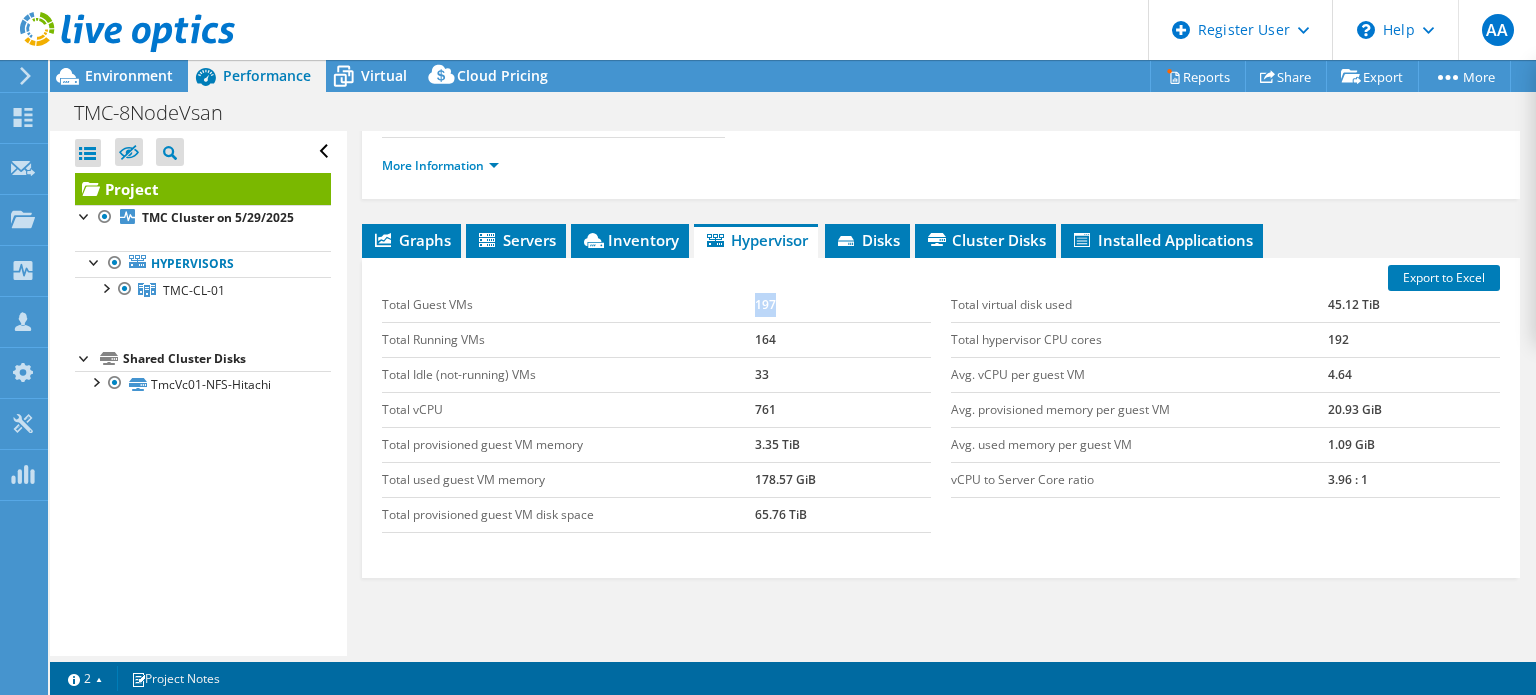 click on "197" at bounding box center (843, 305) 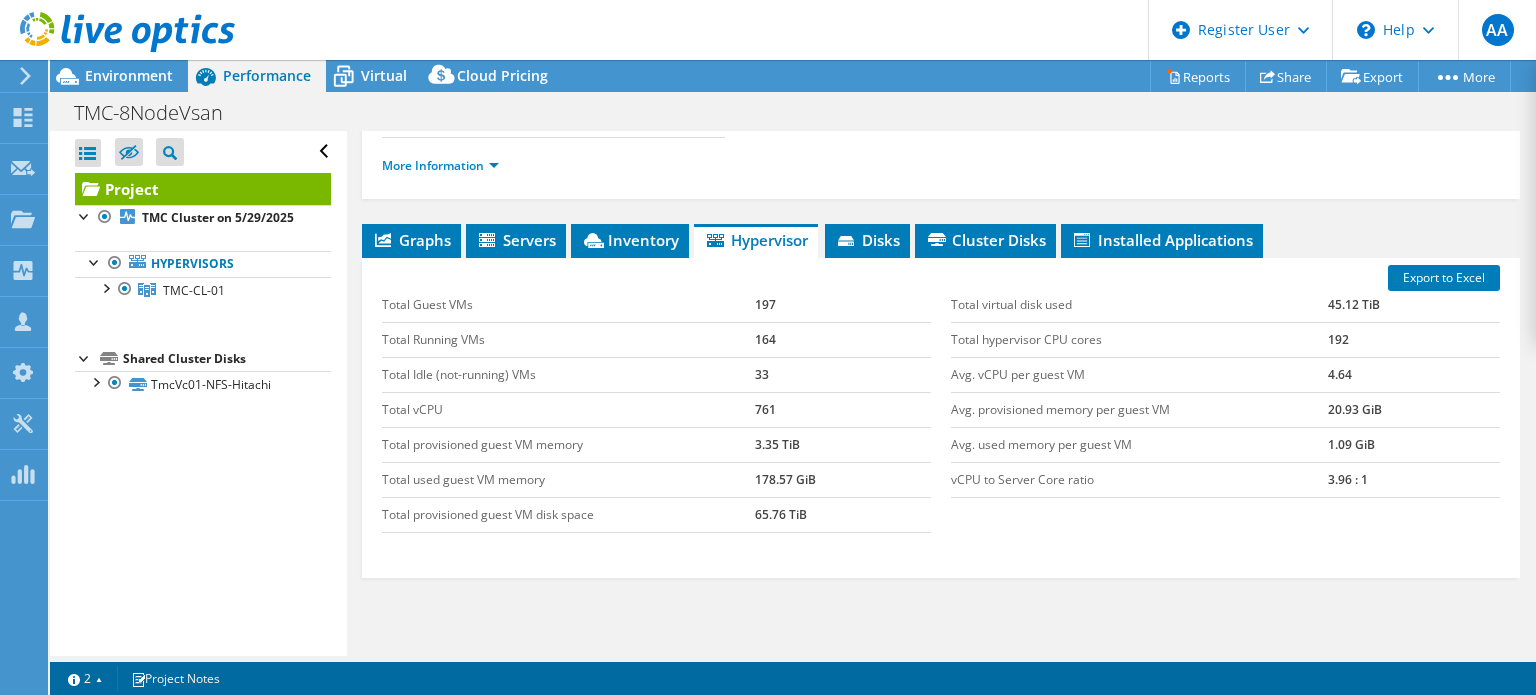 click on "Total Idle (not-running) VMs" at bounding box center [568, 374] 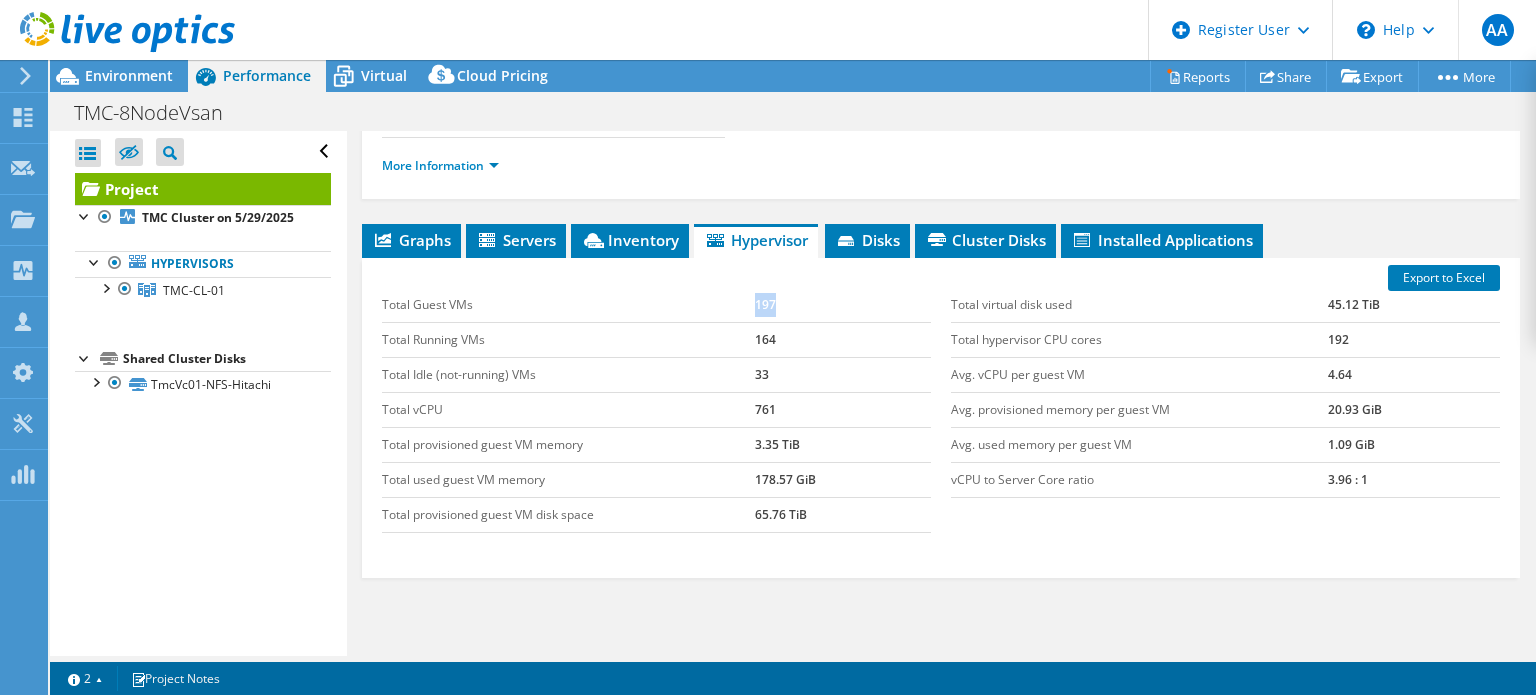 click on "197" at bounding box center (843, 305) 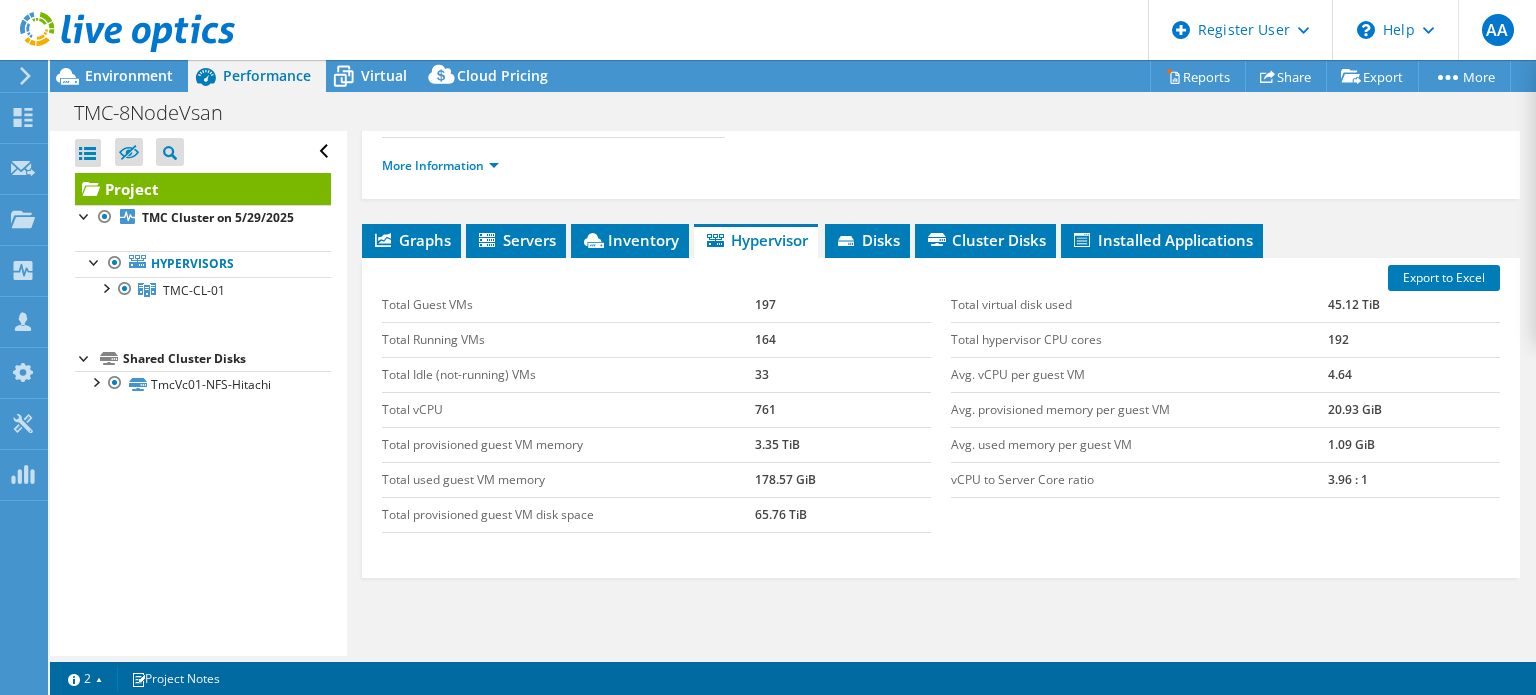 click on "164" at bounding box center (843, 339) 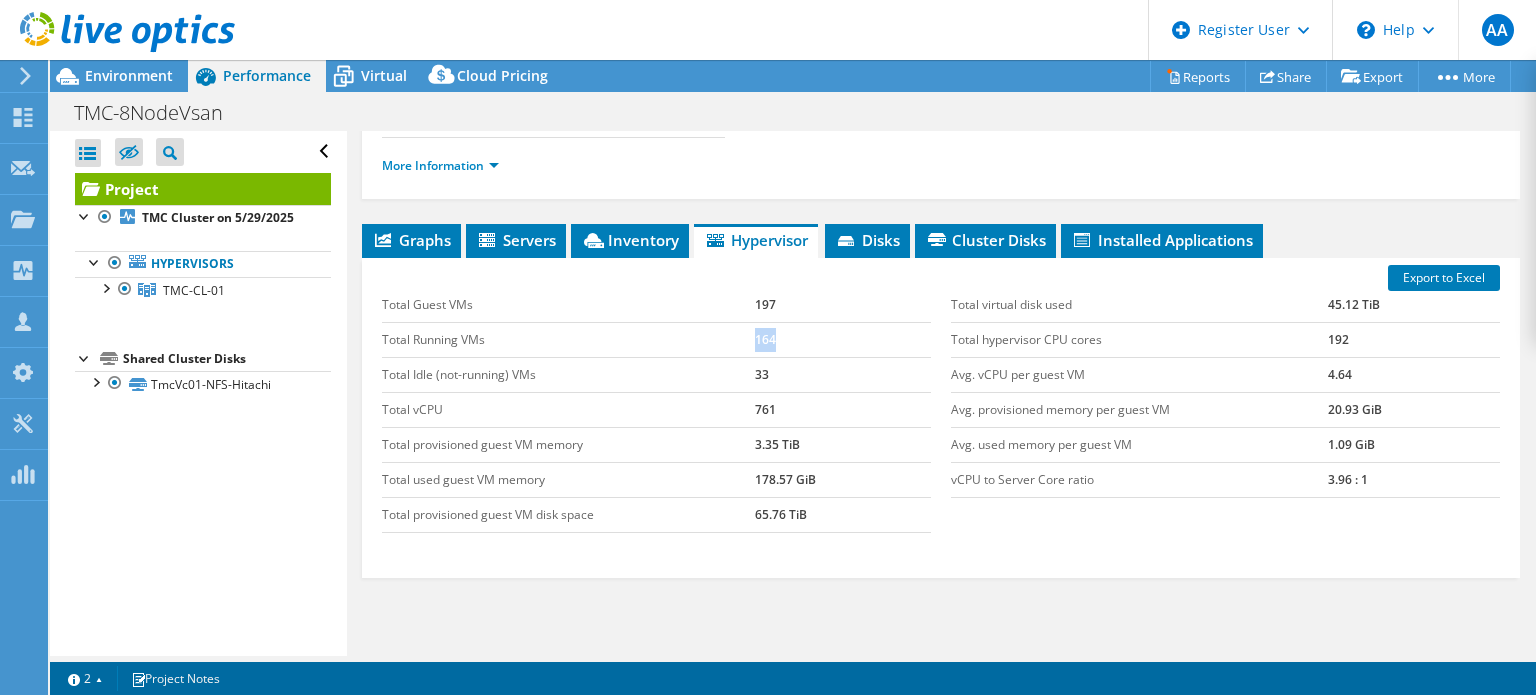 click on "164" at bounding box center (843, 339) 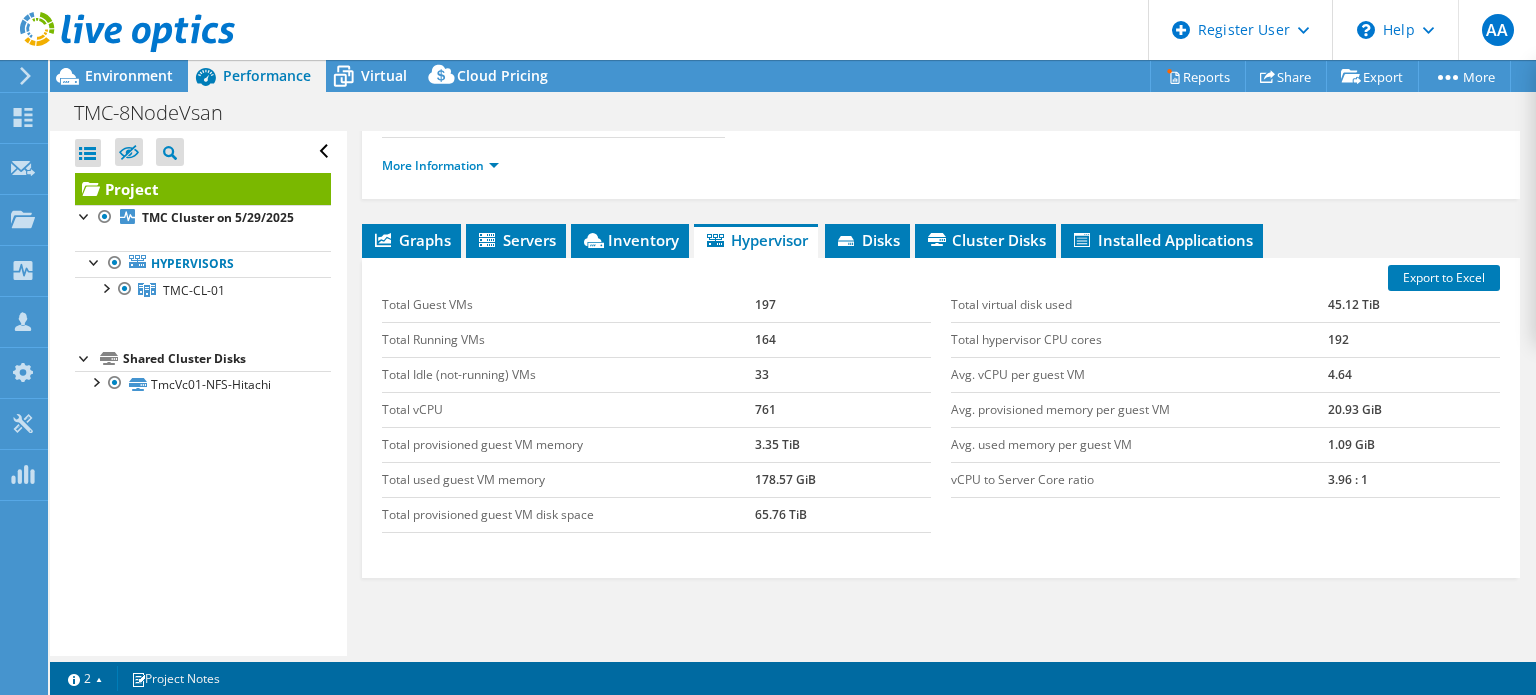 click on "197" at bounding box center [843, 305] 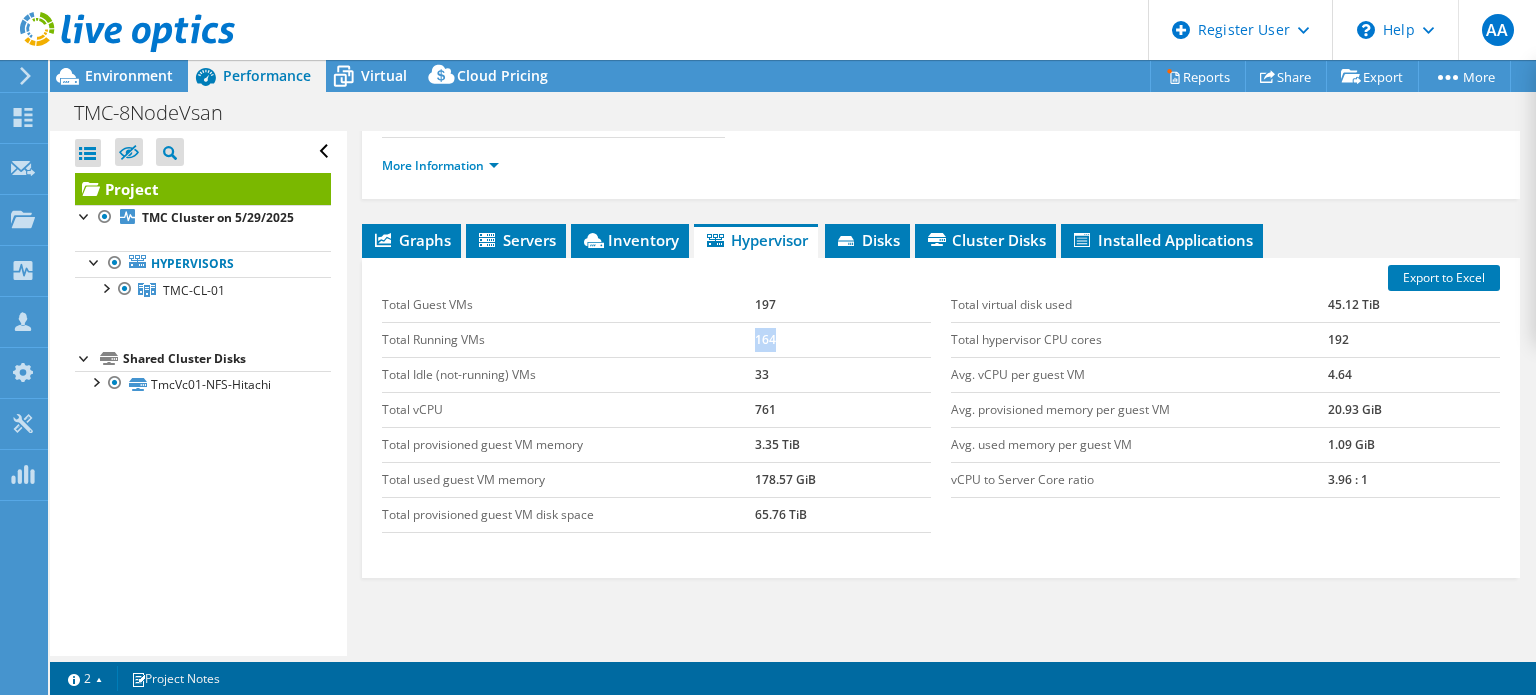 click on "164" at bounding box center (843, 339) 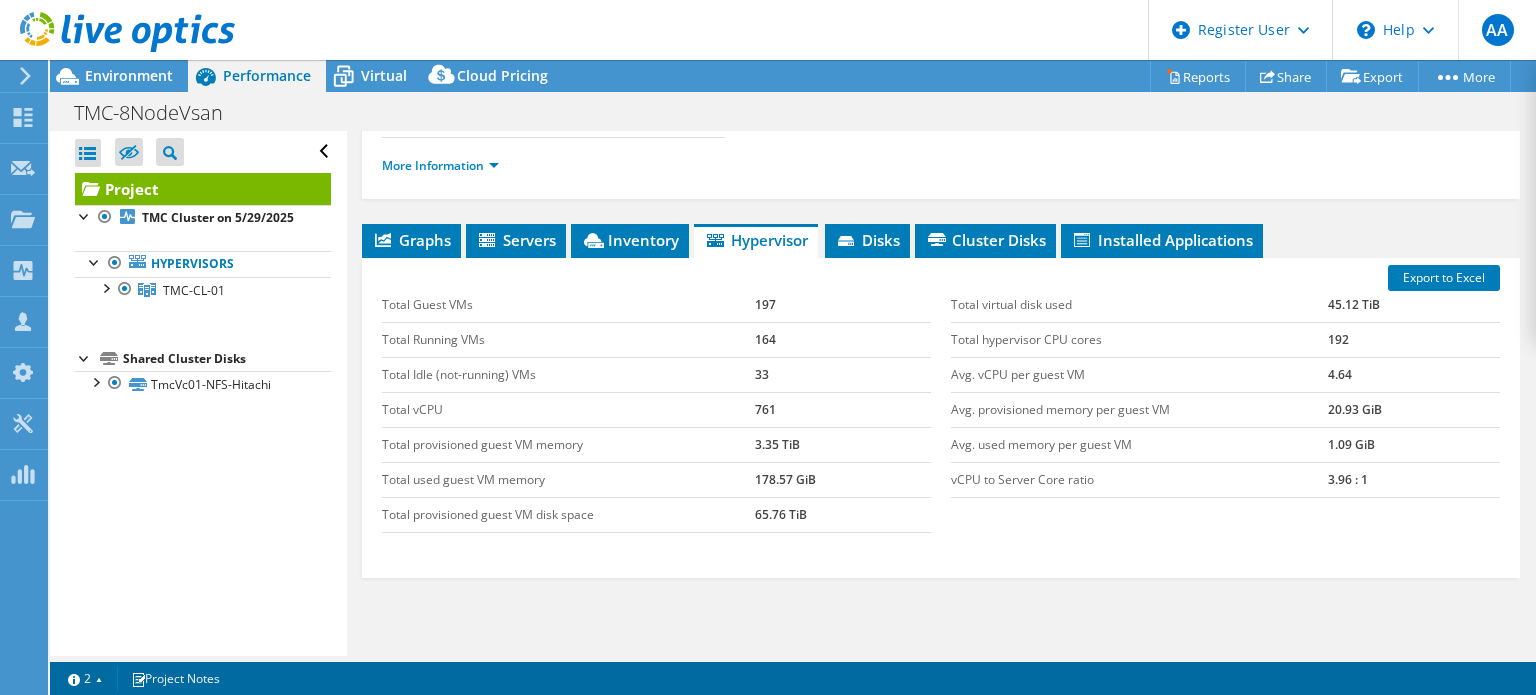 click on "33" at bounding box center (843, 374) 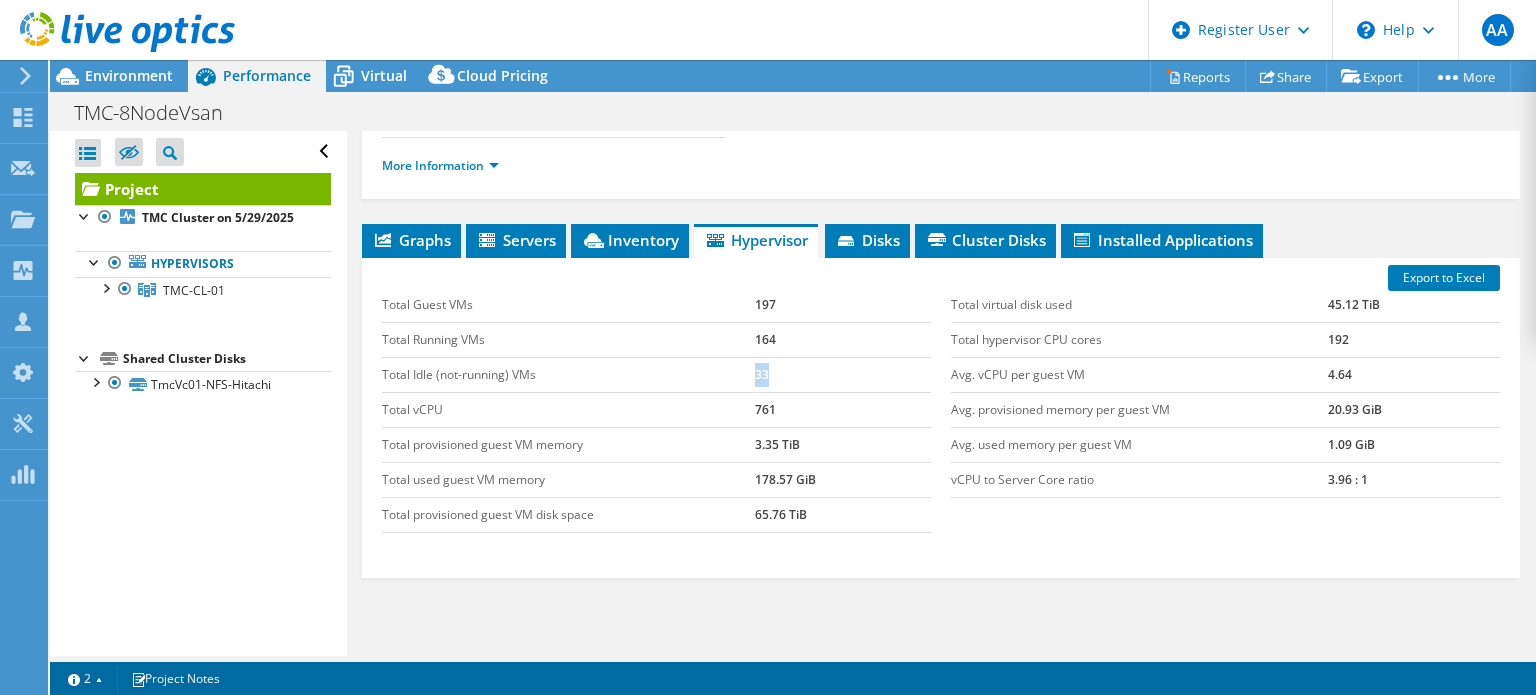 click on "33" at bounding box center [843, 374] 